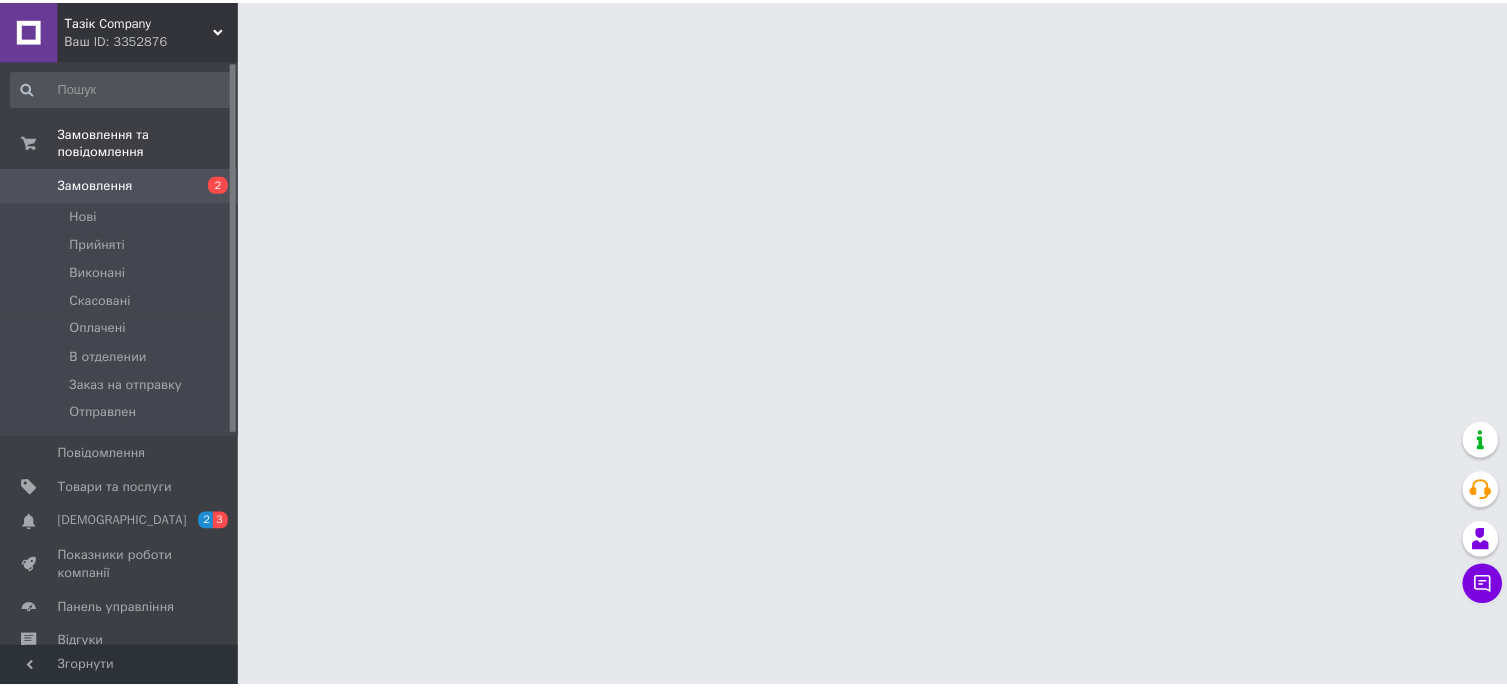 scroll, scrollTop: 0, scrollLeft: 0, axis: both 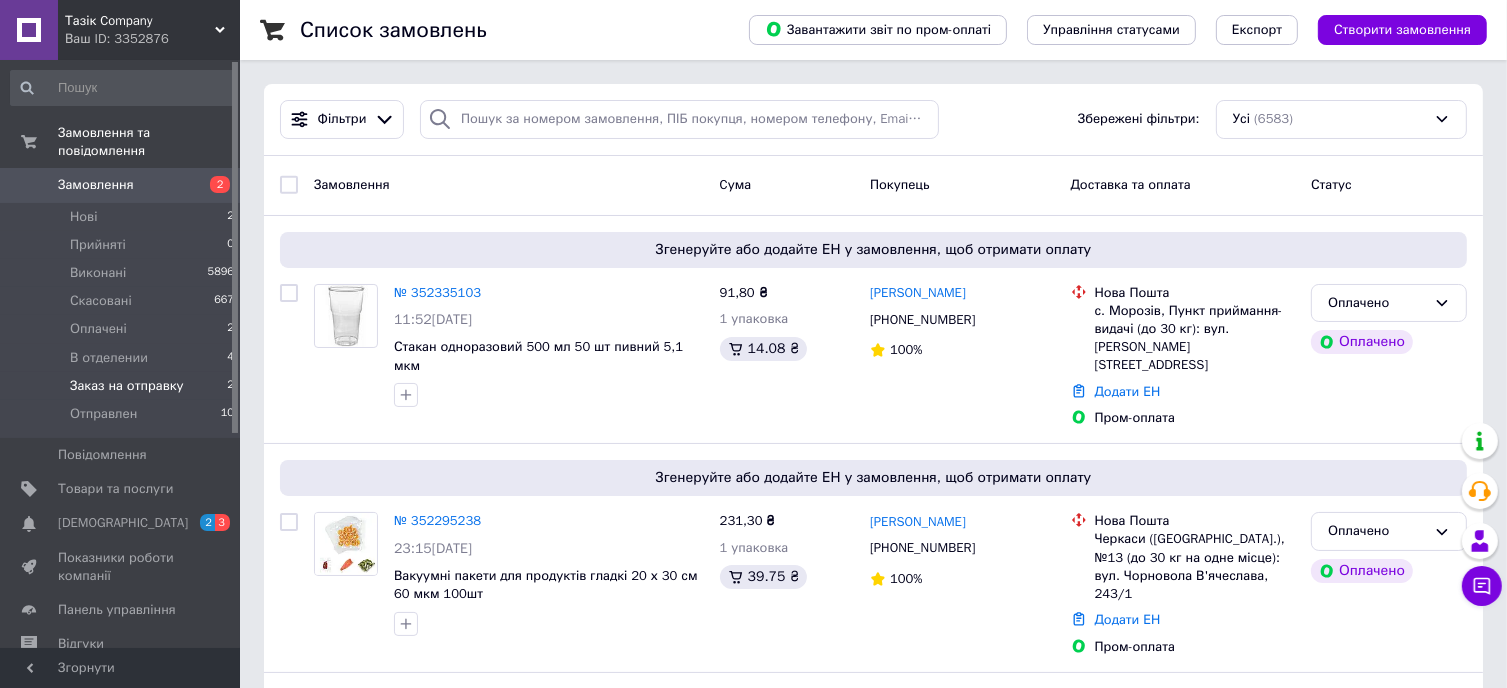 drag, startPoint x: 79, startPoint y: 360, endPoint x: 94, endPoint y: 358, distance: 15.132746 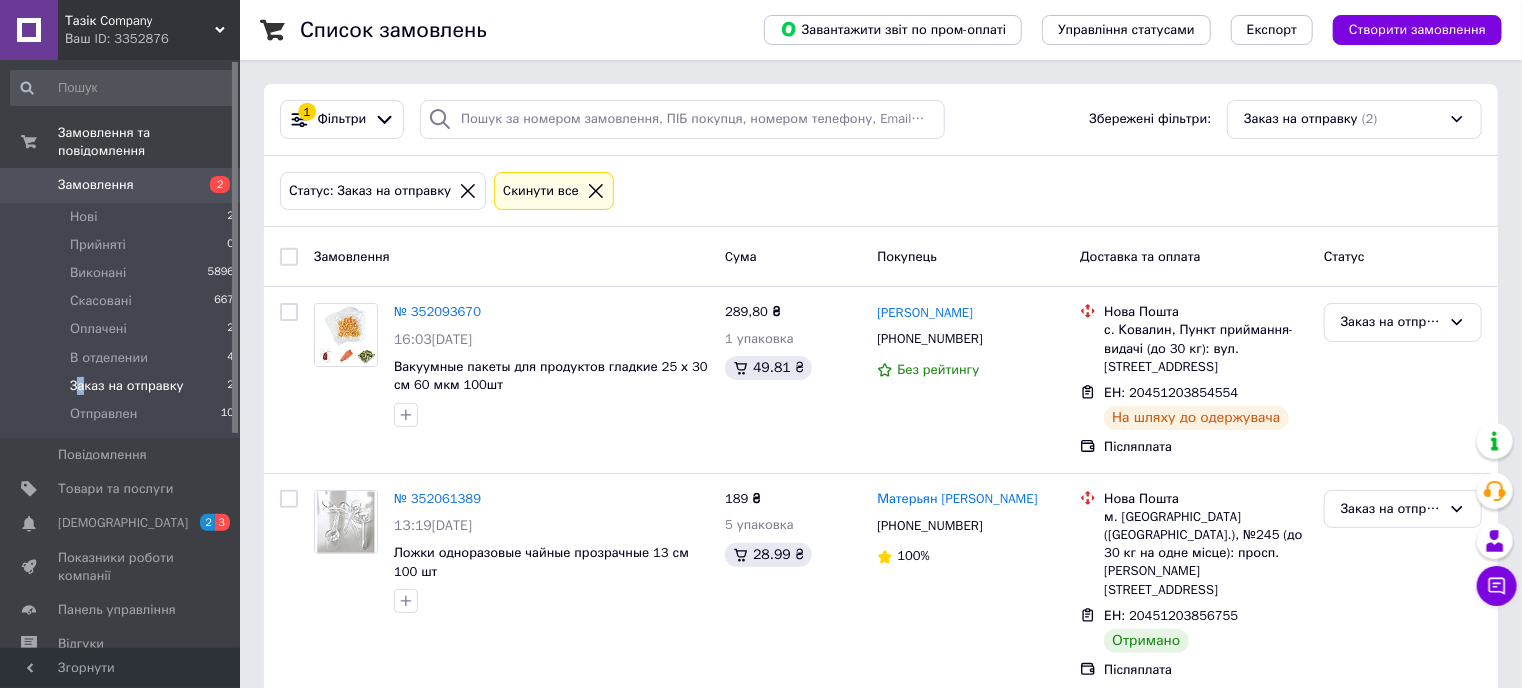click at bounding box center [289, 257] 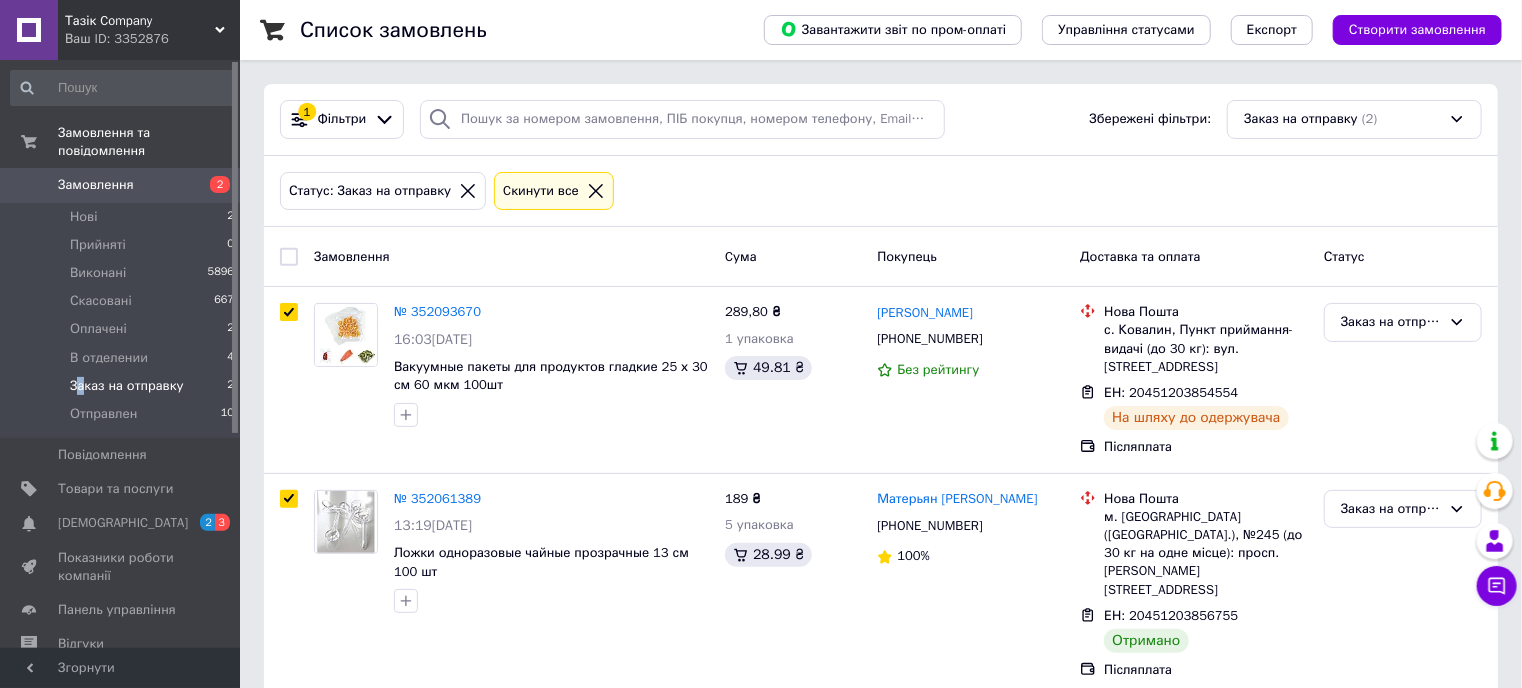 checkbox on "true" 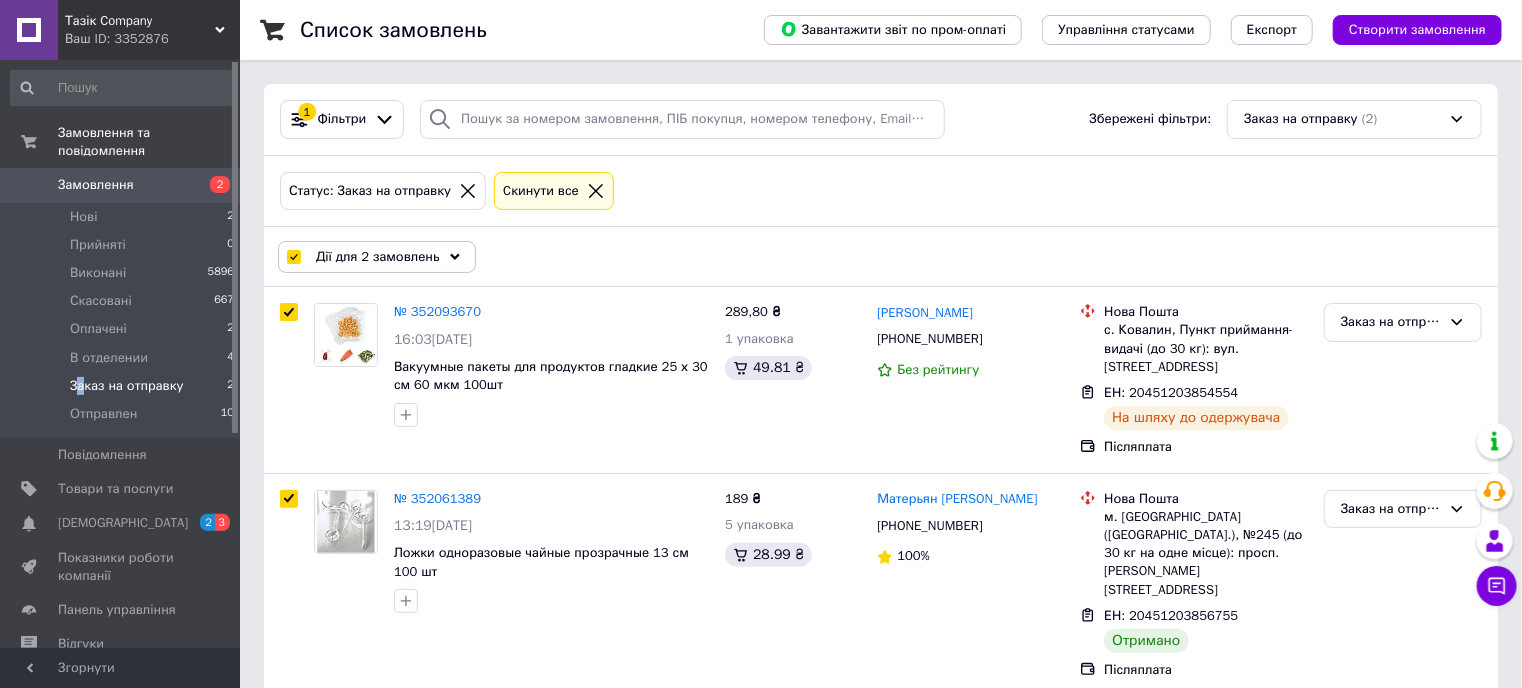 click on "Дії для 2 замовлень" at bounding box center [378, 257] 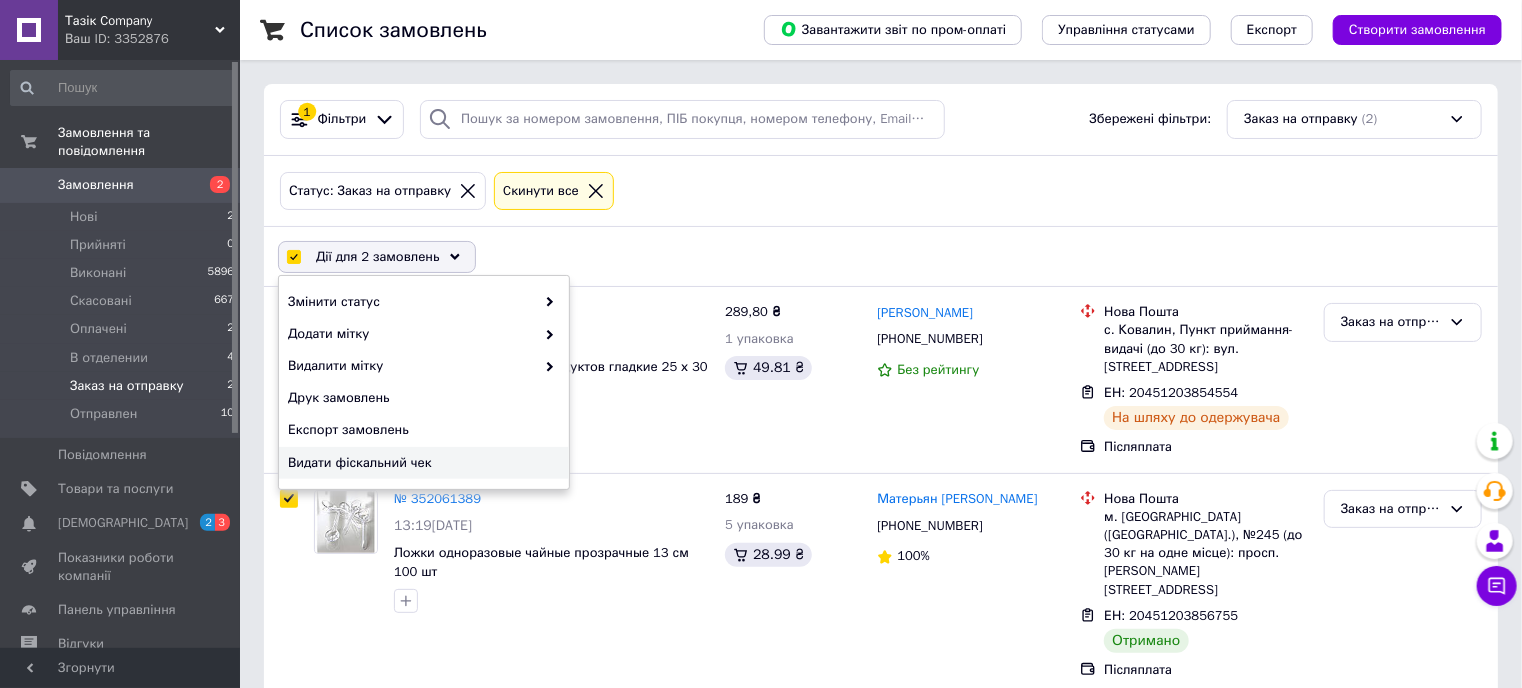 click on "Видати фіскальний чек" at bounding box center (421, 463) 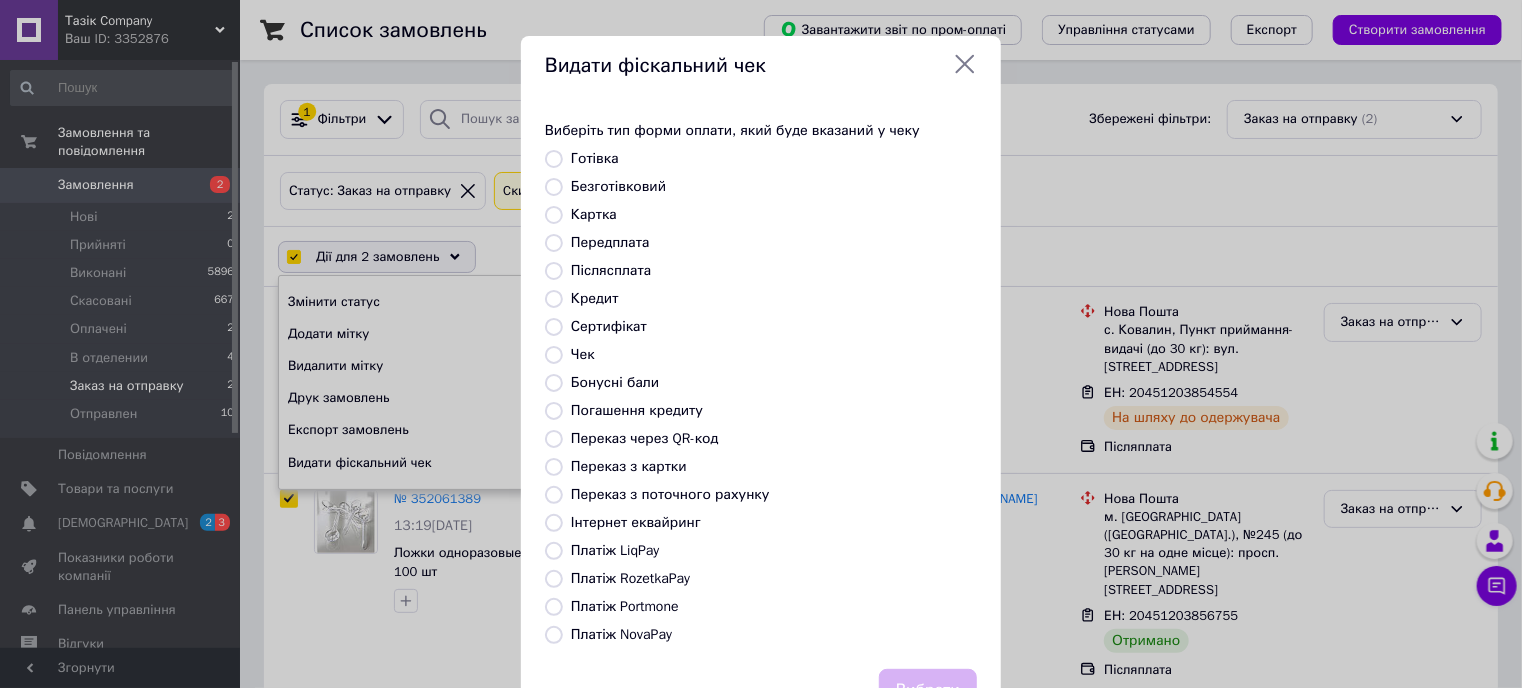 click on "Платіж NovaPay" at bounding box center (554, 635) 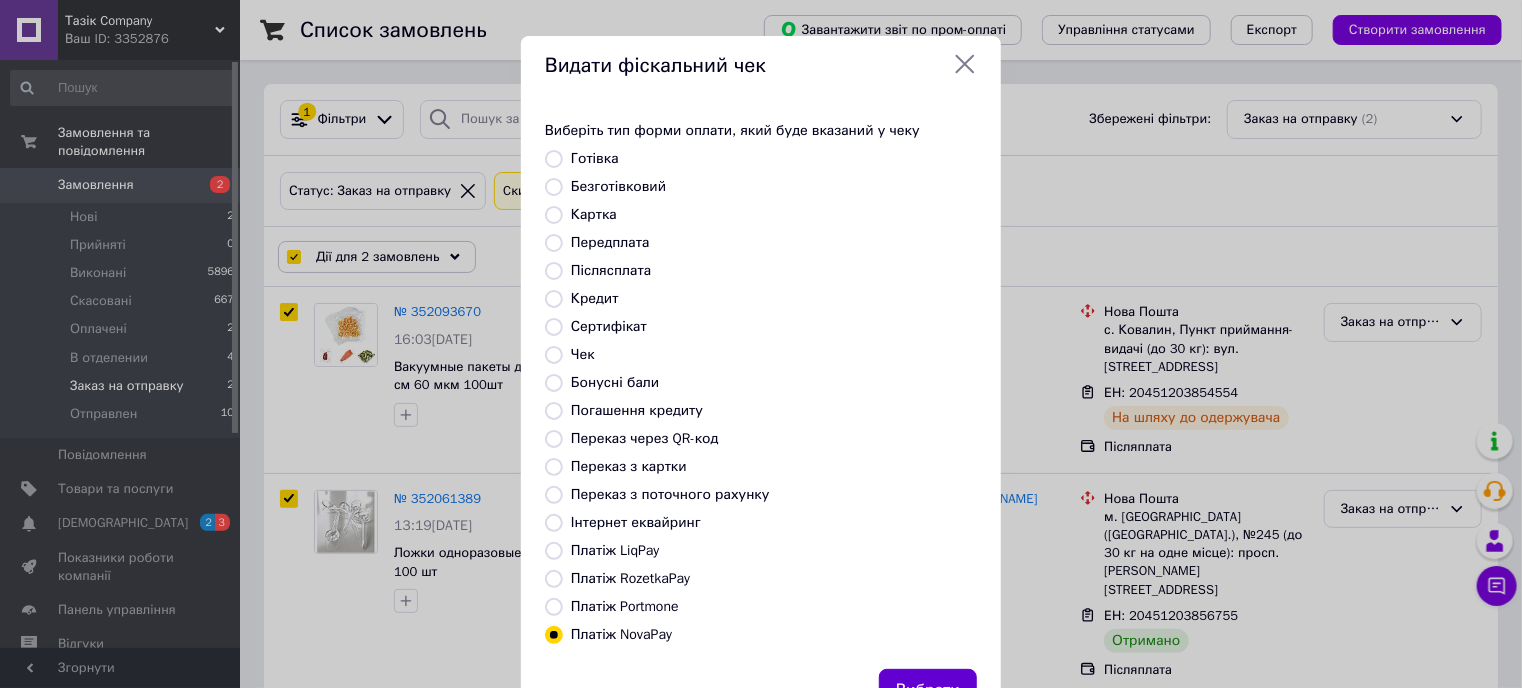 click on "Вибрати" at bounding box center [928, 690] 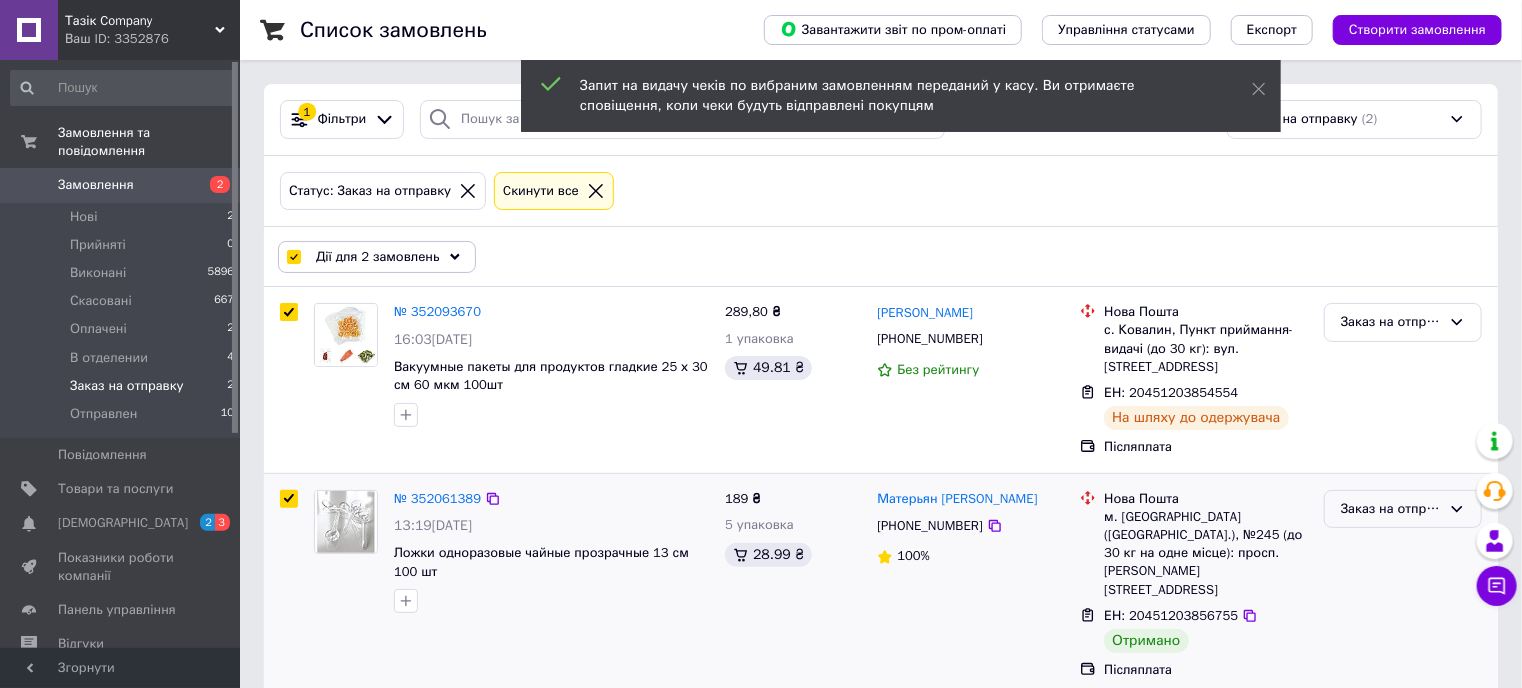 click on "Заказ на отправку" at bounding box center (1403, 509) 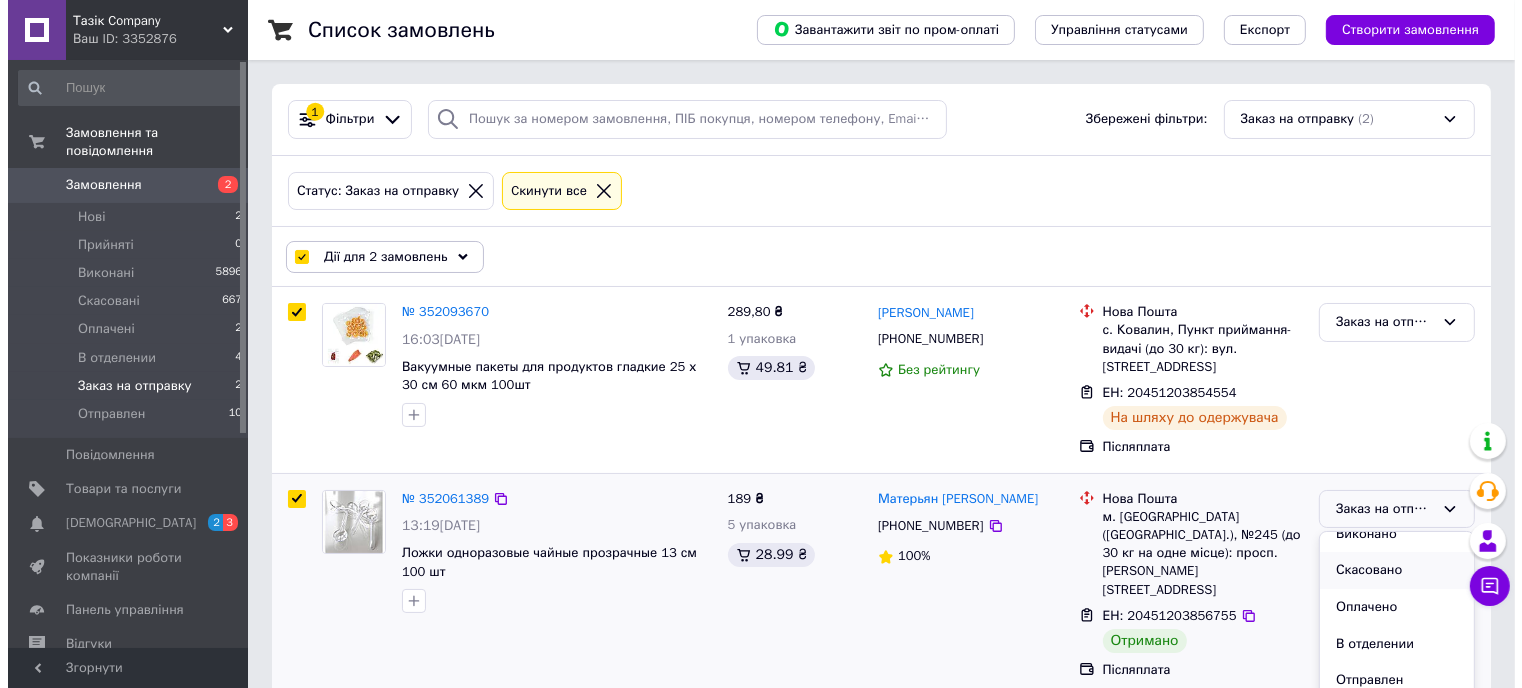 scroll, scrollTop: 0, scrollLeft: 0, axis: both 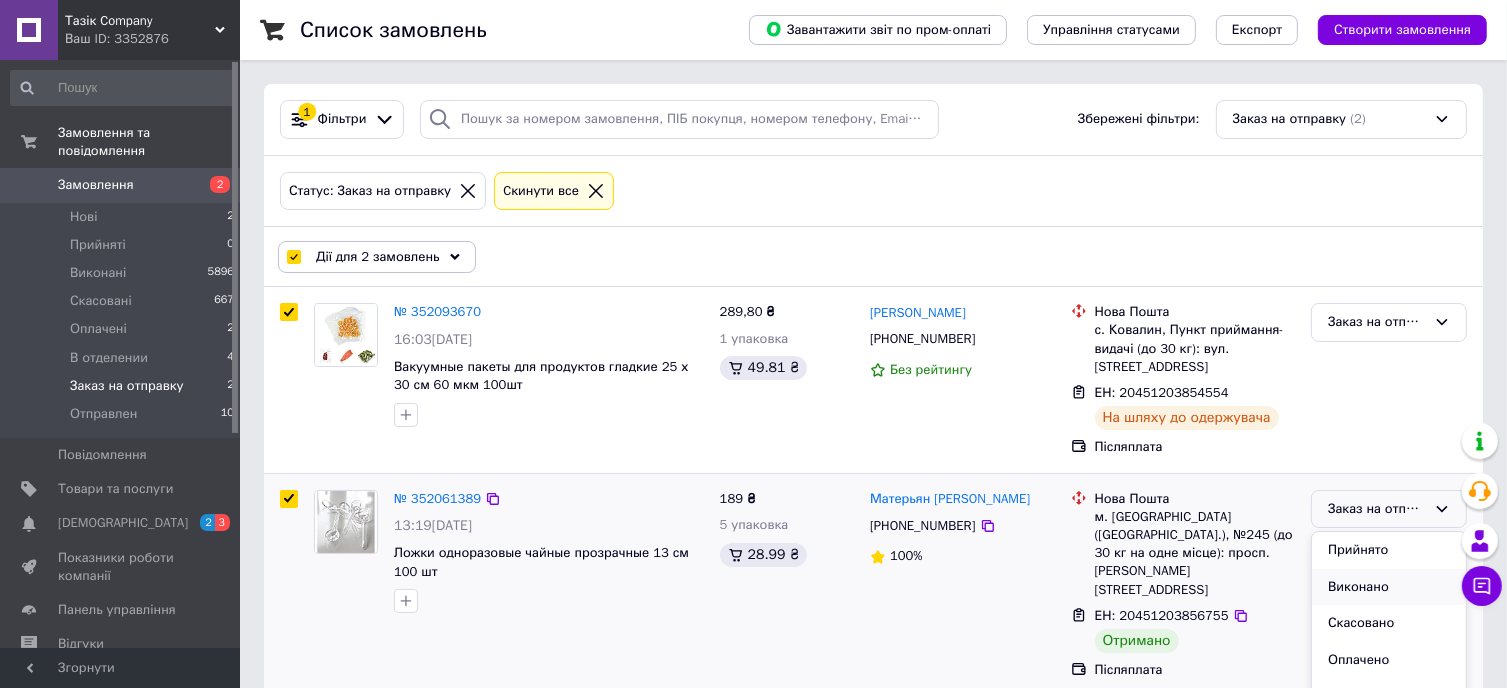click on "Виконано" at bounding box center [1389, 587] 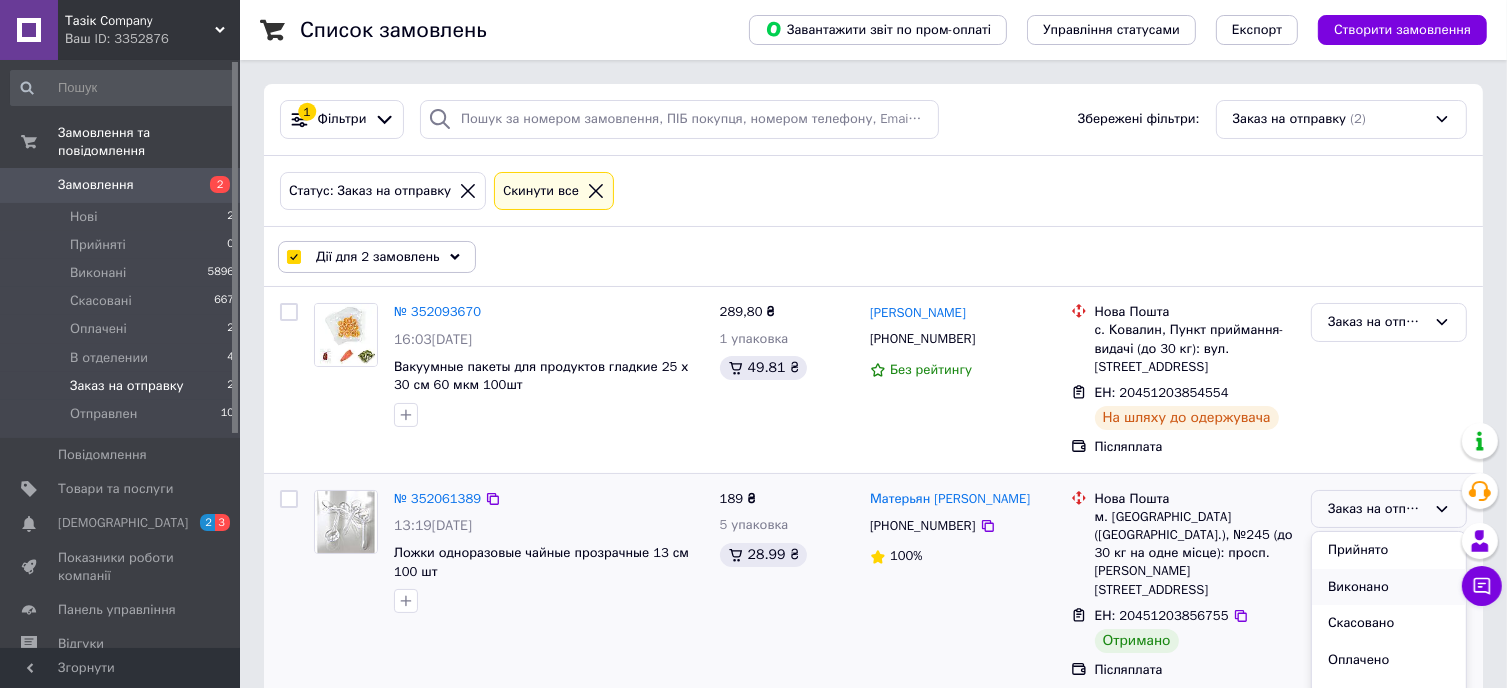 checkbox on "false" 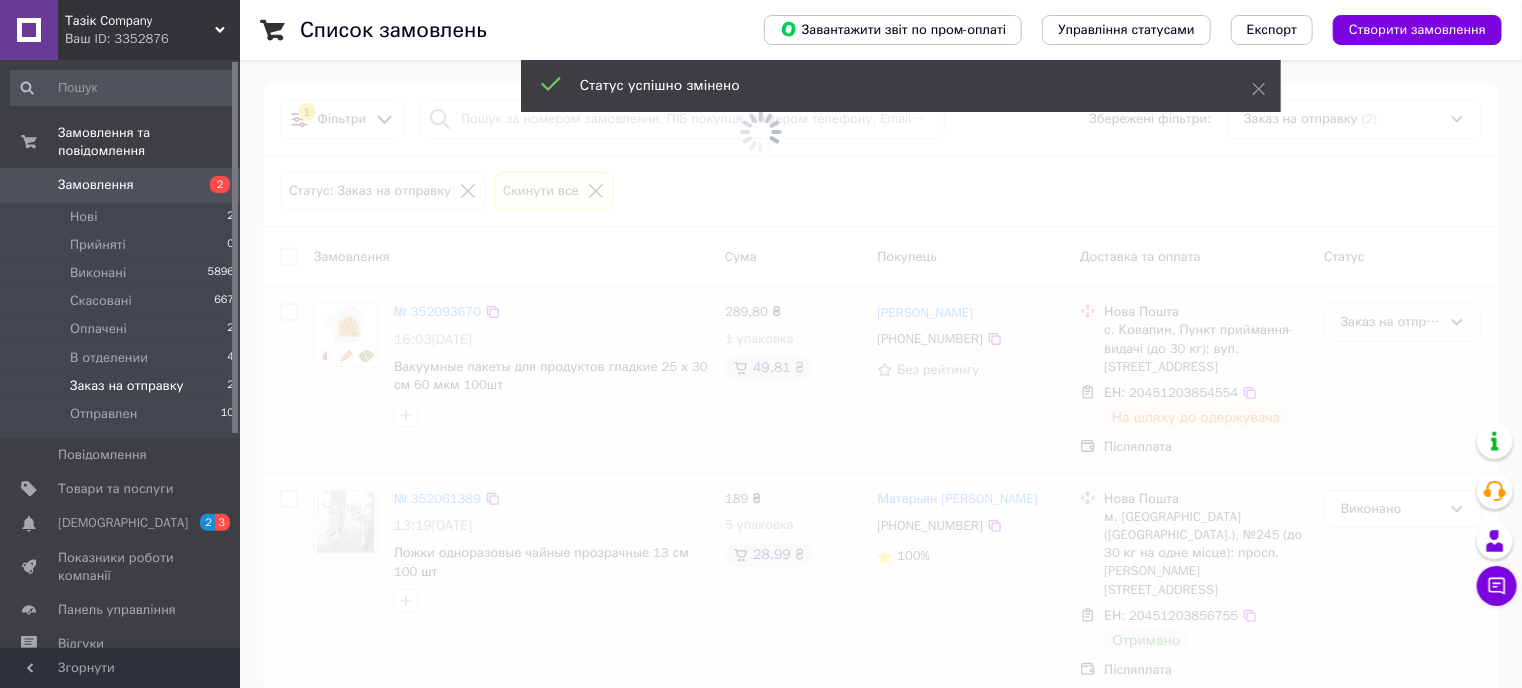 click on "Заказ на отправку" at bounding box center [1391, 322] 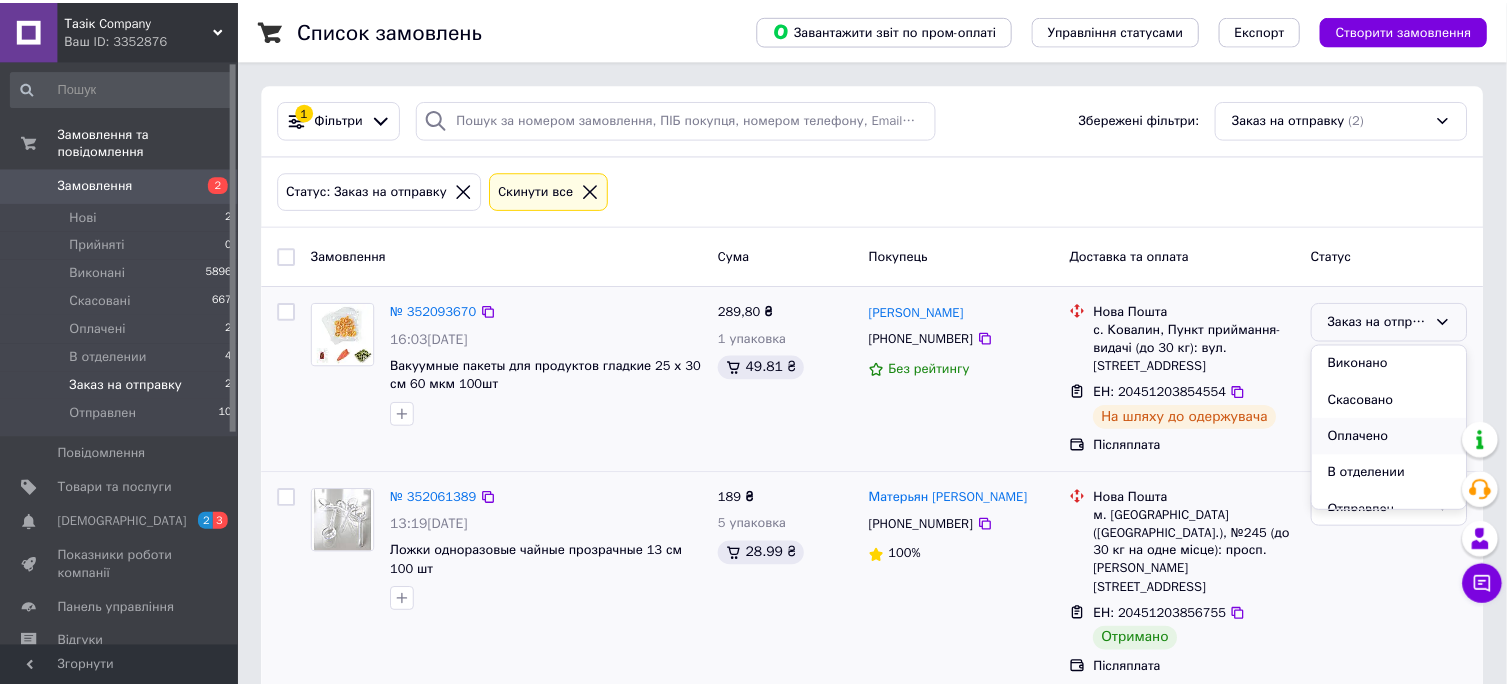 scroll, scrollTop: 53, scrollLeft: 0, axis: vertical 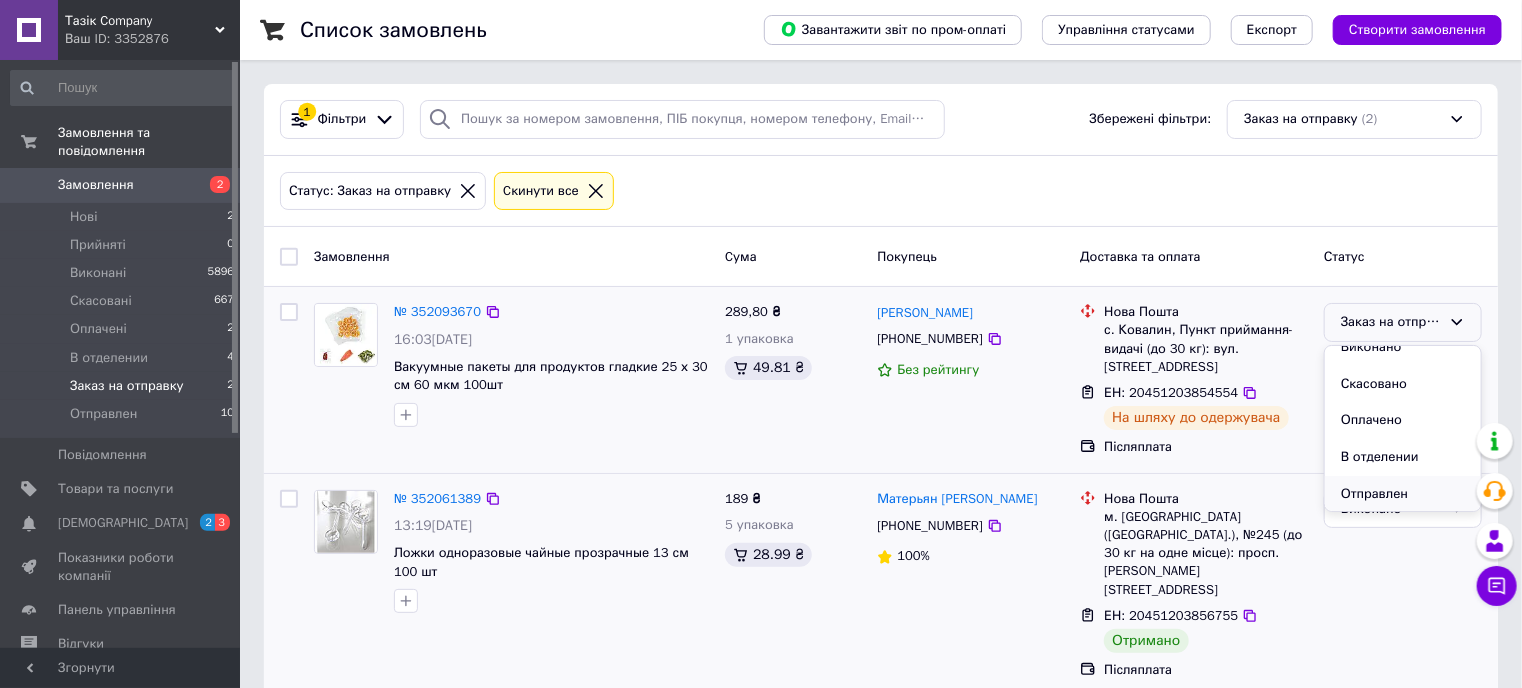 click on "Отправлен" at bounding box center (1403, 494) 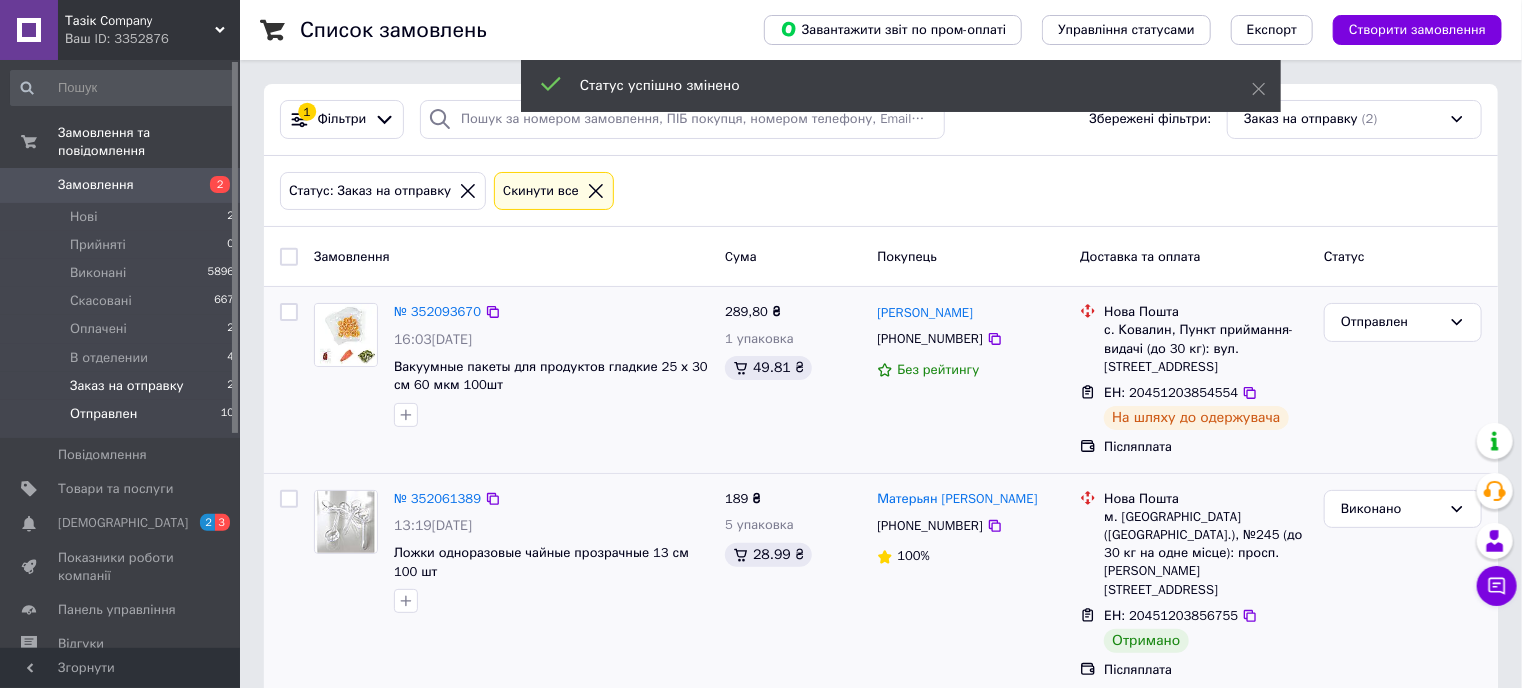click on "Отправлен" at bounding box center [103, 414] 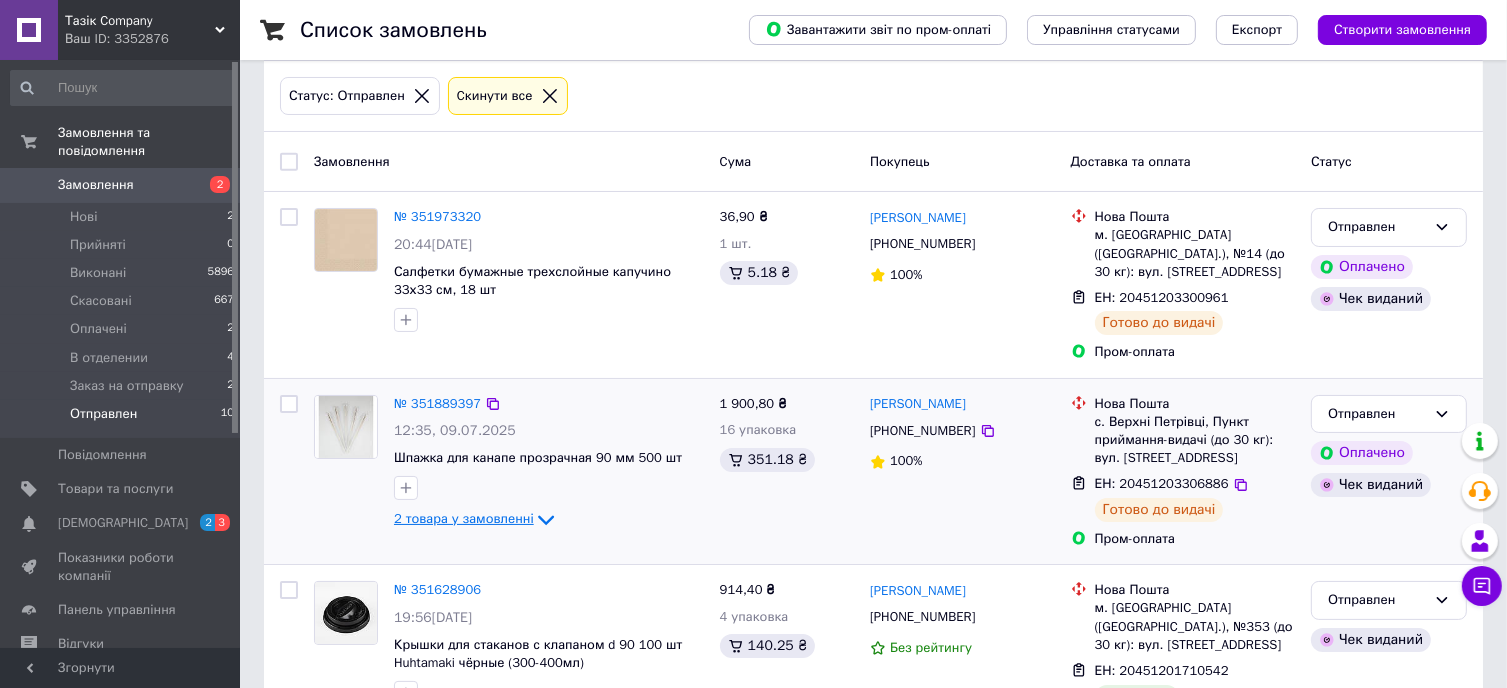 scroll, scrollTop: 300, scrollLeft: 0, axis: vertical 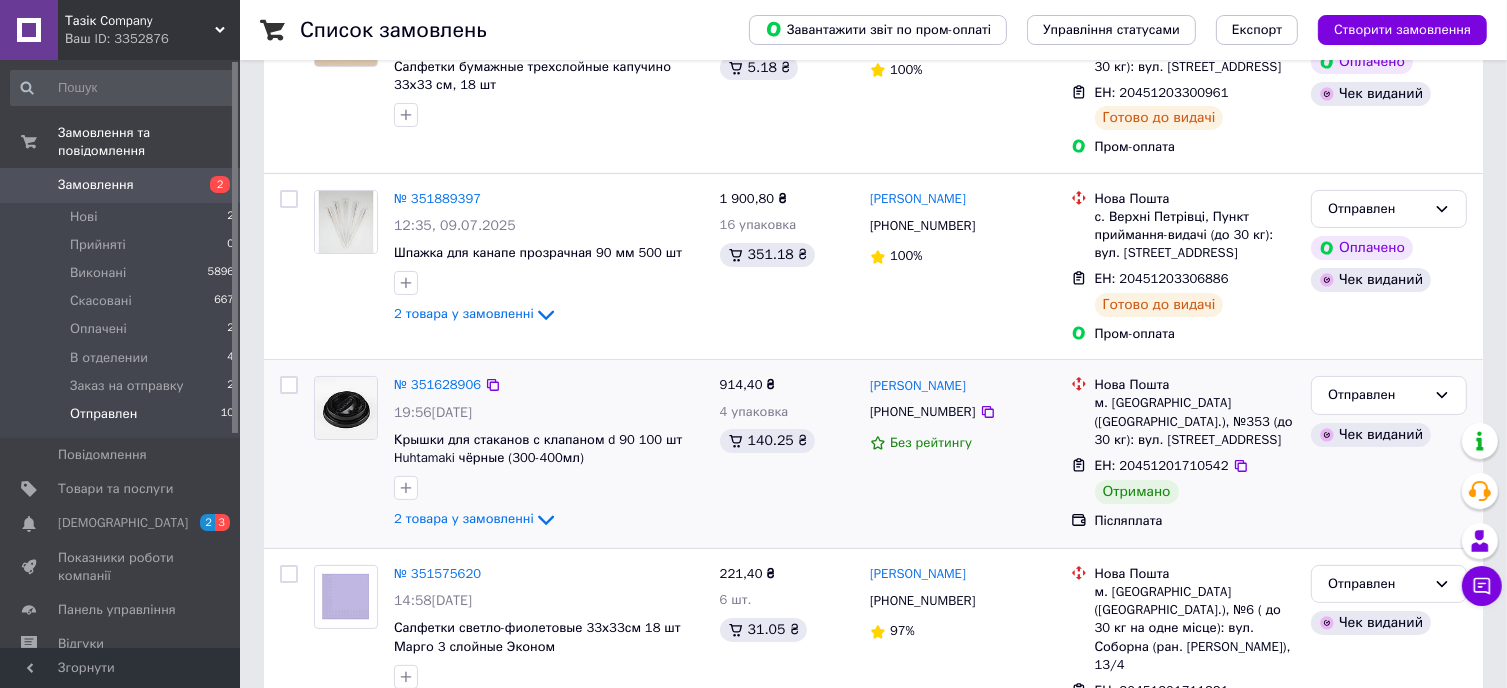 click at bounding box center (289, 385) 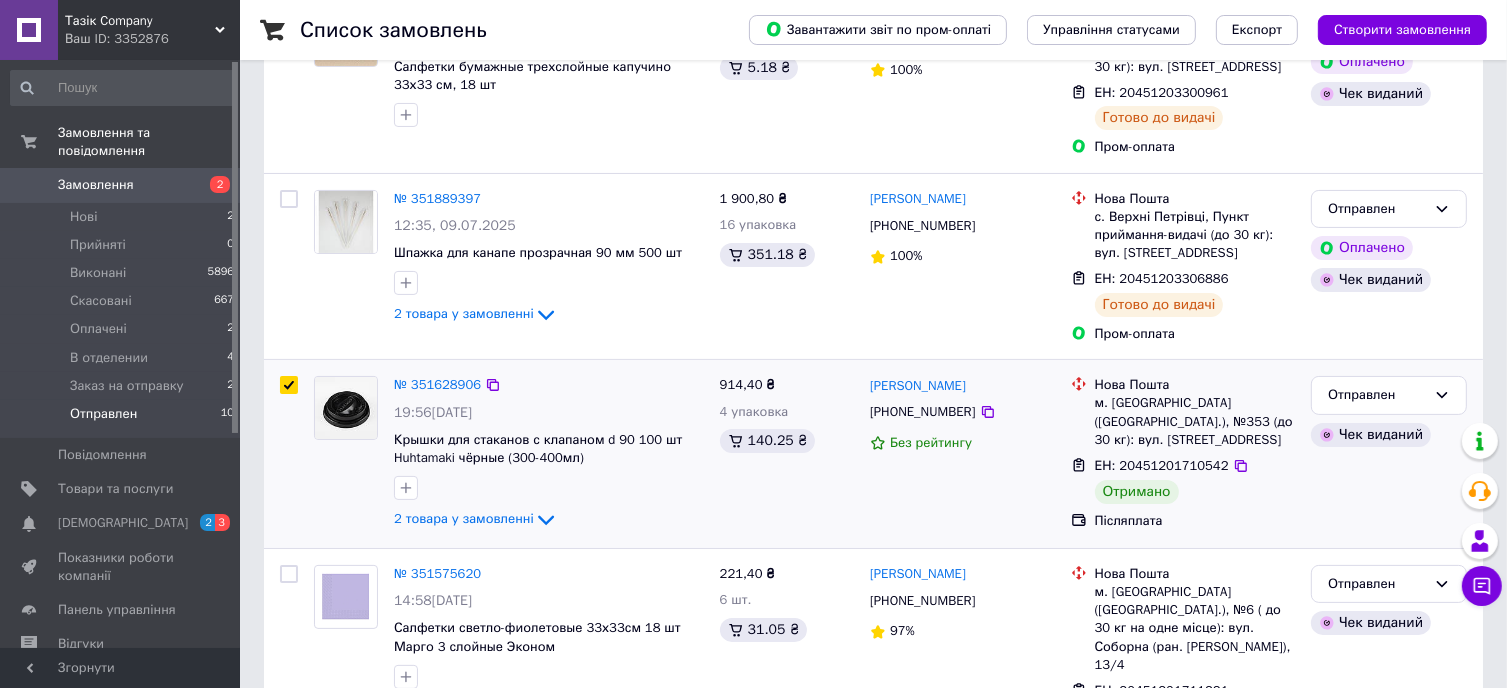 checkbox on "true" 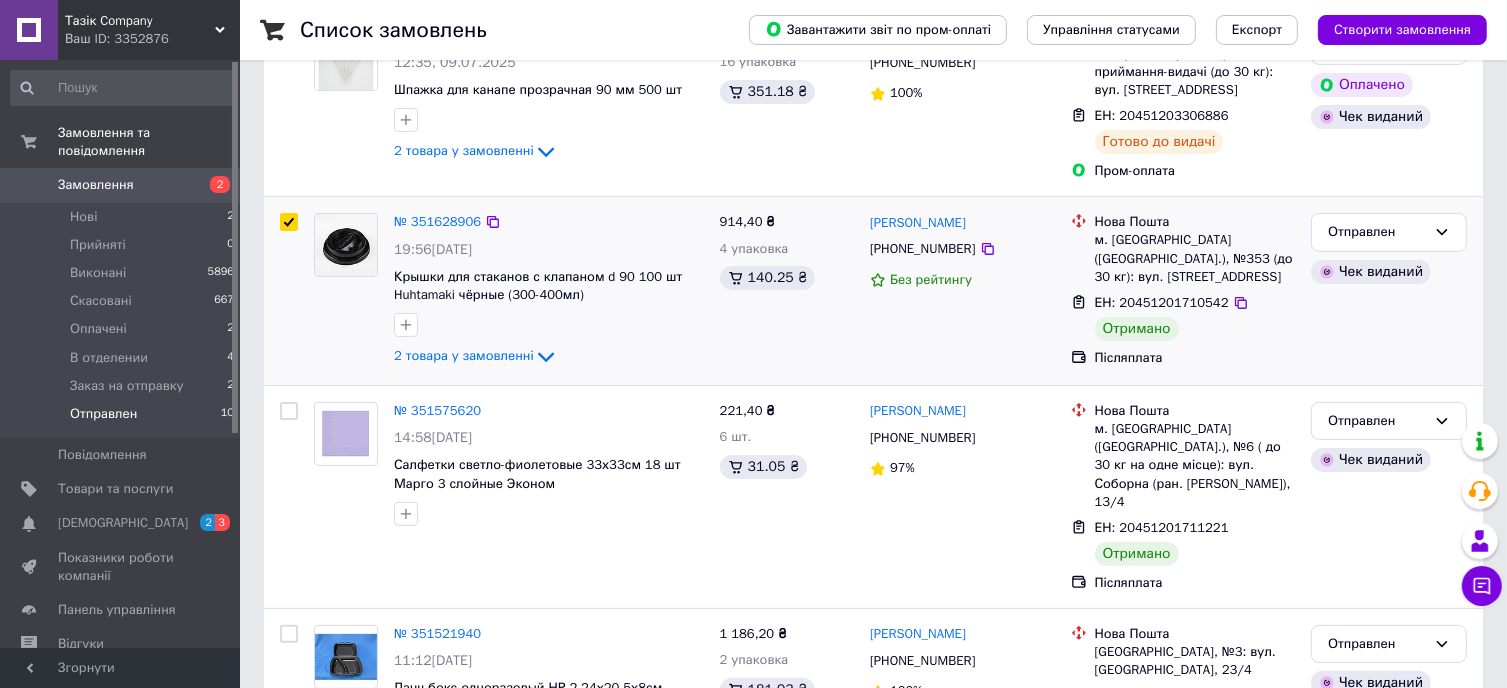 scroll, scrollTop: 500, scrollLeft: 0, axis: vertical 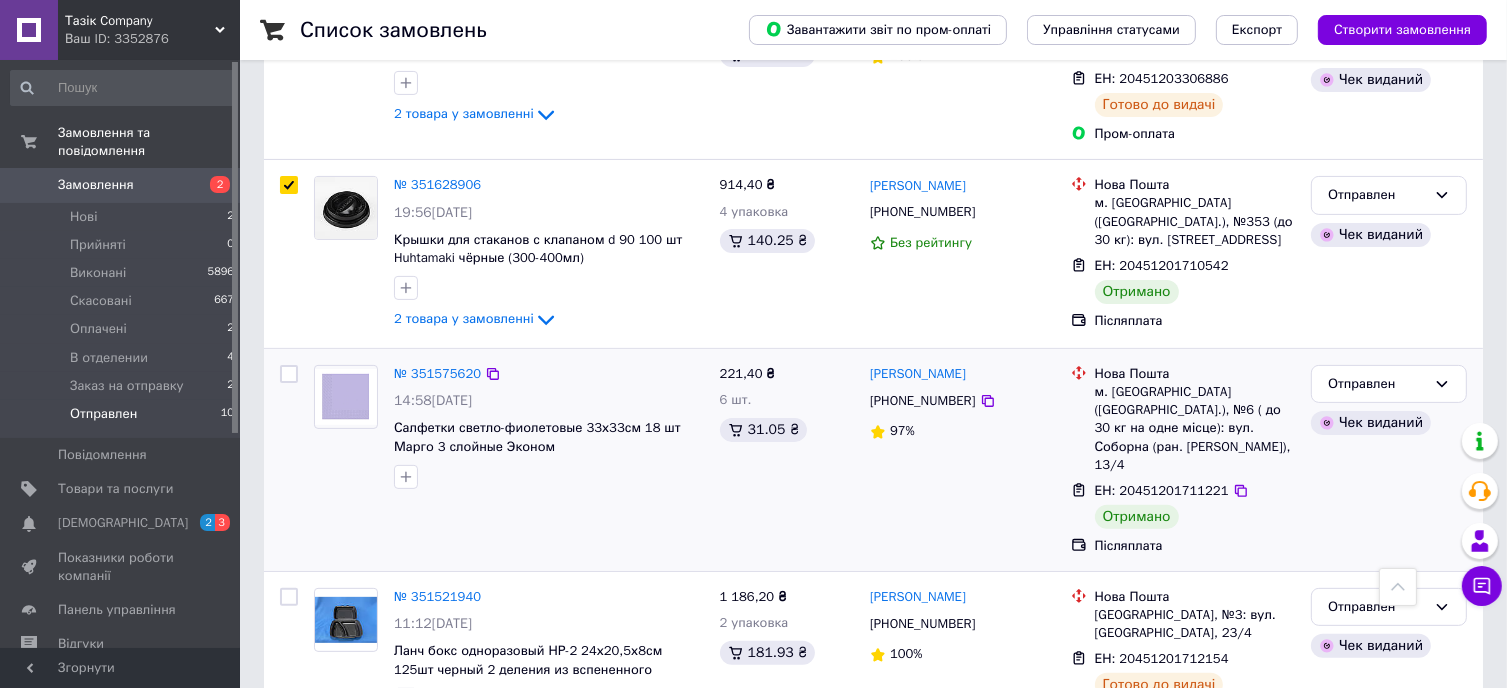 click at bounding box center (289, 374) 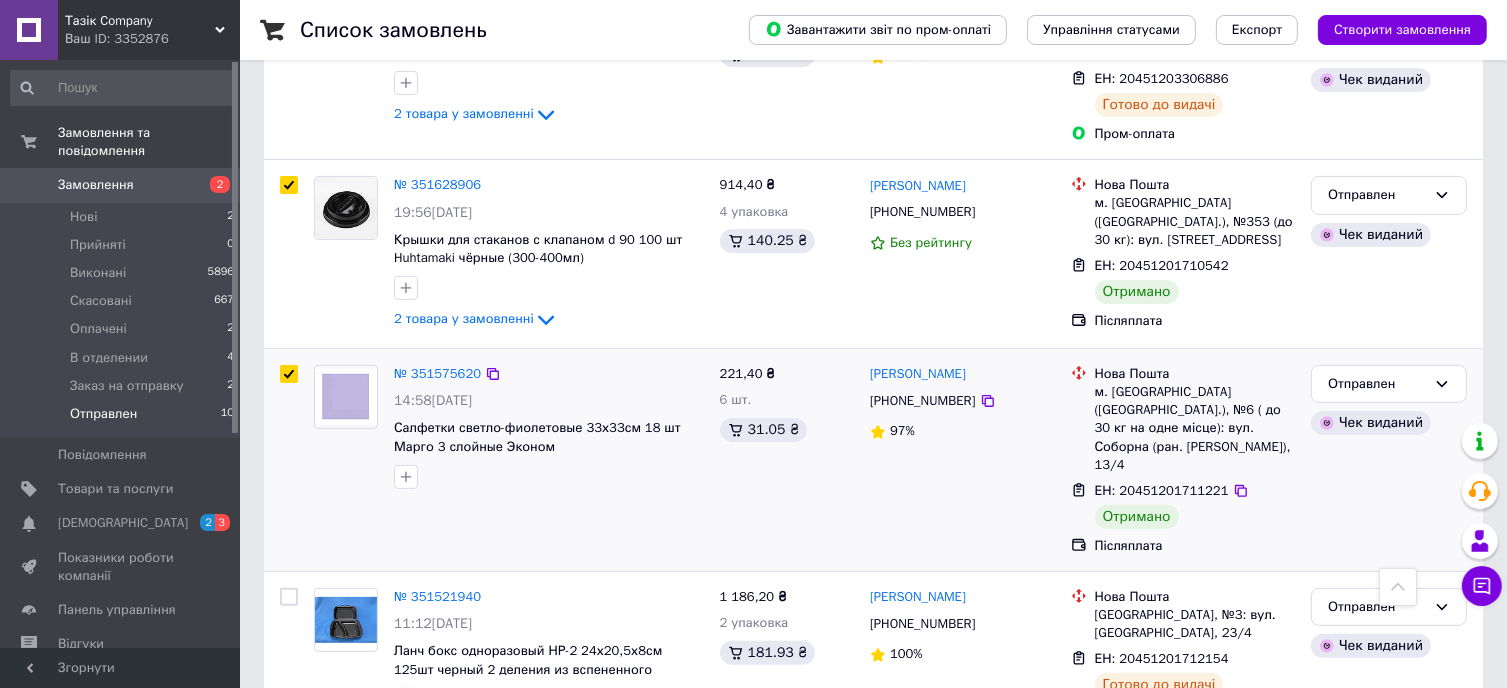checkbox on "true" 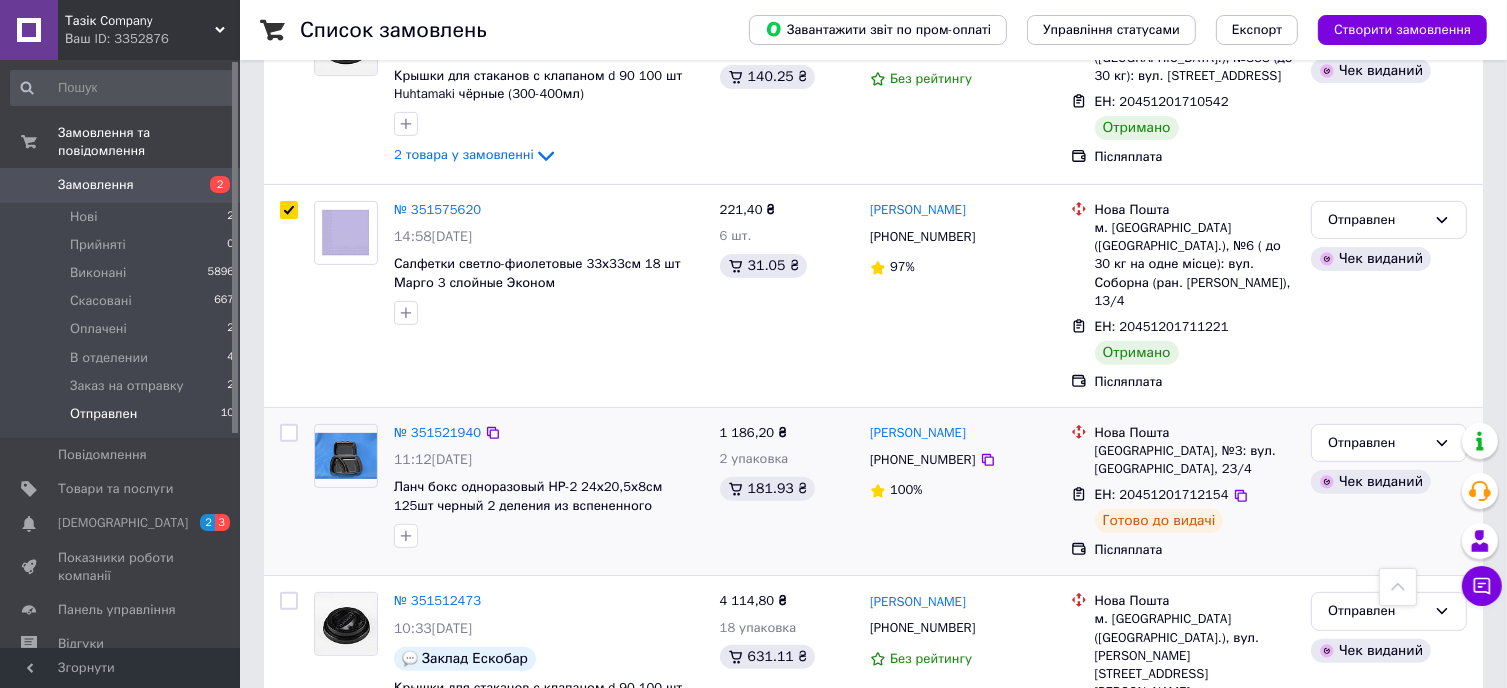 scroll, scrollTop: 700, scrollLeft: 0, axis: vertical 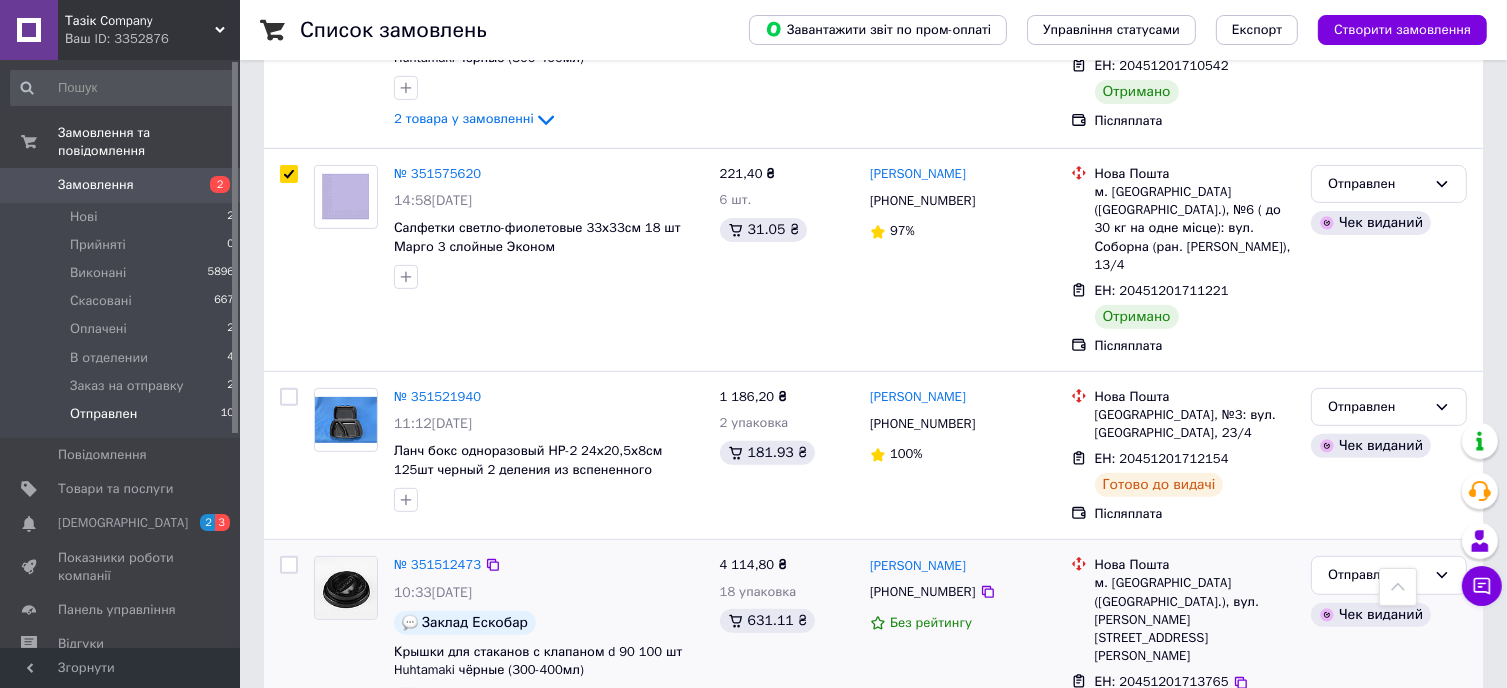 click at bounding box center (289, 565) 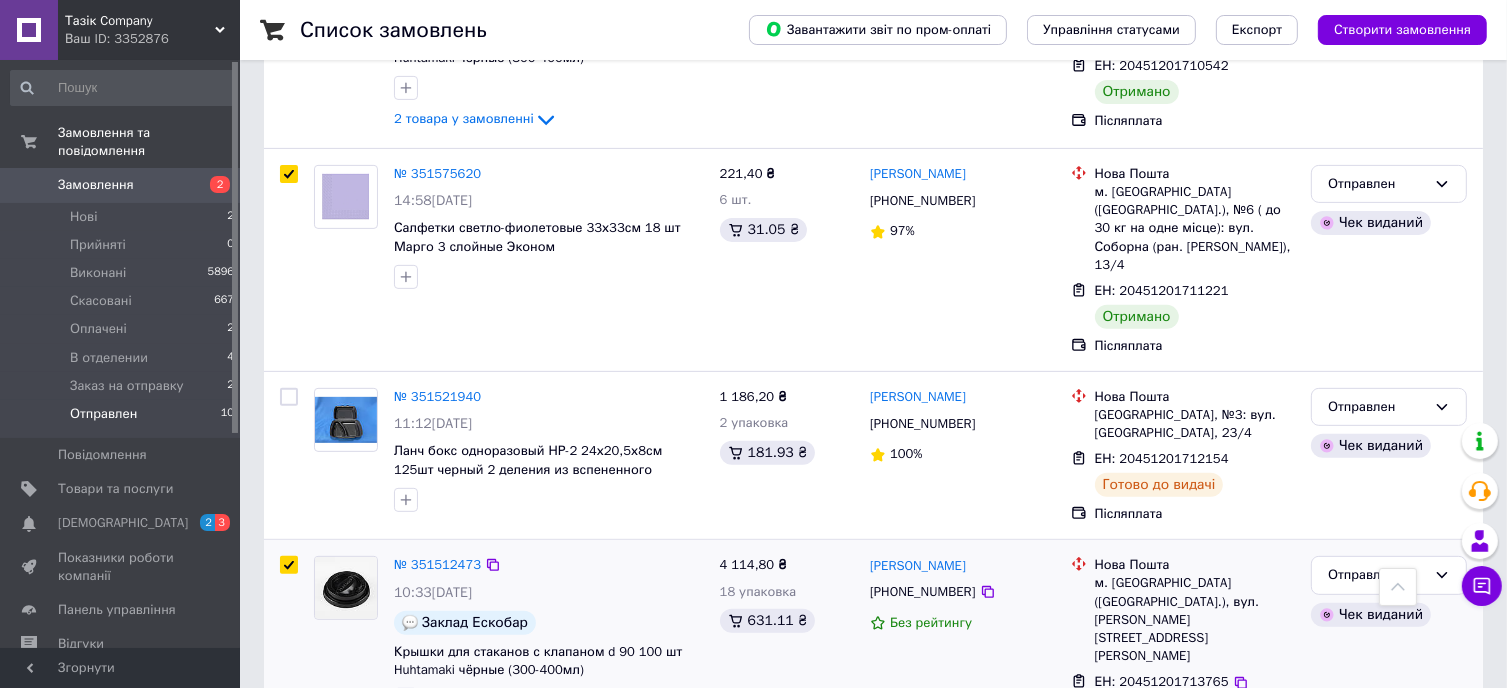 checkbox on "true" 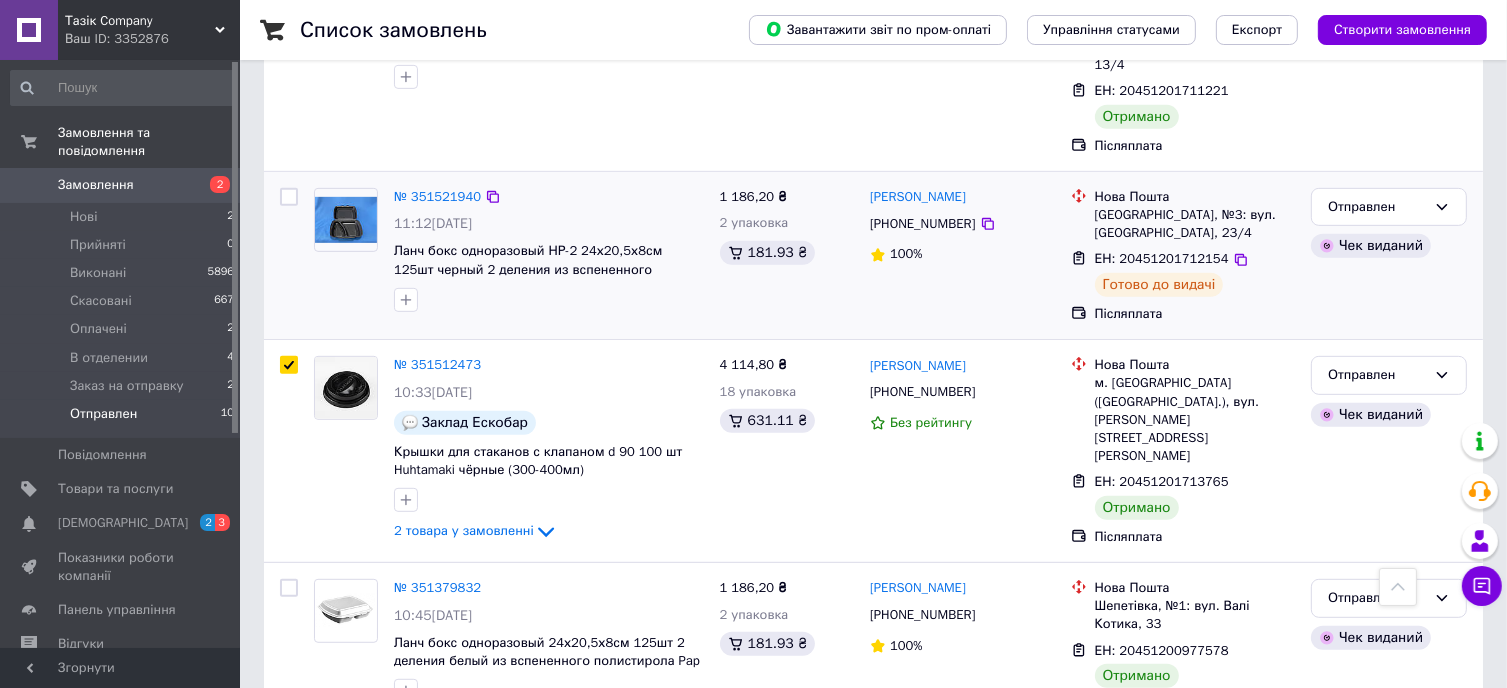 scroll, scrollTop: 1000, scrollLeft: 0, axis: vertical 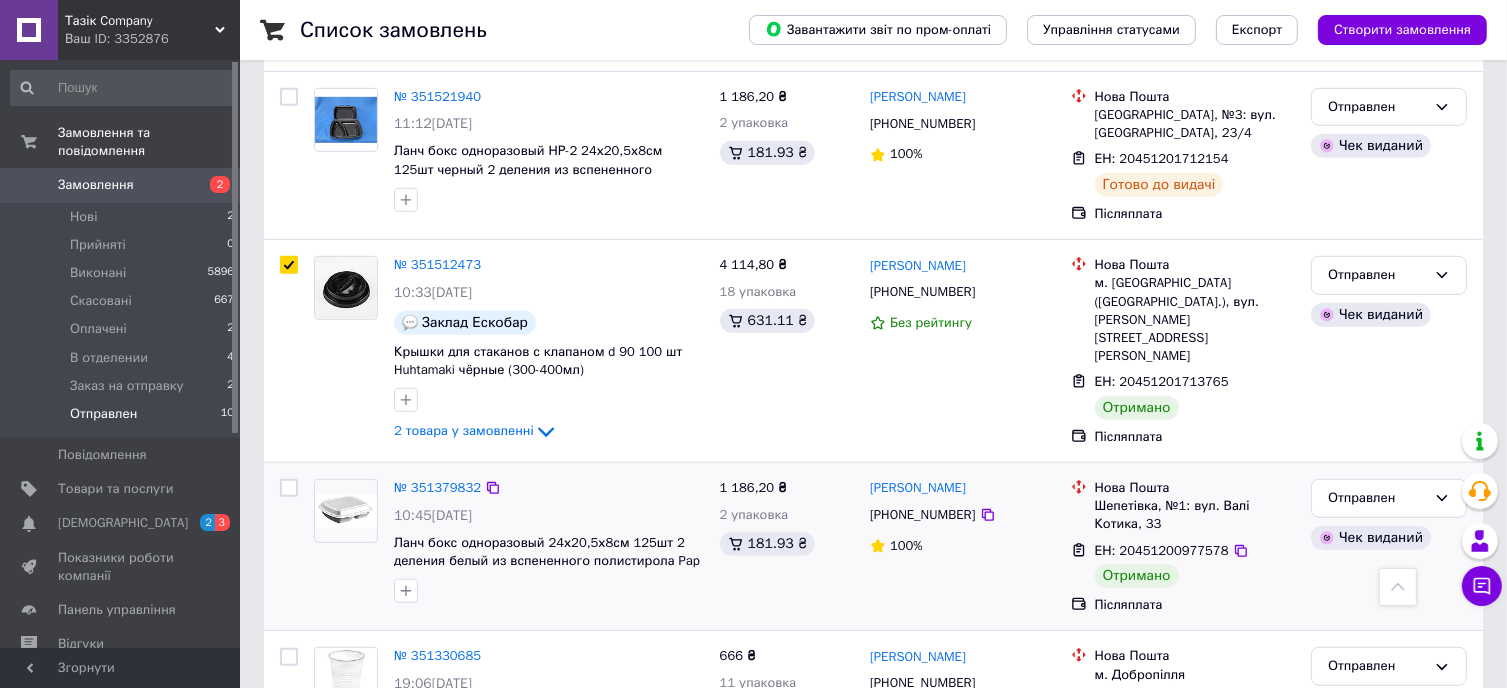 click at bounding box center [289, 488] 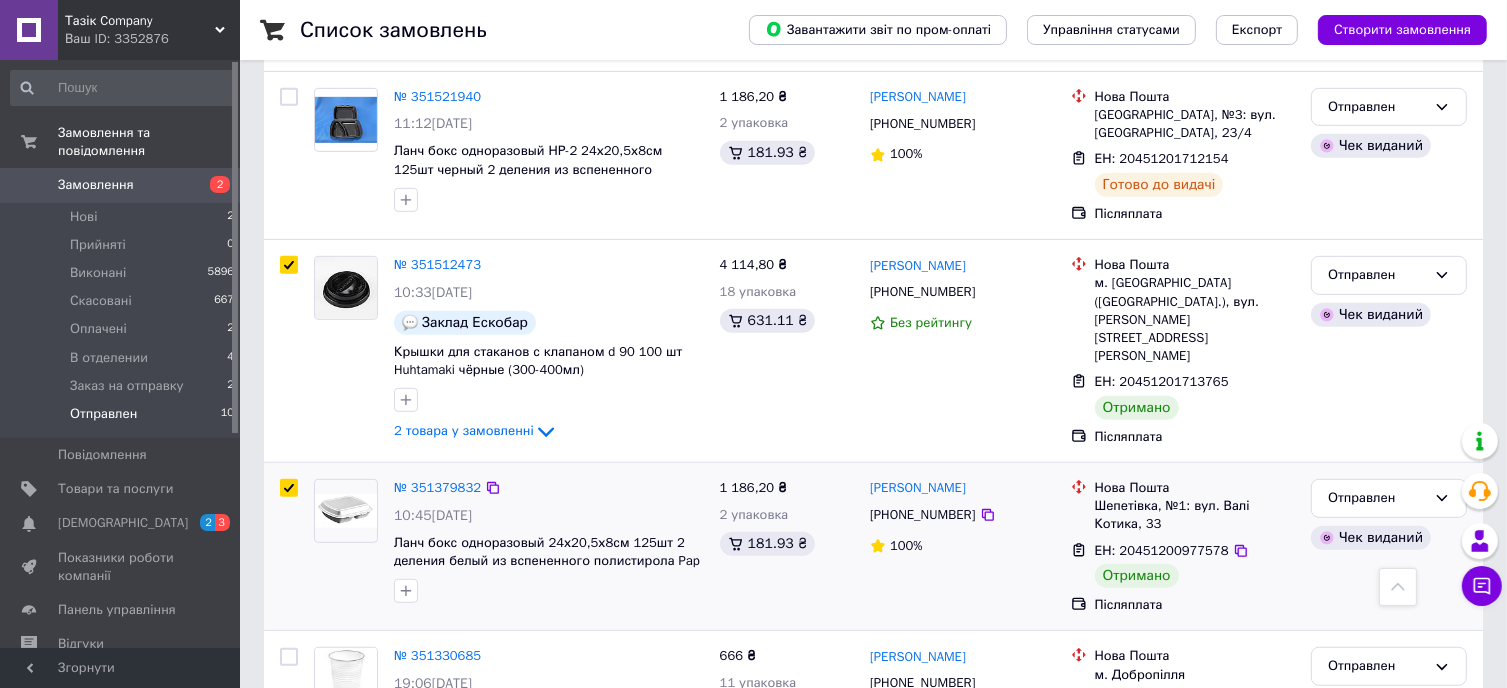 checkbox on "true" 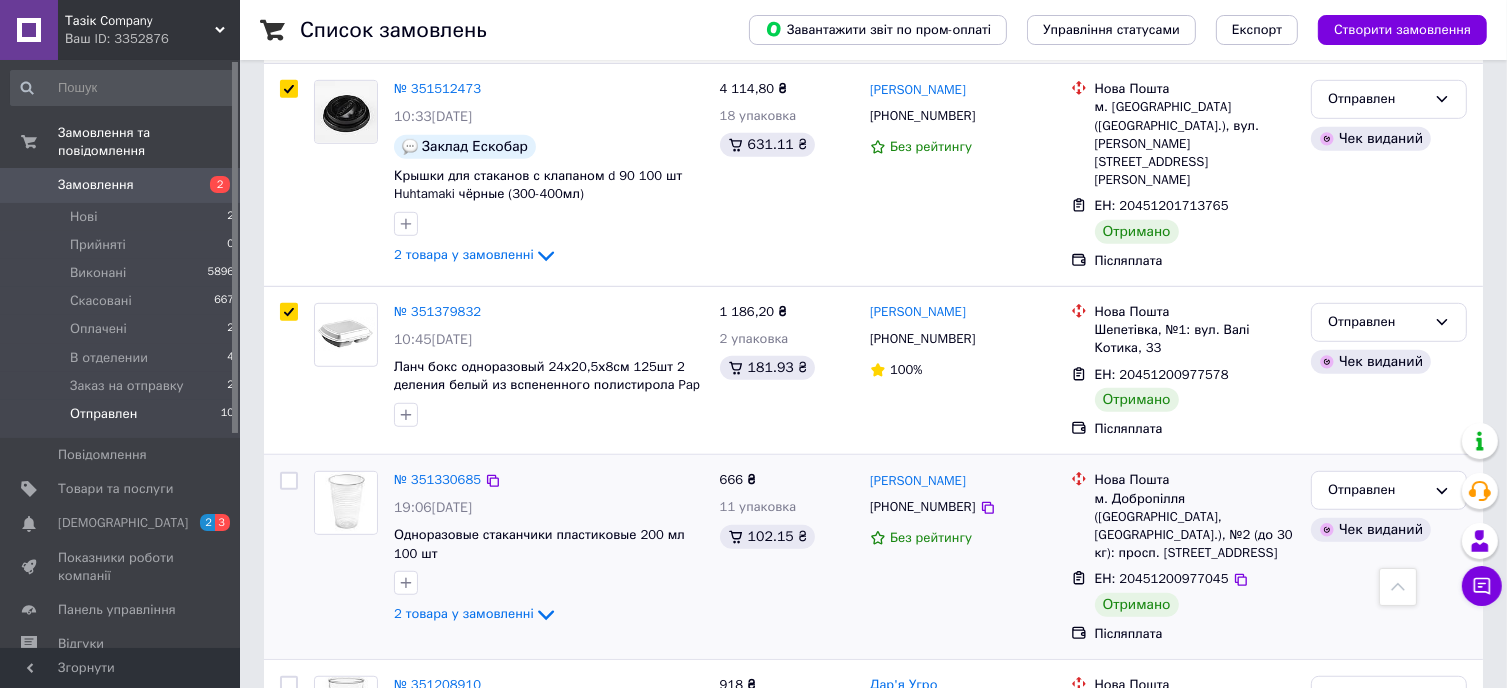 scroll, scrollTop: 1300, scrollLeft: 0, axis: vertical 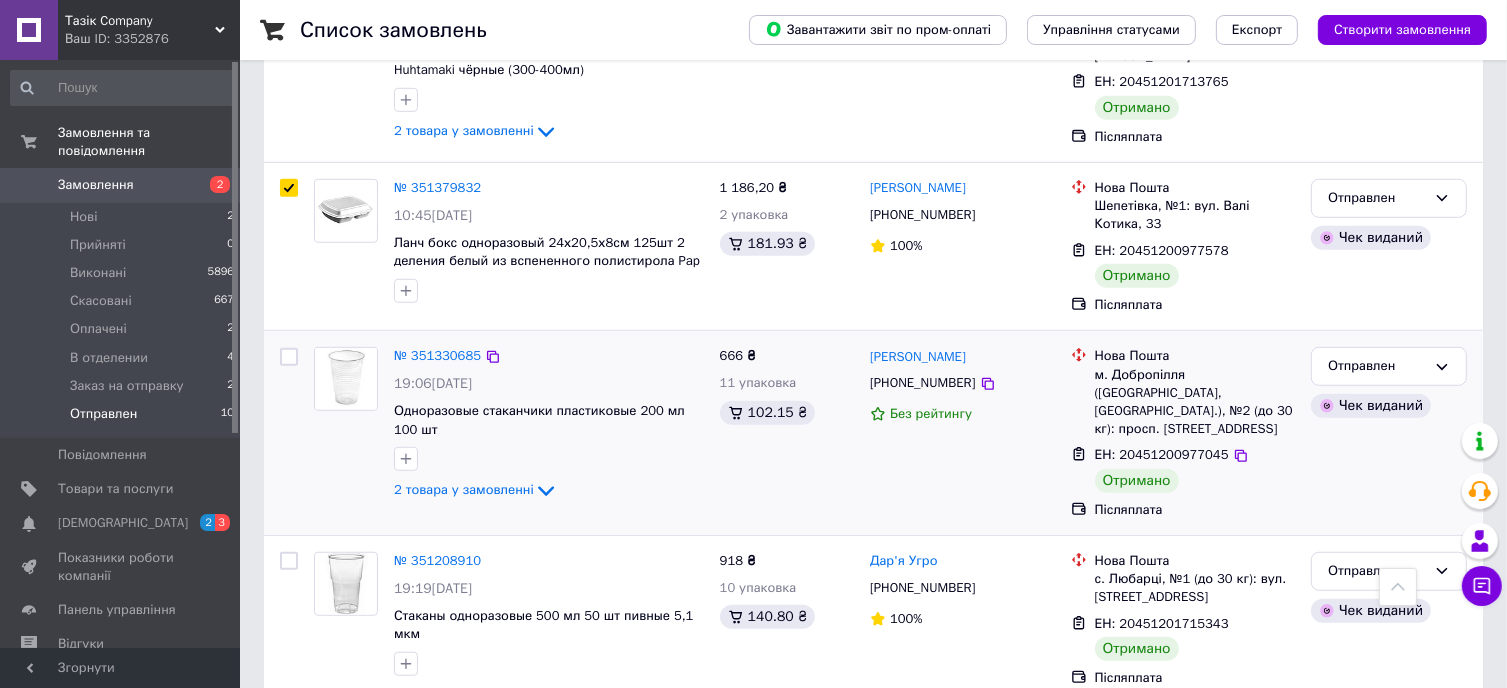 click at bounding box center [289, 357] 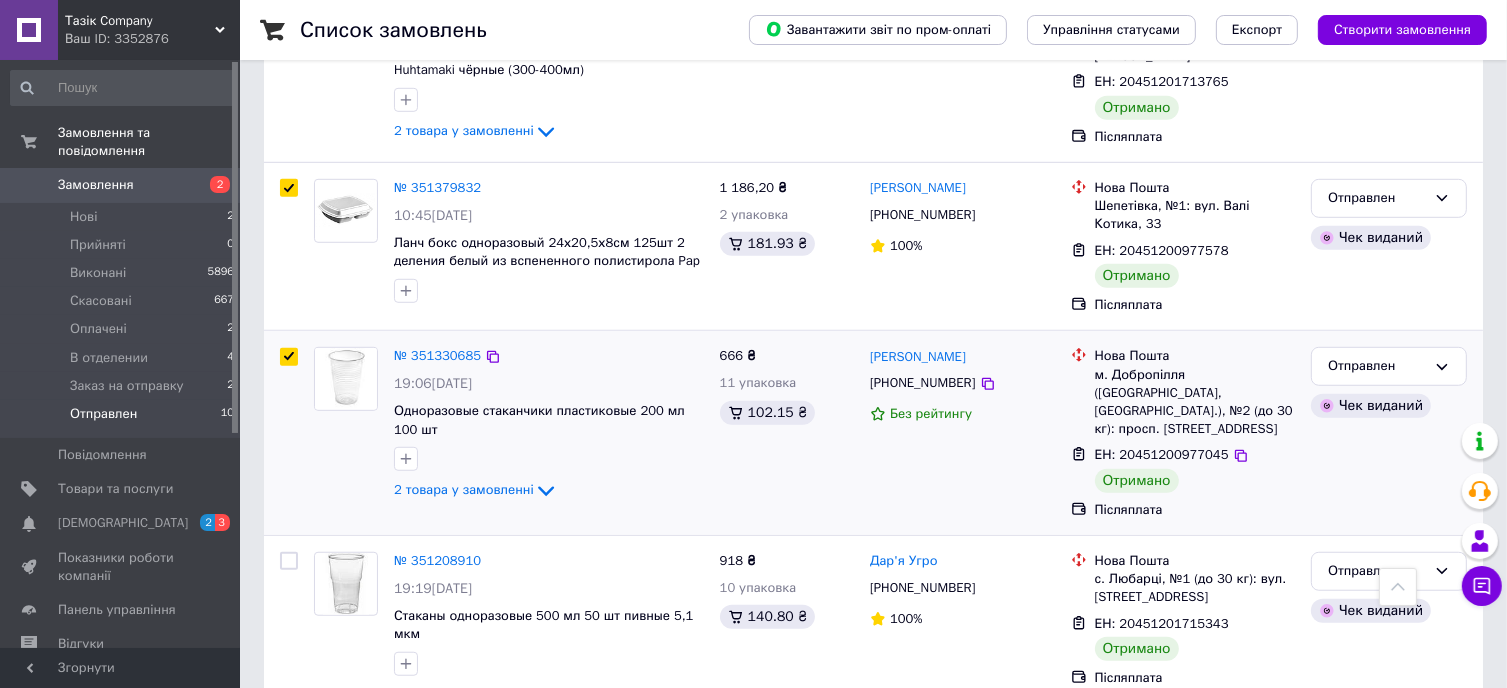 checkbox on "true" 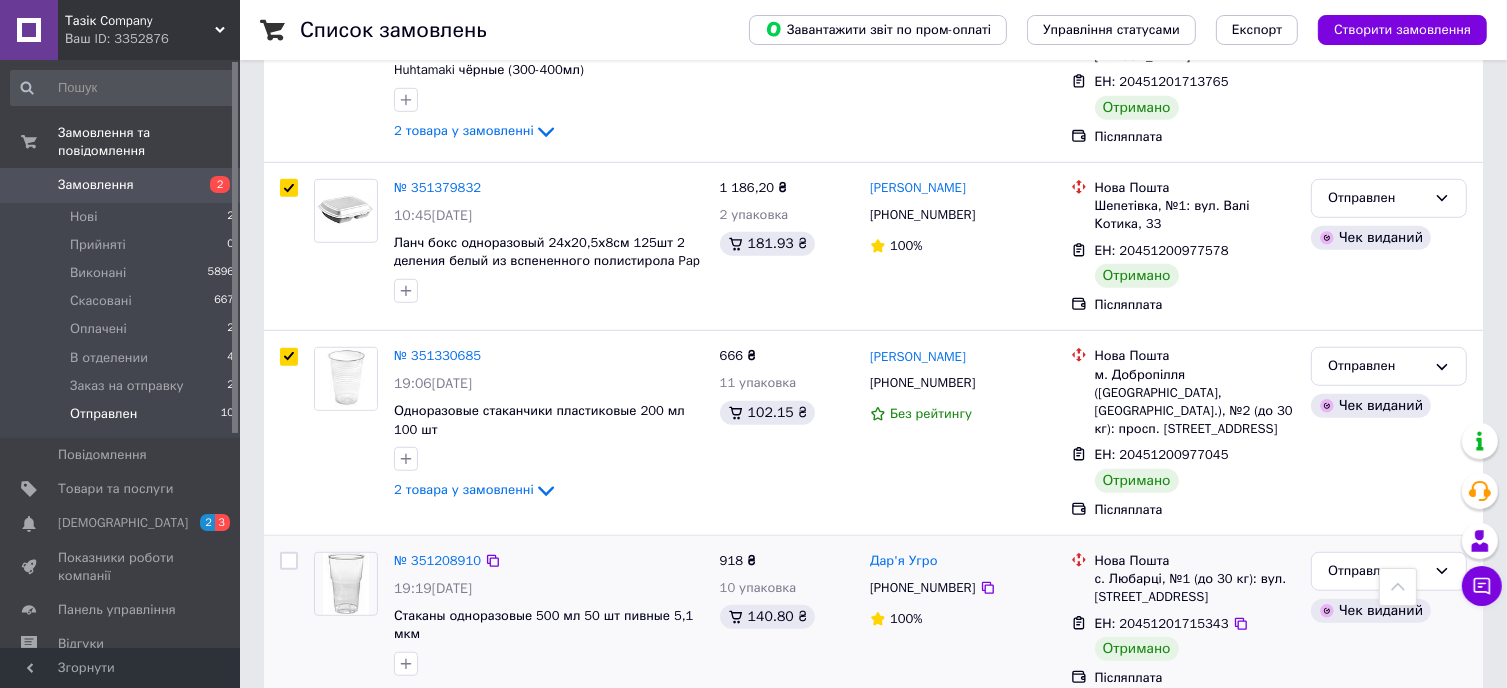 click at bounding box center (289, 561) 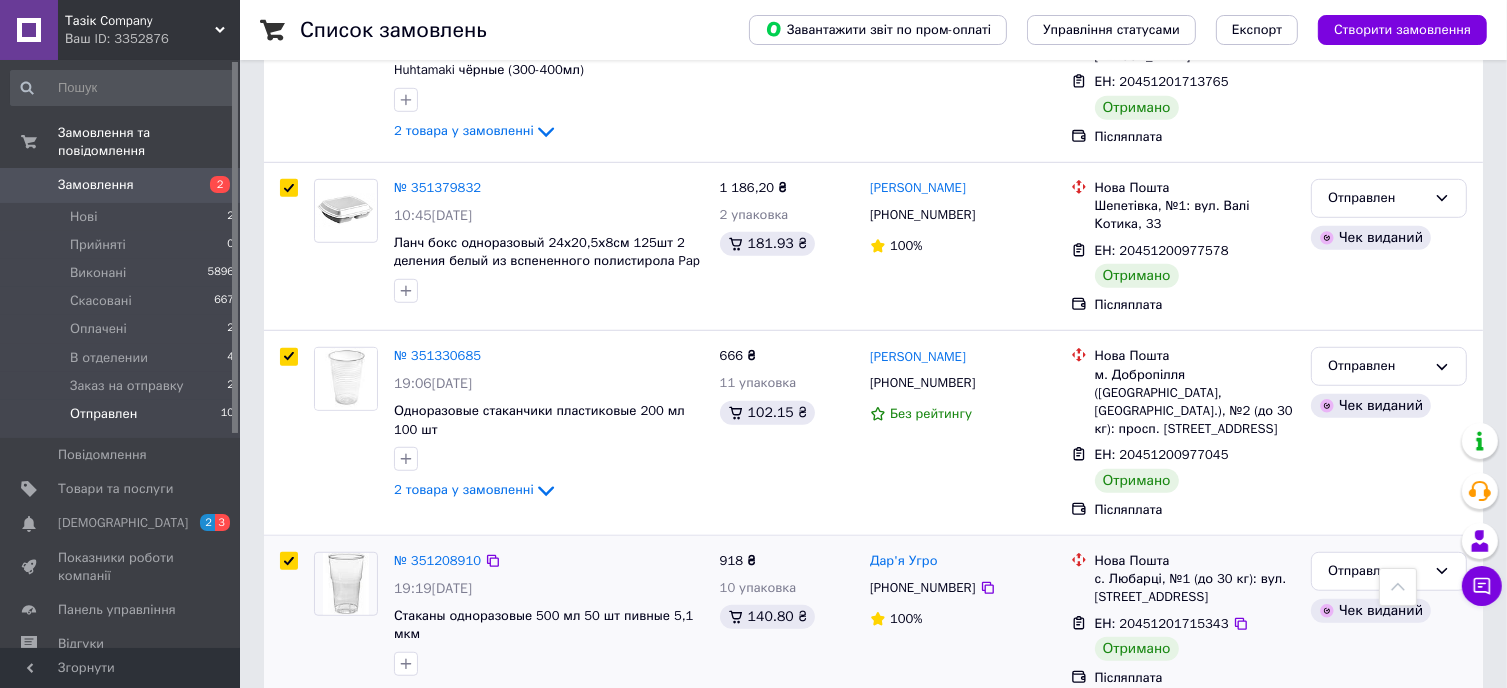 checkbox on "true" 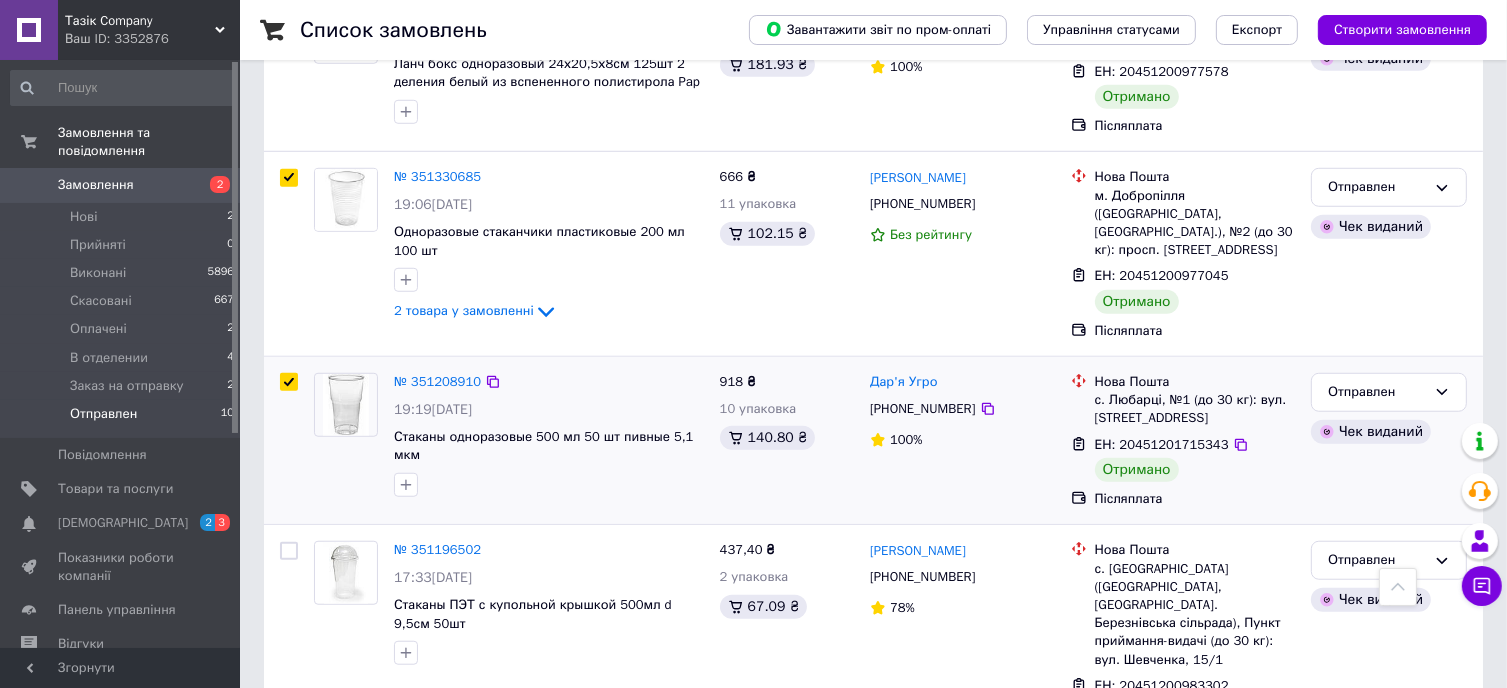 scroll, scrollTop: 1487, scrollLeft: 0, axis: vertical 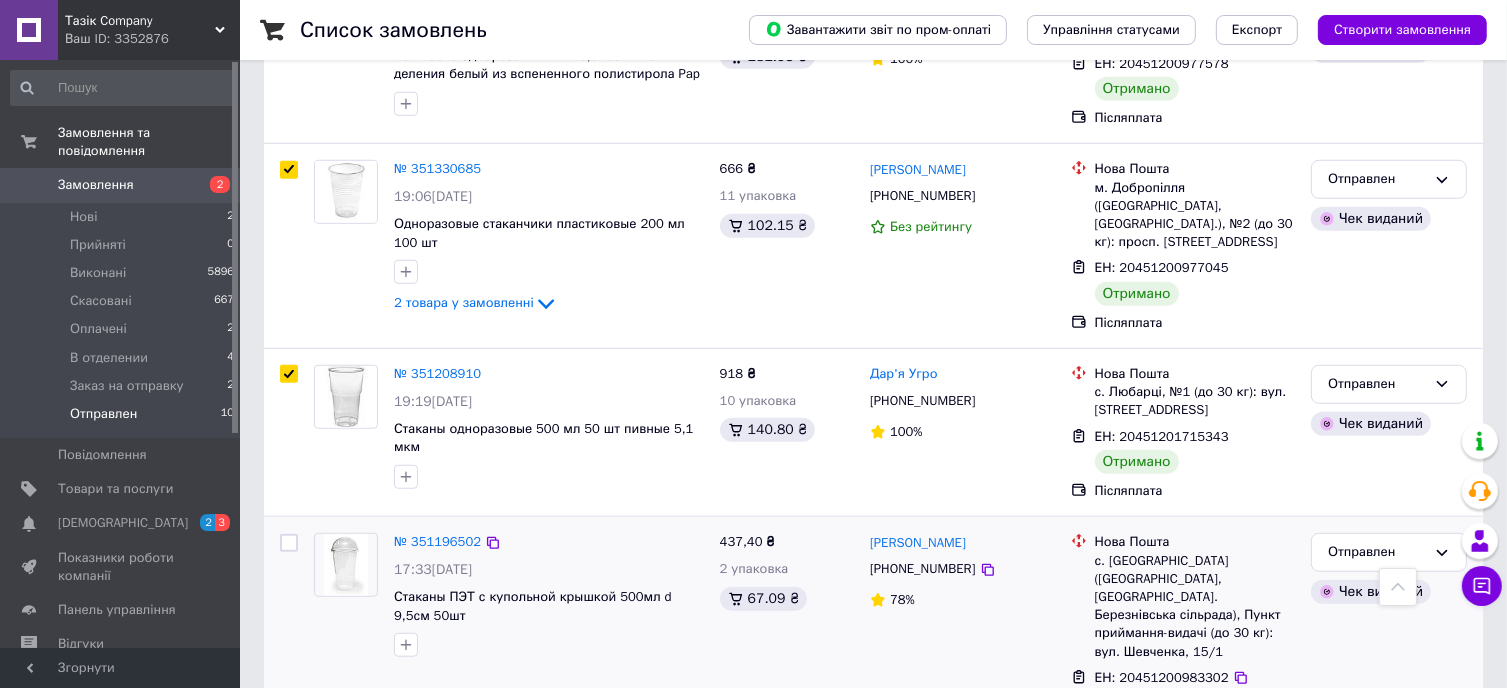click at bounding box center [289, 543] 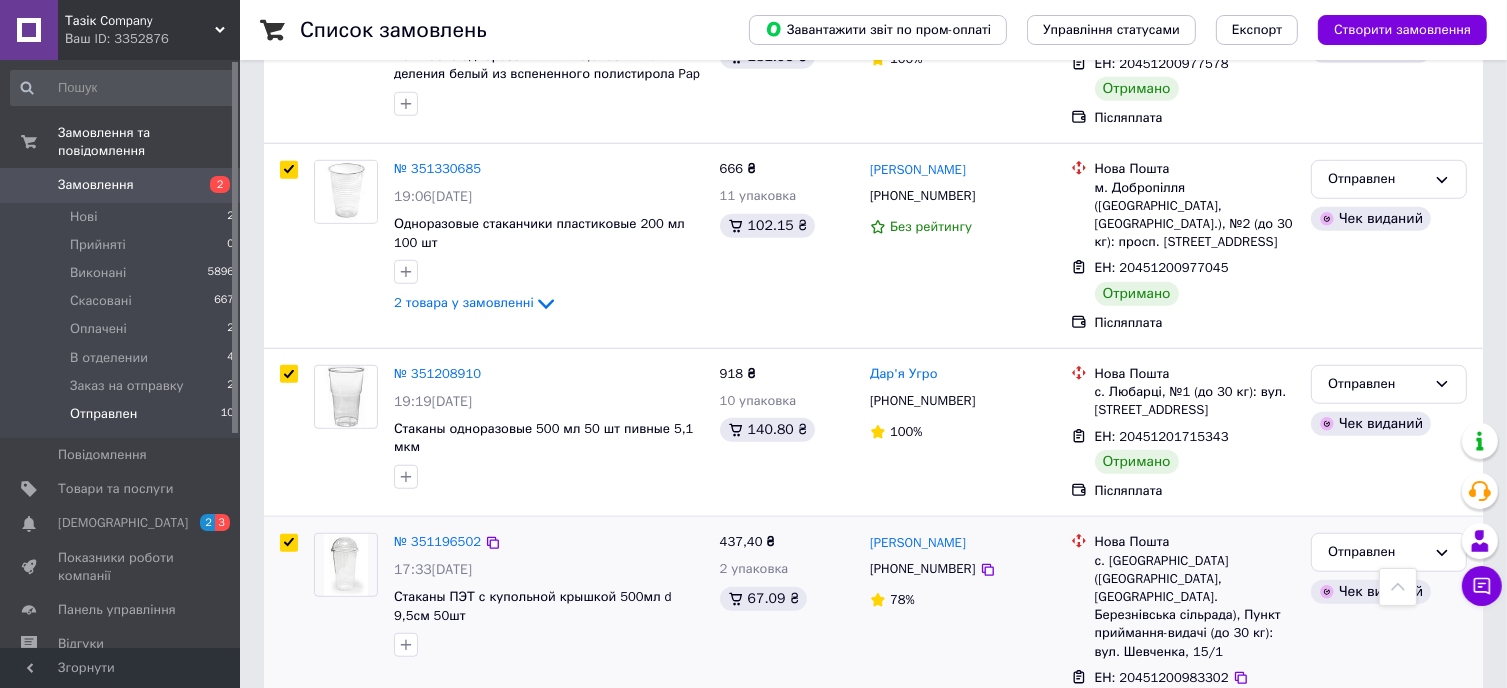 checkbox on "true" 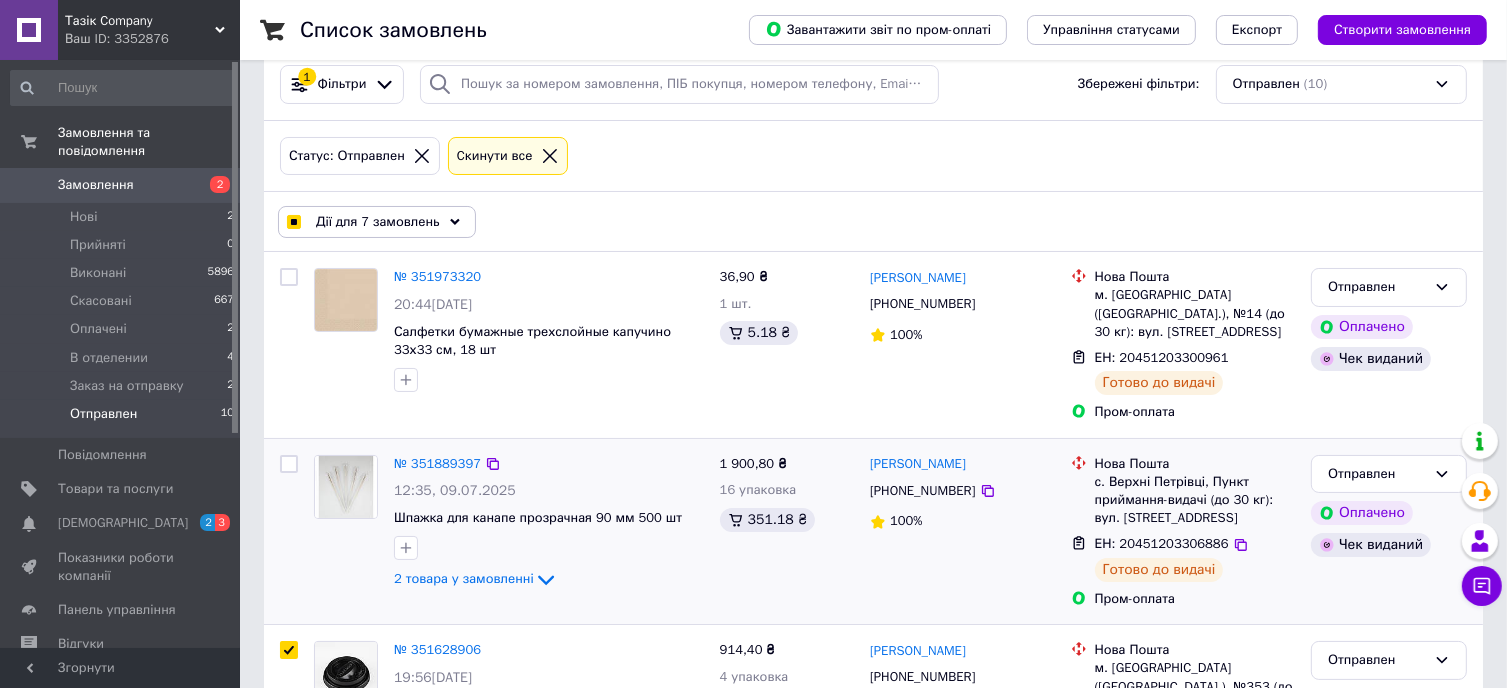 scroll, scrollTop: 0, scrollLeft: 0, axis: both 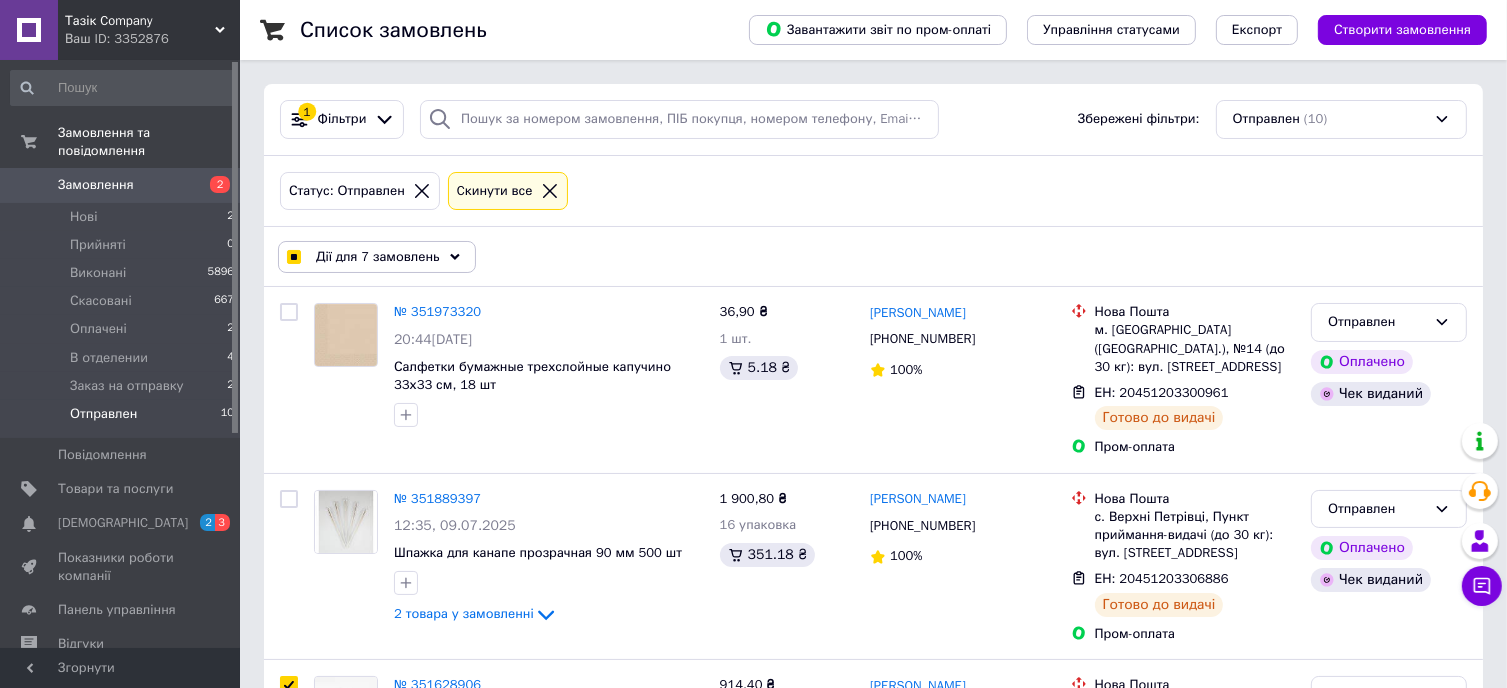 click 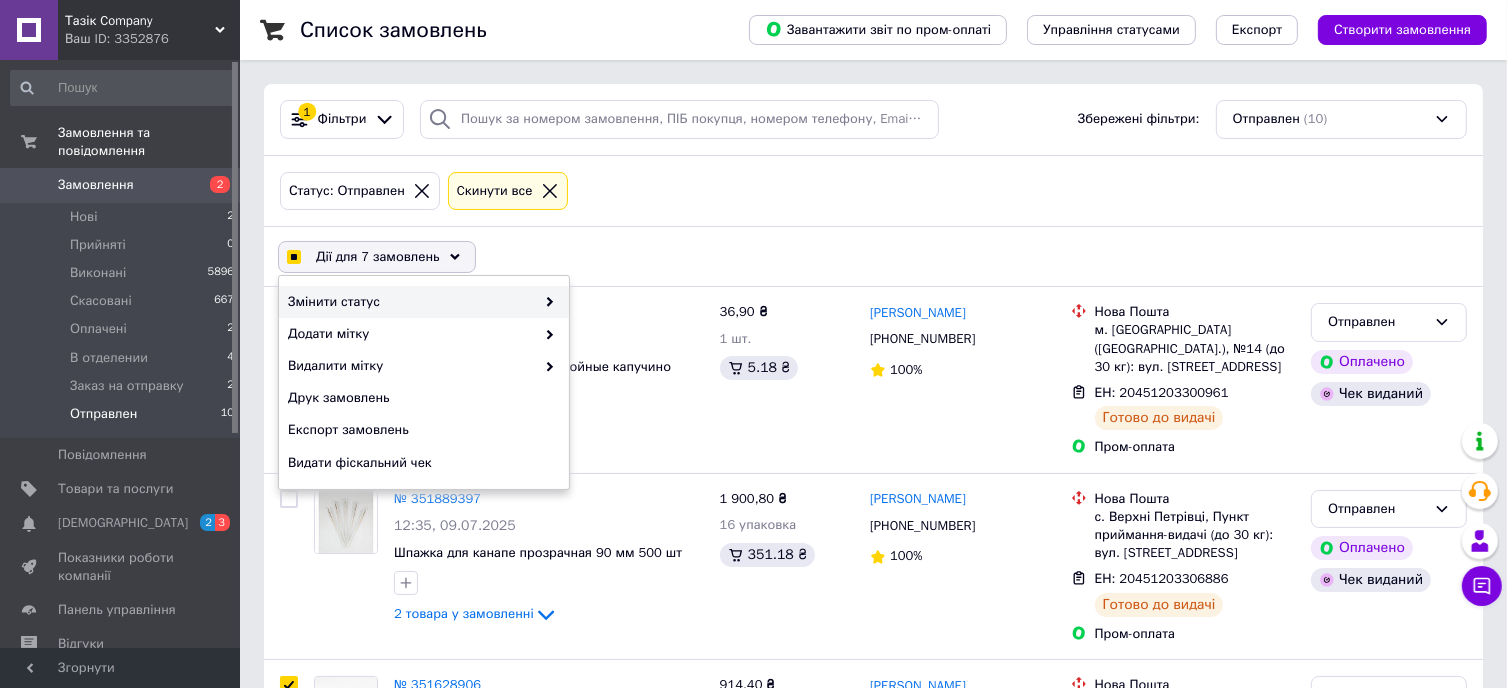 checkbox on "true" 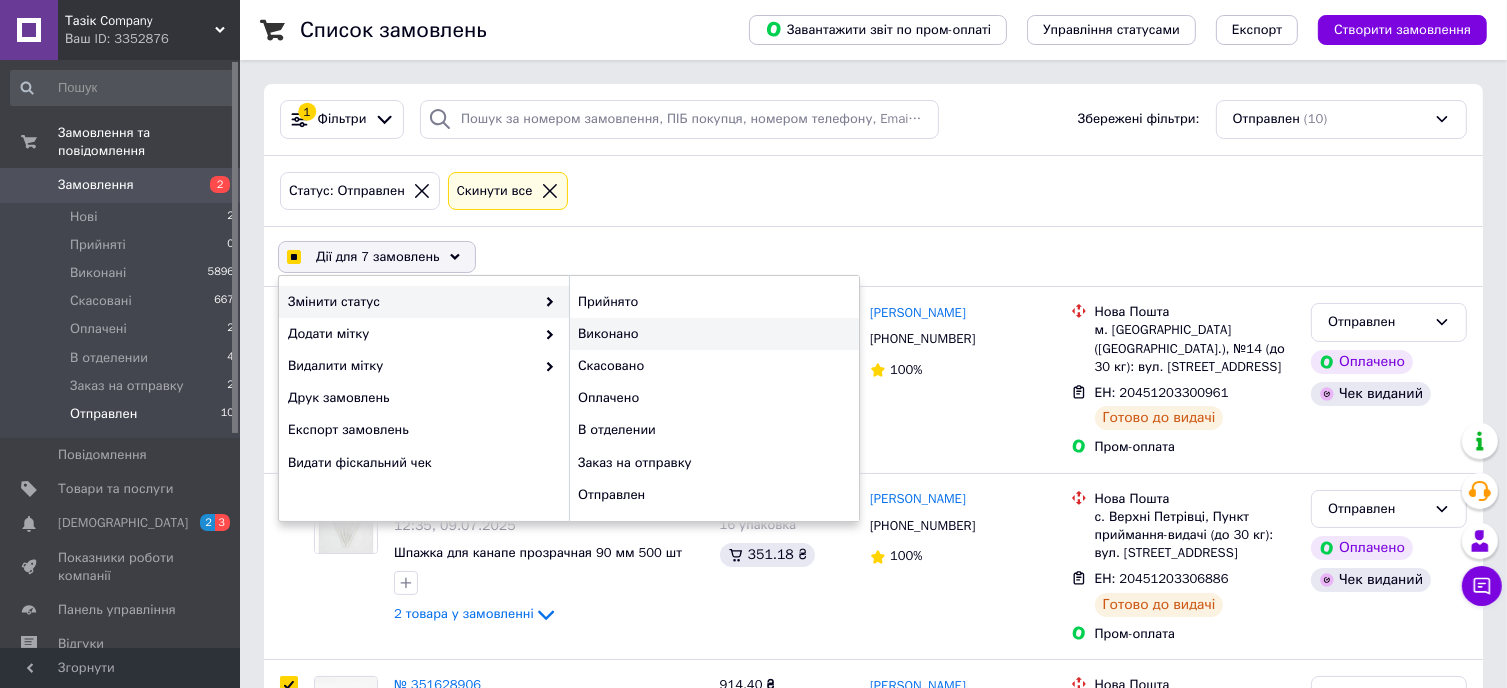 click on "Виконано" at bounding box center [714, 334] 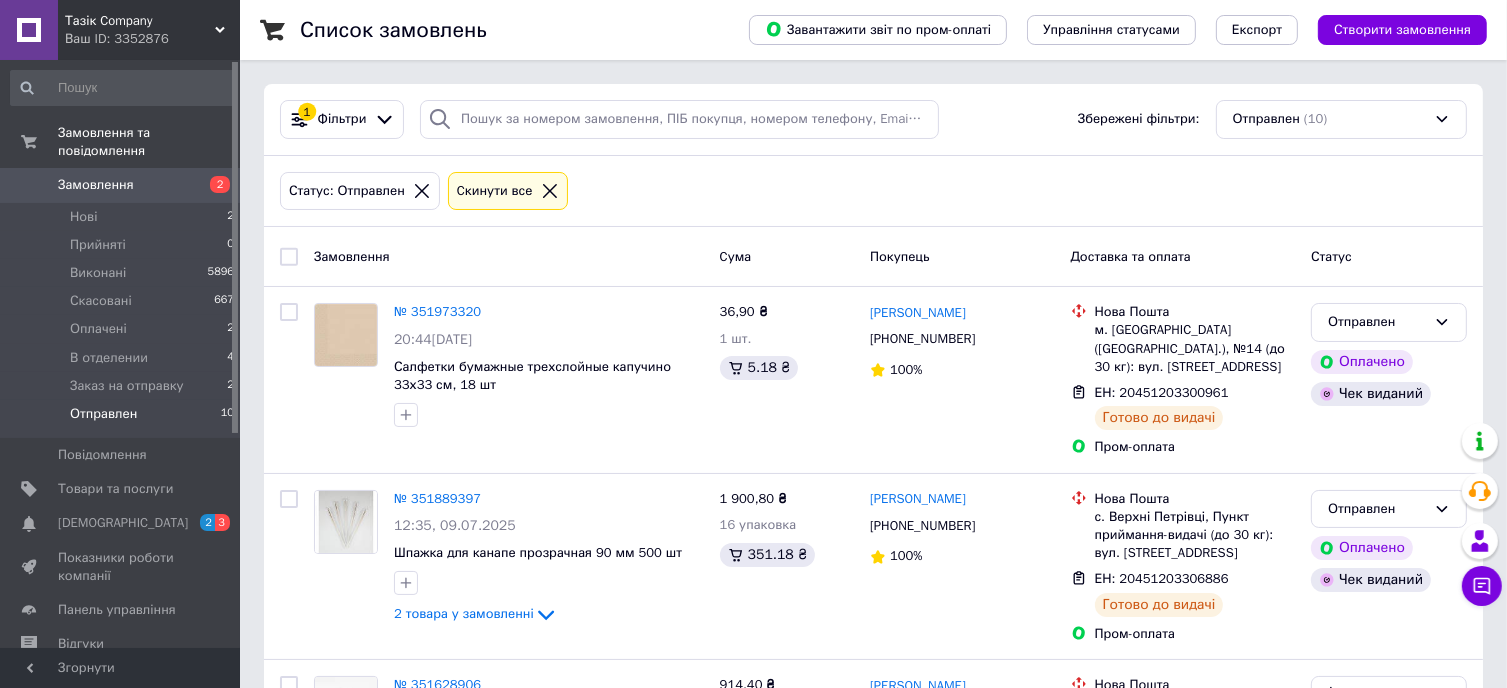 checkbox on "false" 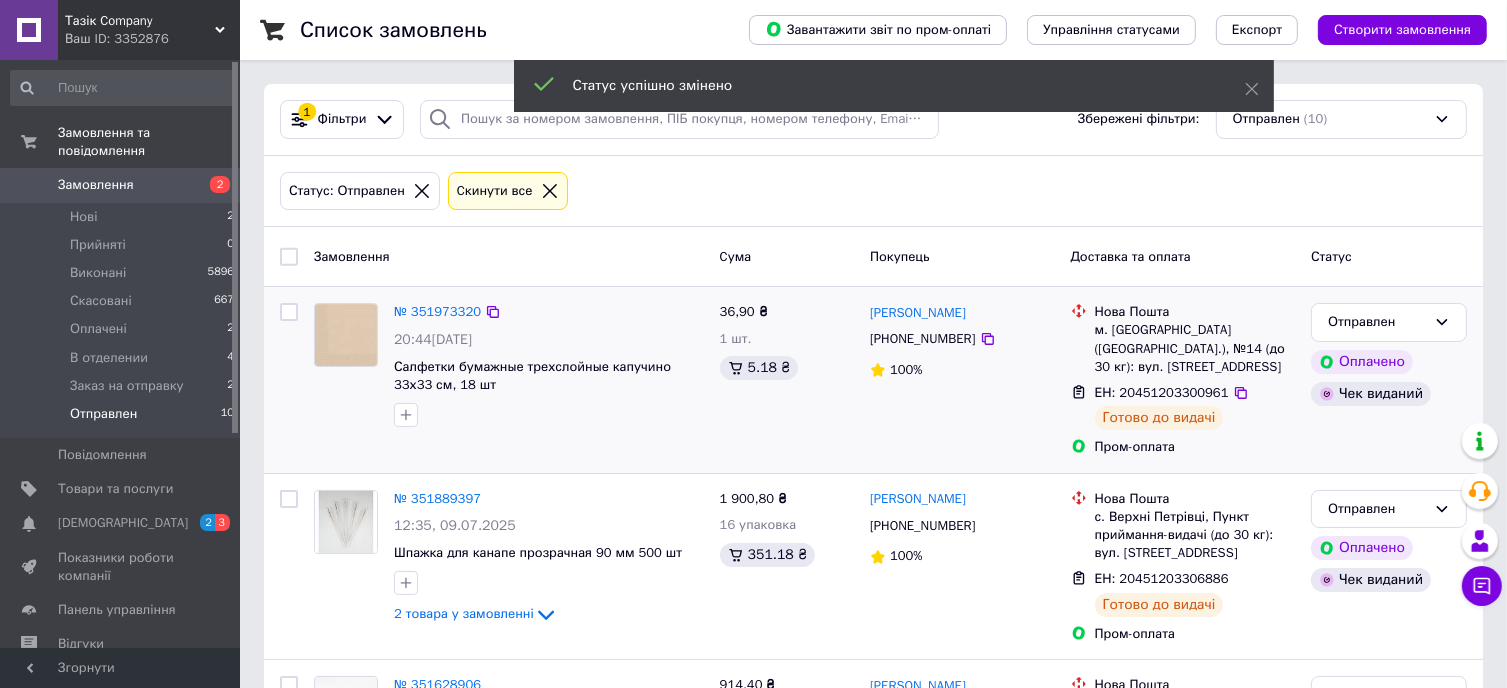 click at bounding box center [289, 312] 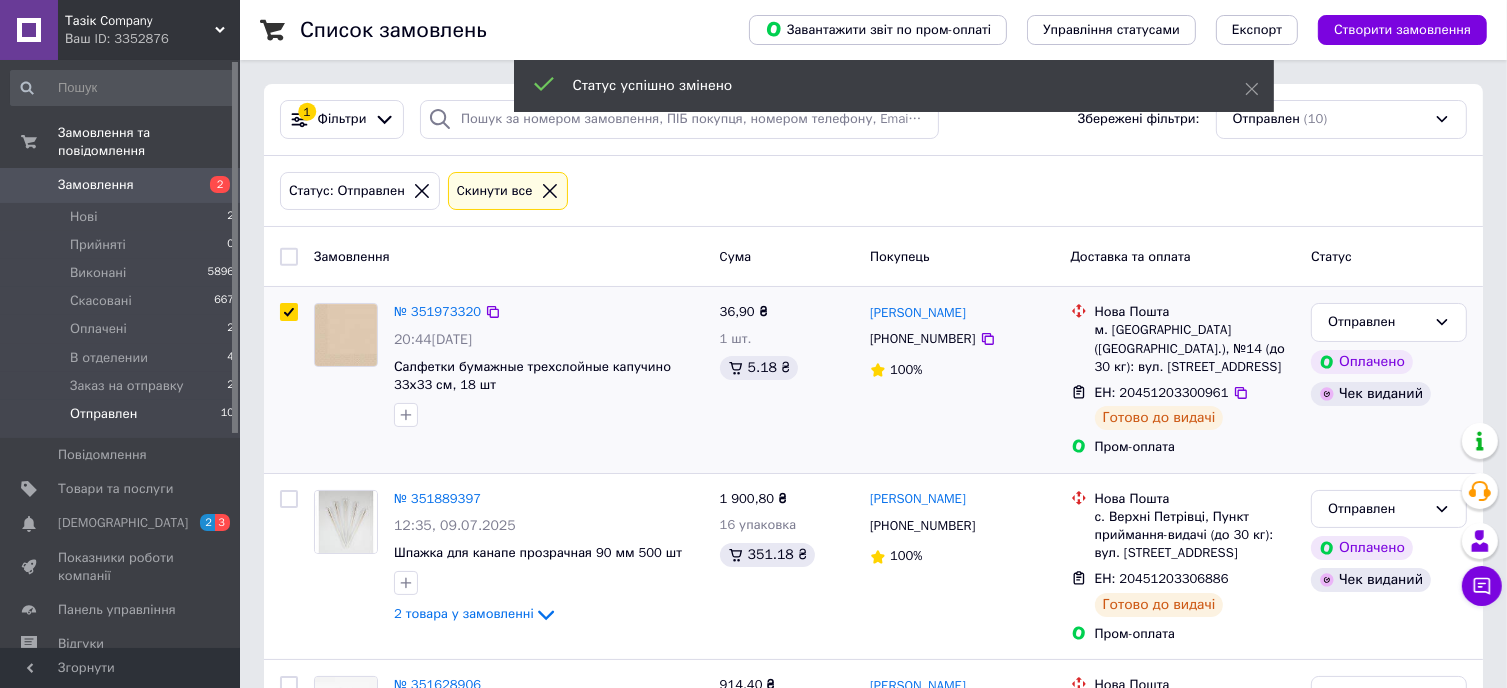 checkbox on "true" 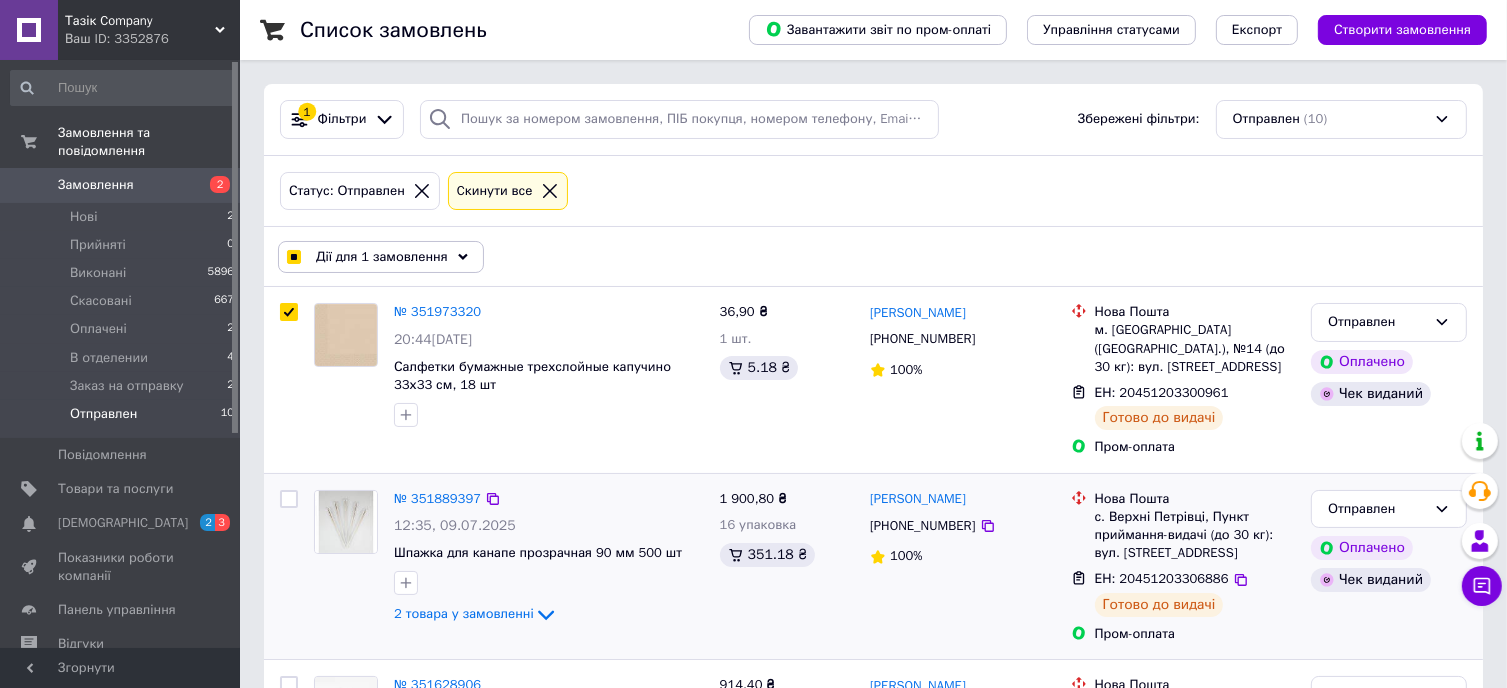click at bounding box center (289, 499) 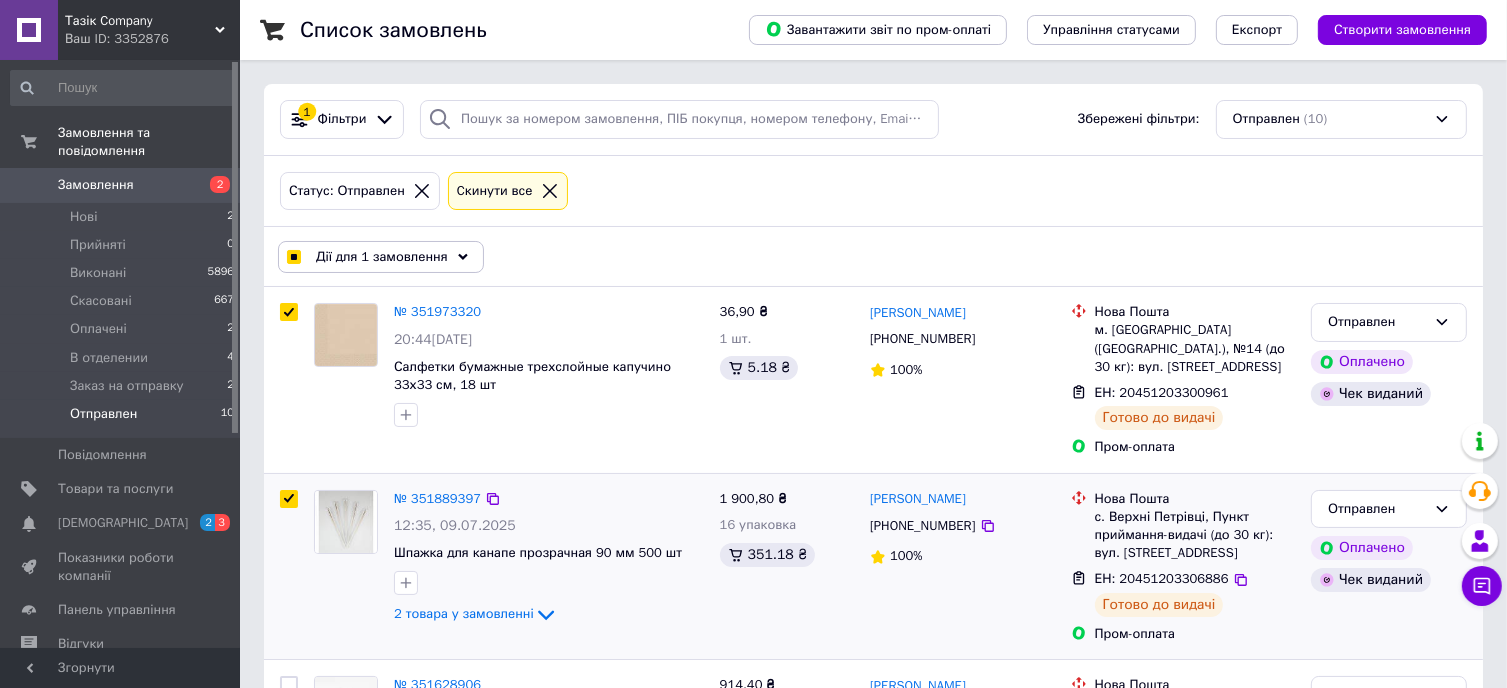 checkbox on "true" 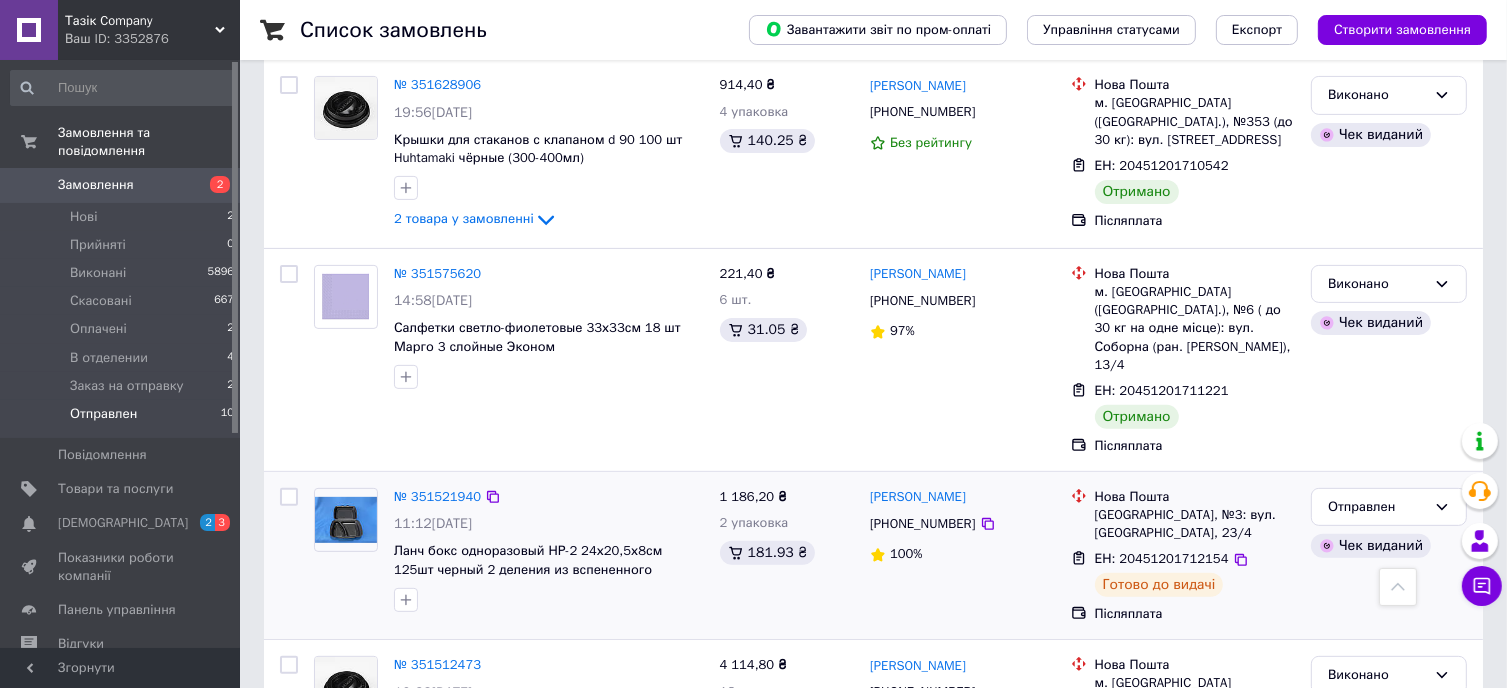 scroll, scrollTop: 800, scrollLeft: 0, axis: vertical 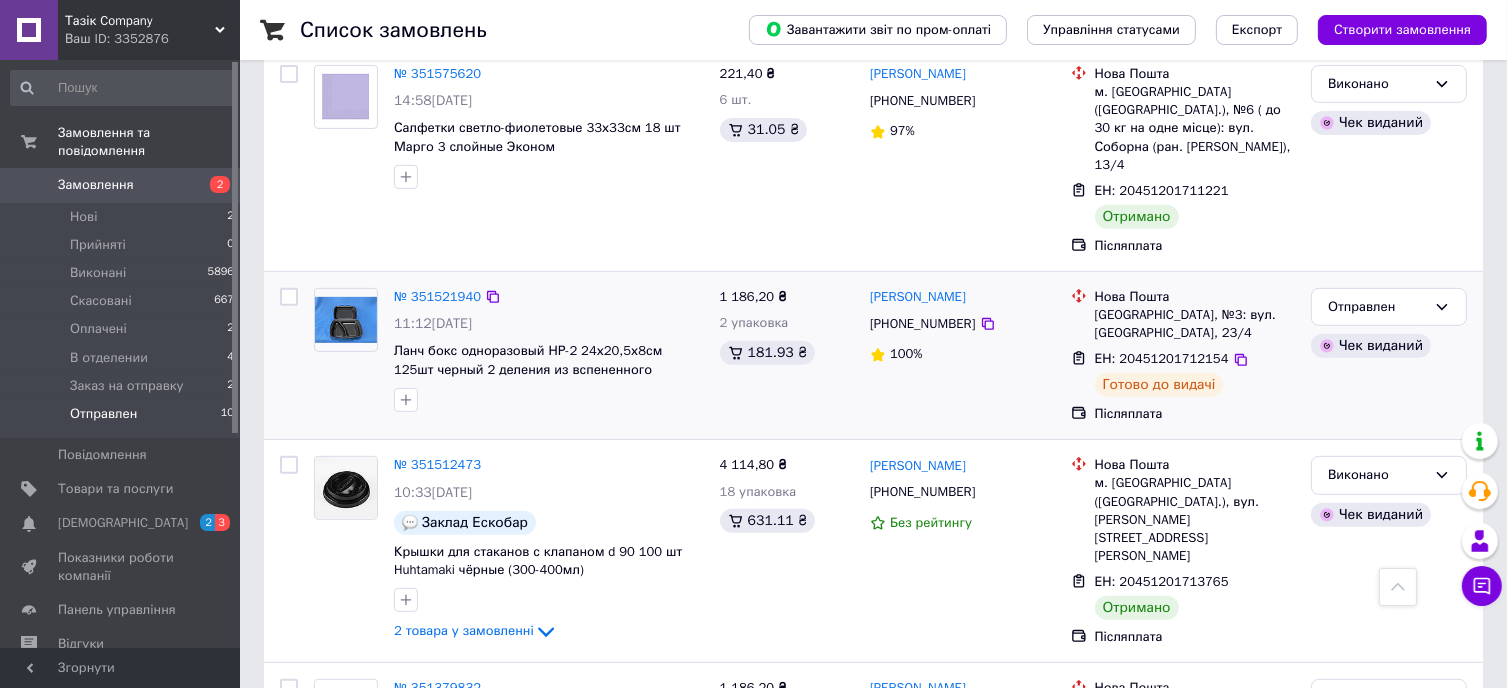 click at bounding box center (289, 297) 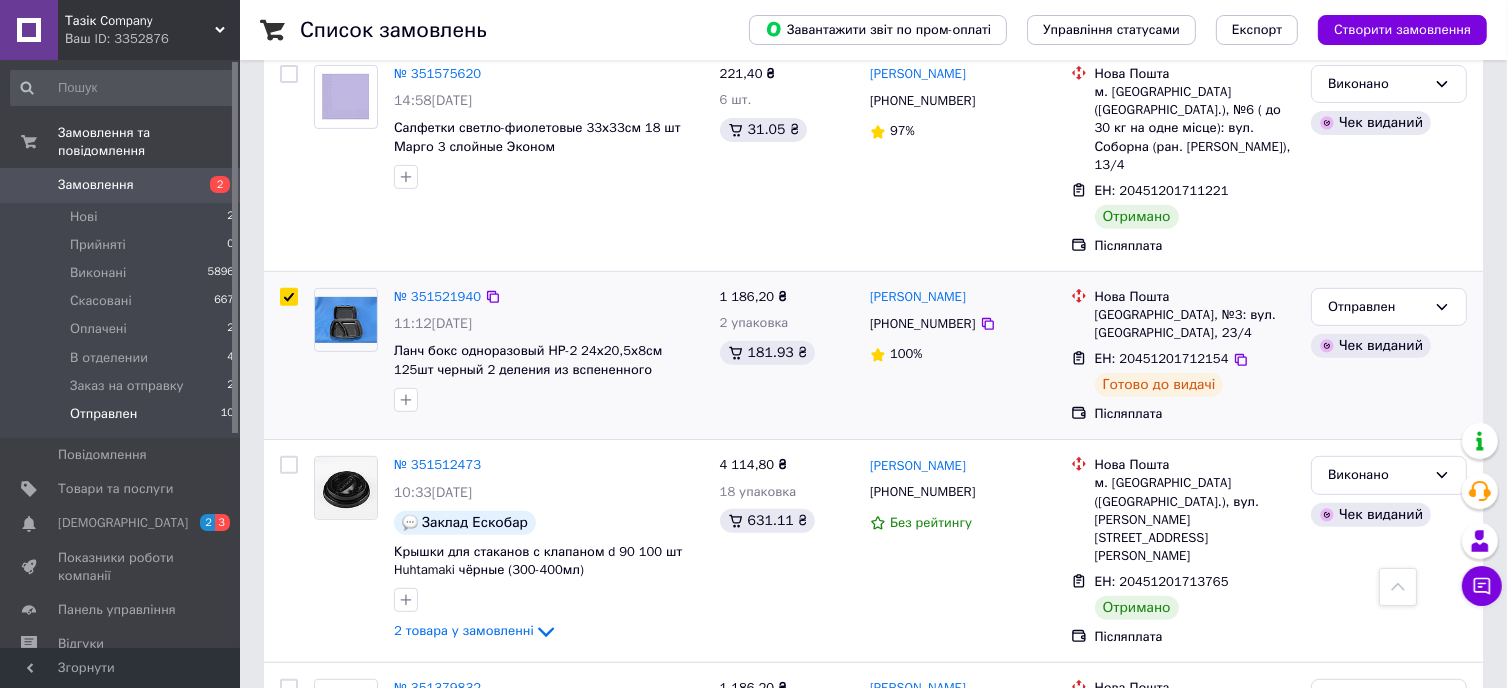 checkbox on "true" 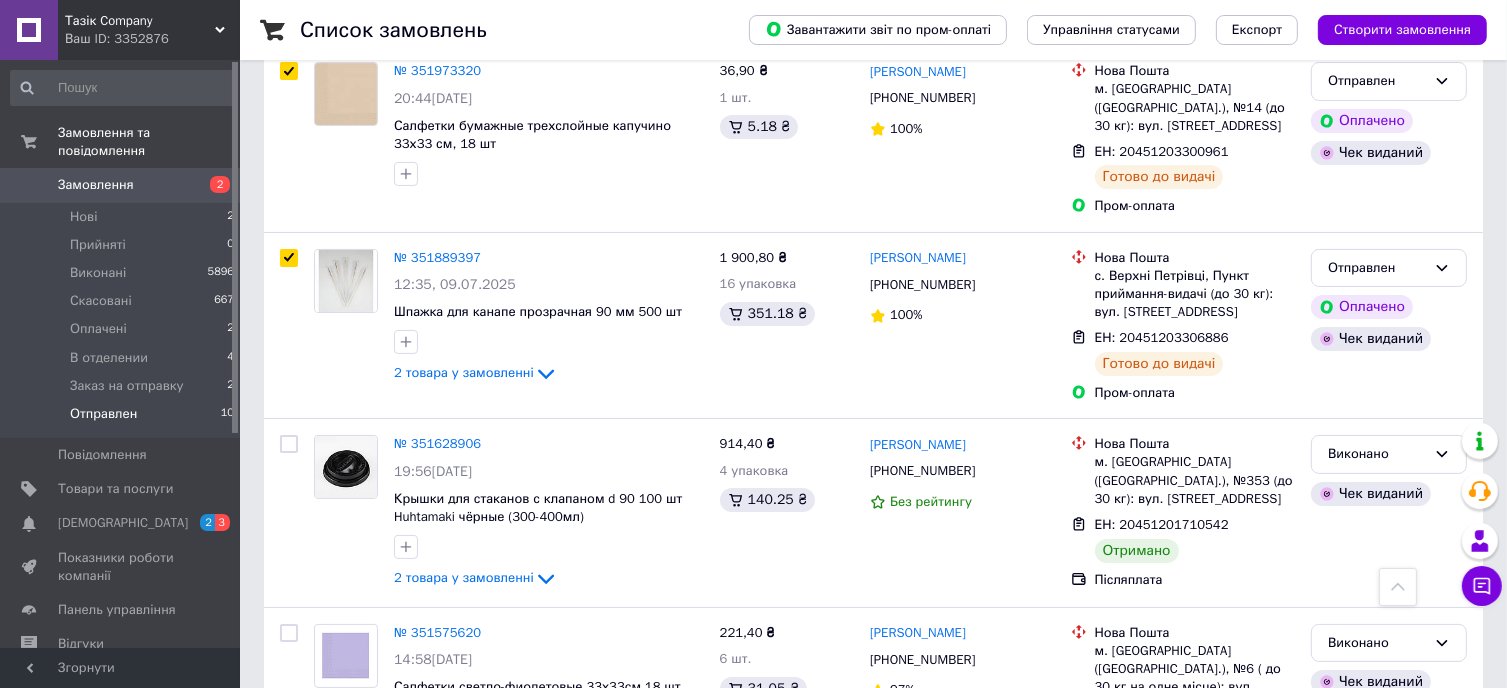 scroll, scrollTop: 0, scrollLeft: 0, axis: both 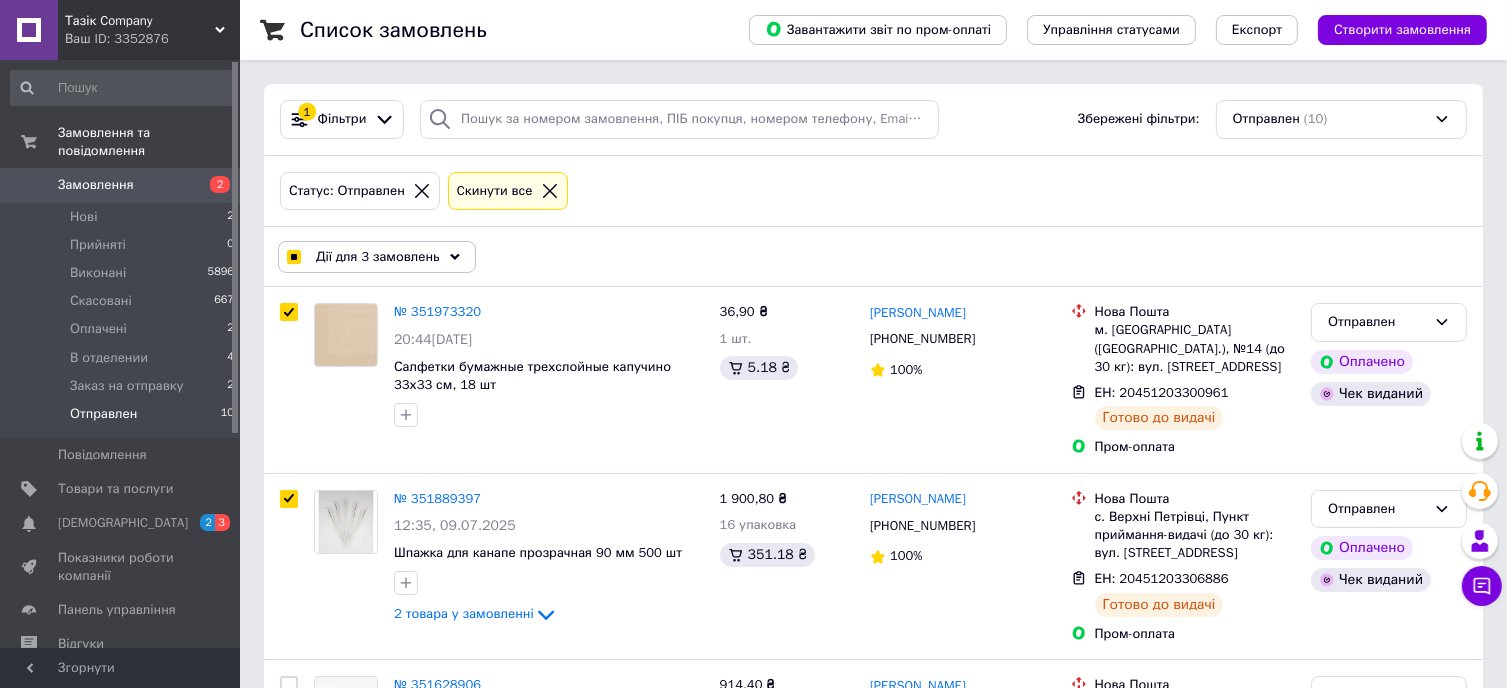 click on "Дії для 3 замовлень" at bounding box center [377, 257] 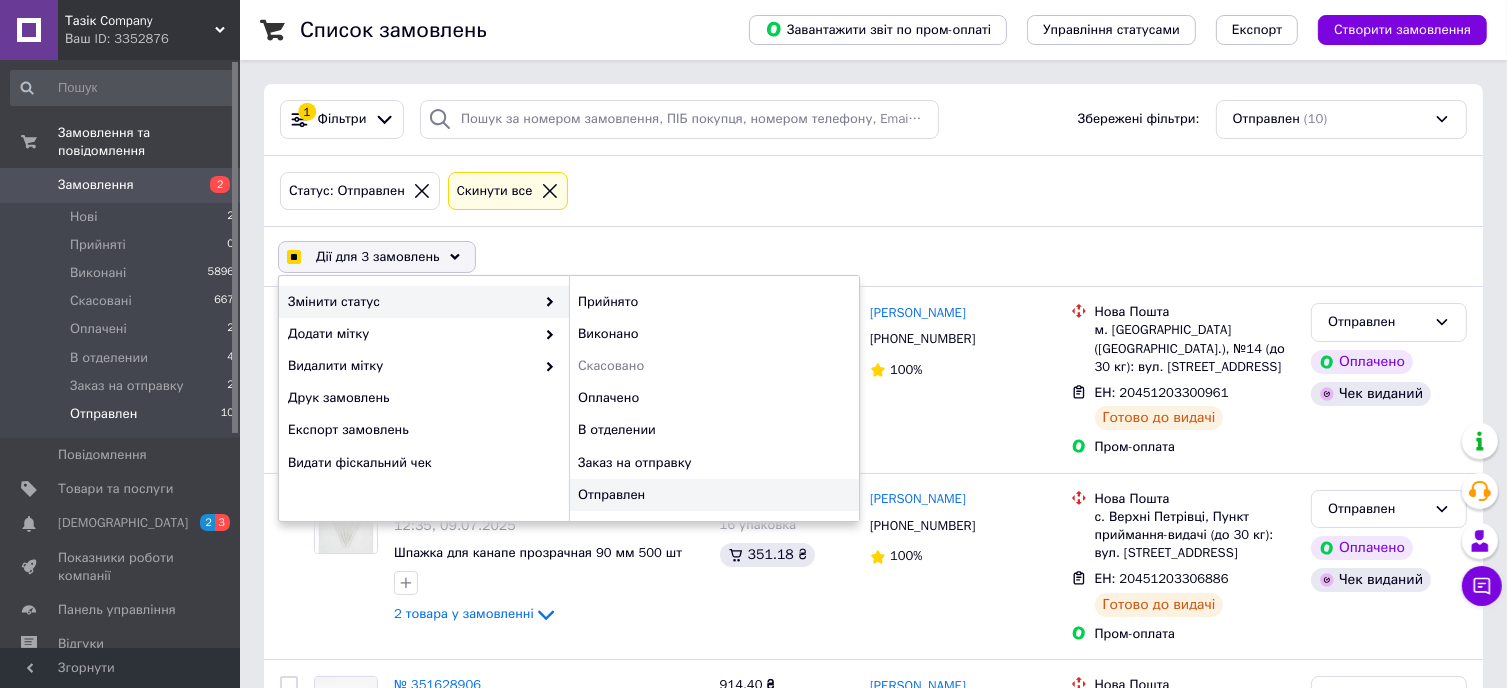 checkbox on "true" 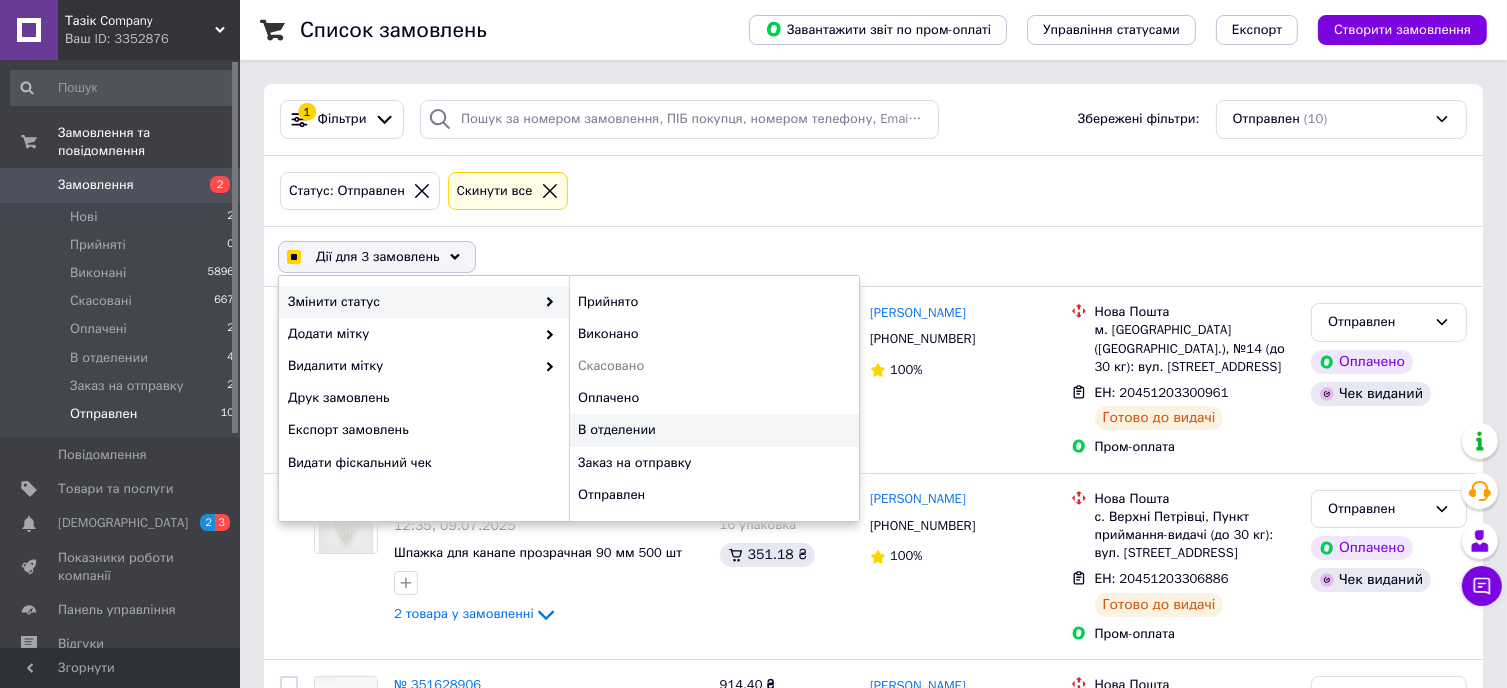 click on "В отделении" at bounding box center (714, 430) 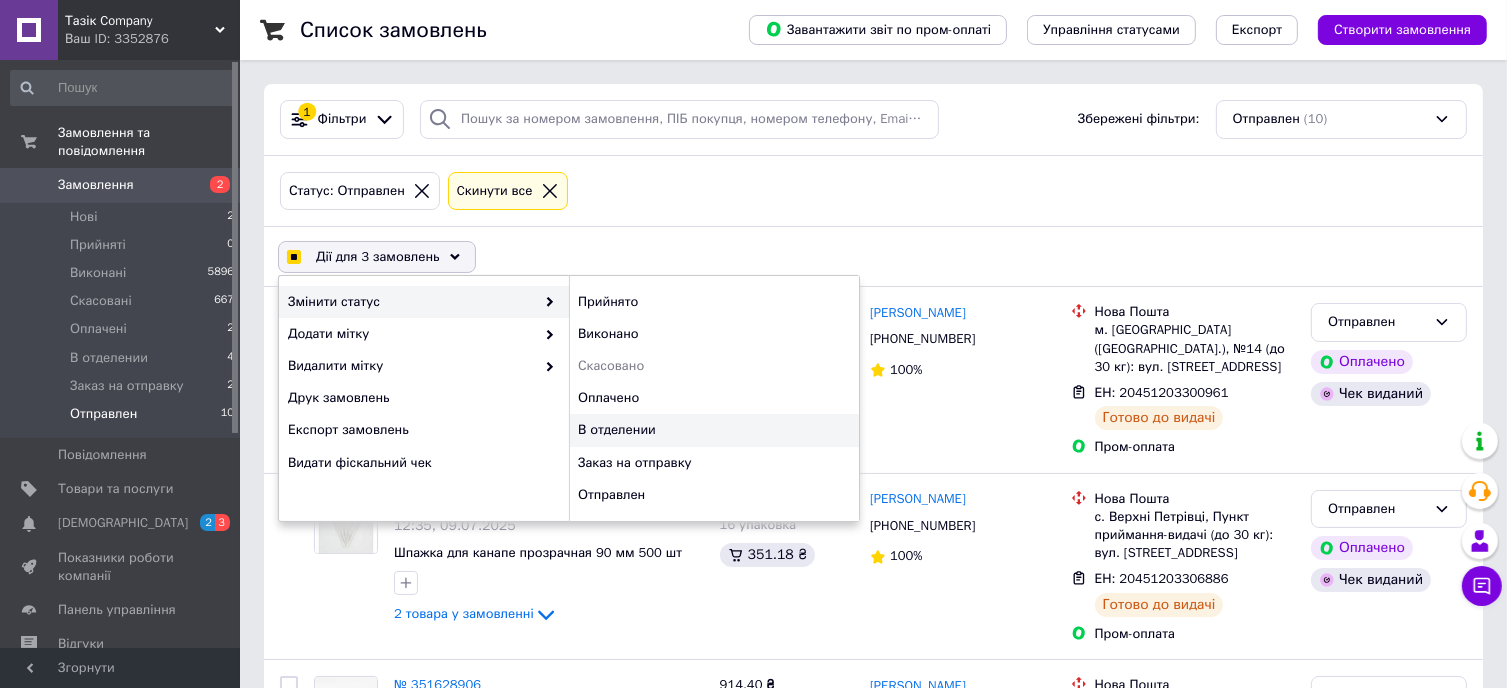 checkbox on "false" 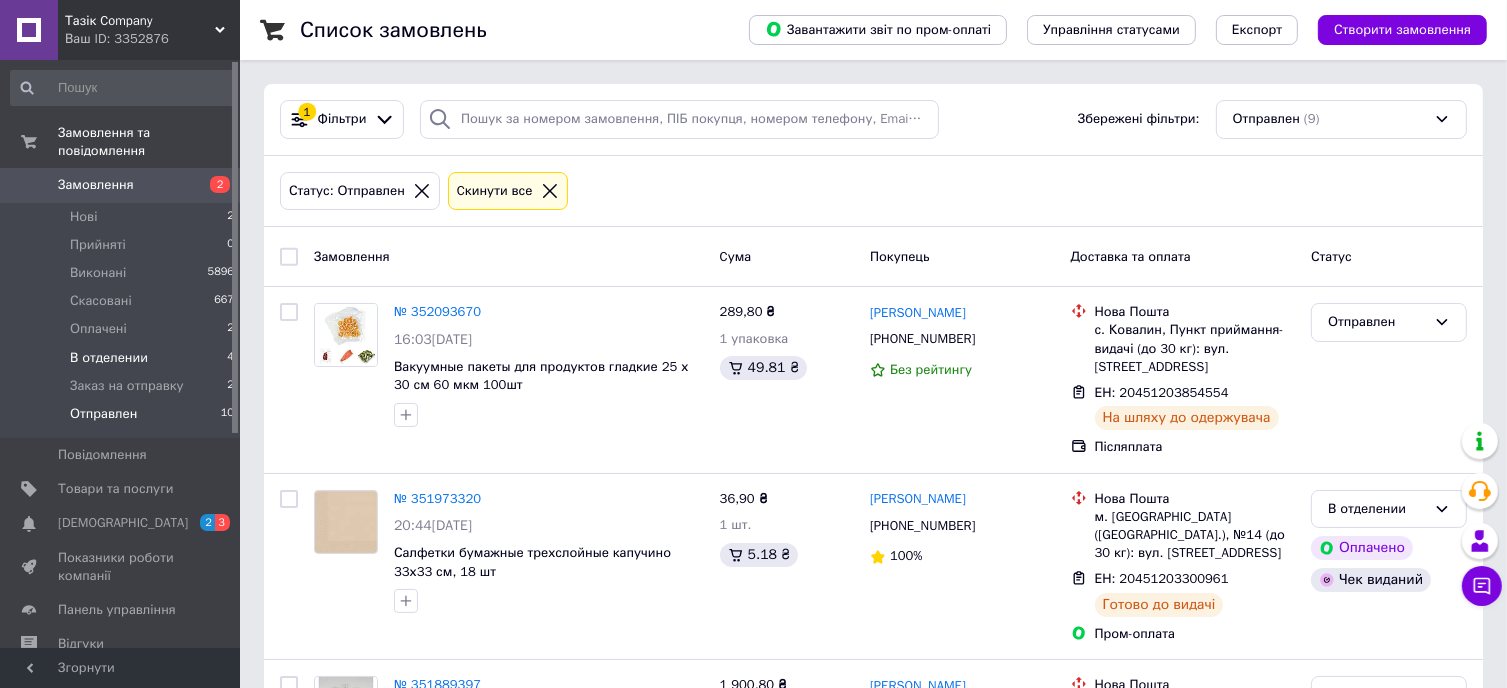 click on "В отделении" at bounding box center (109, 358) 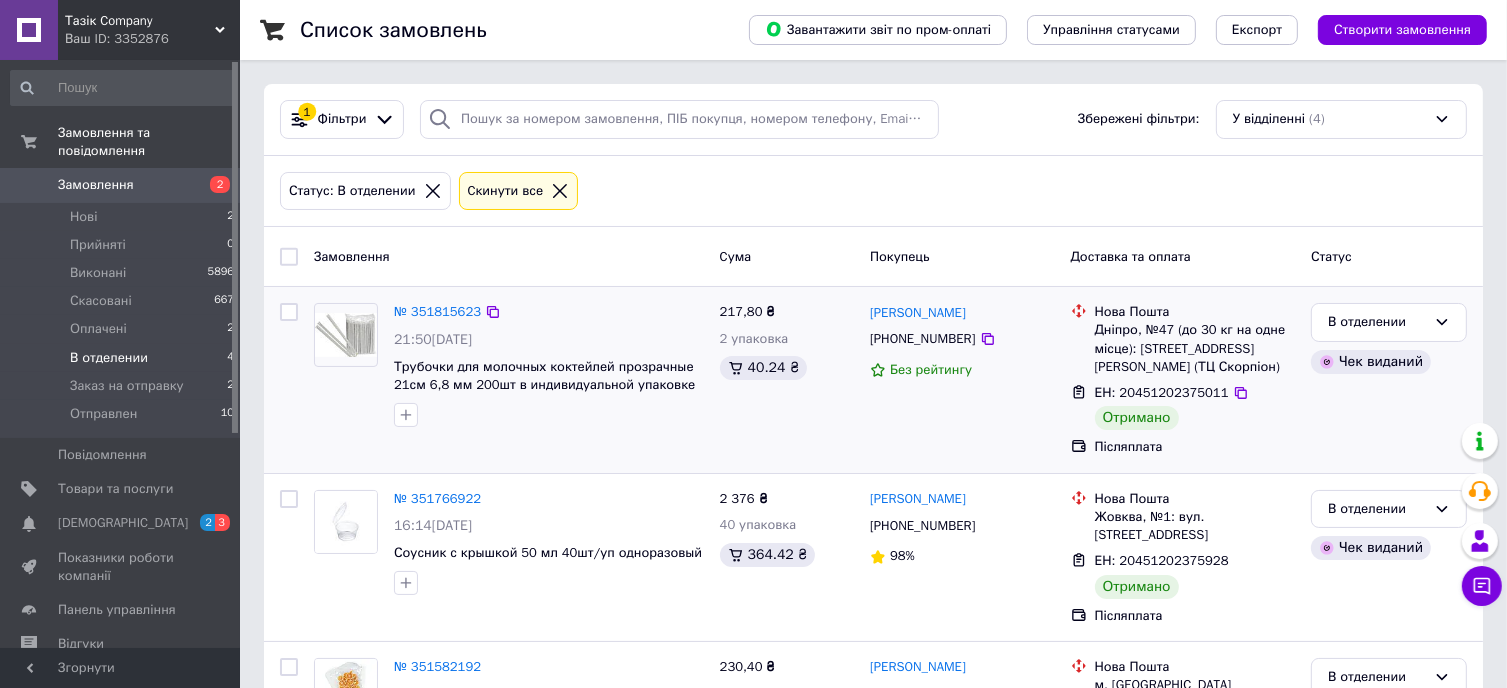 click at bounding box center (289, 312) 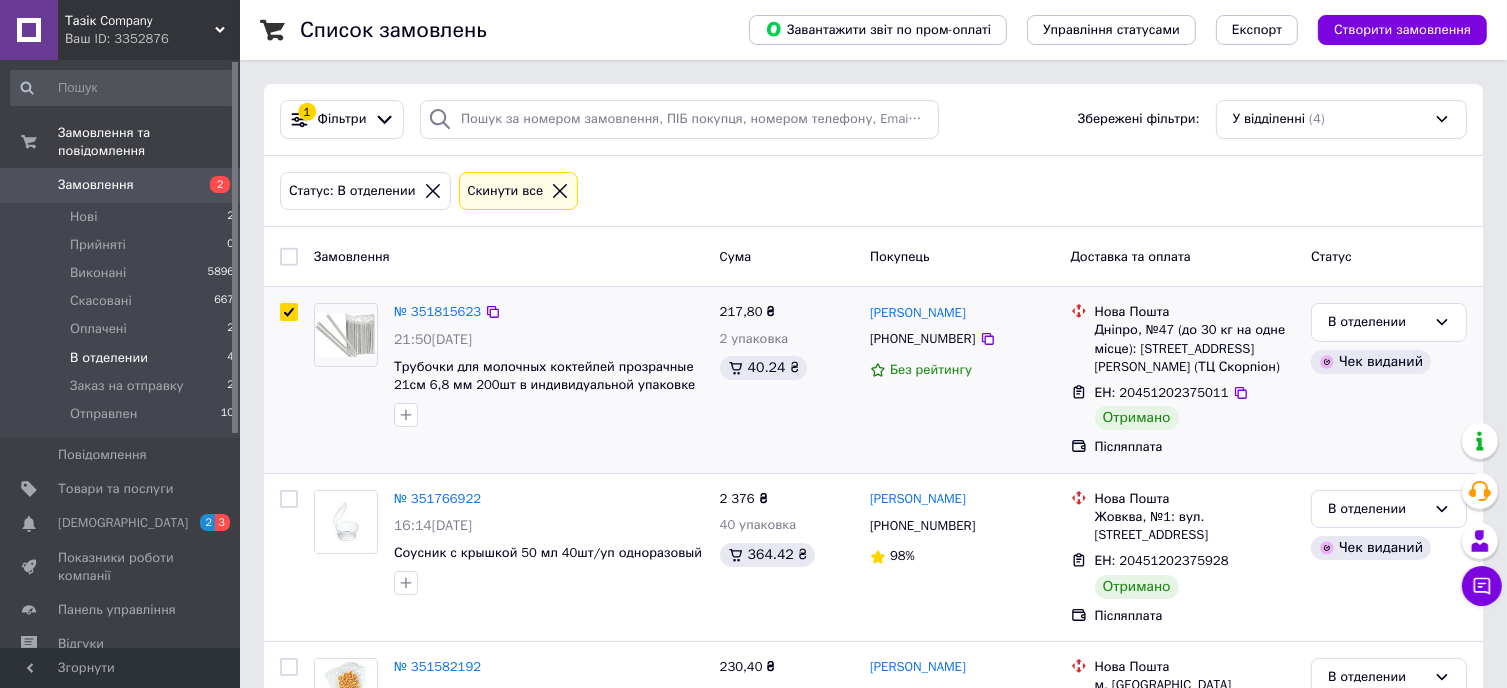 checkbox on "true" 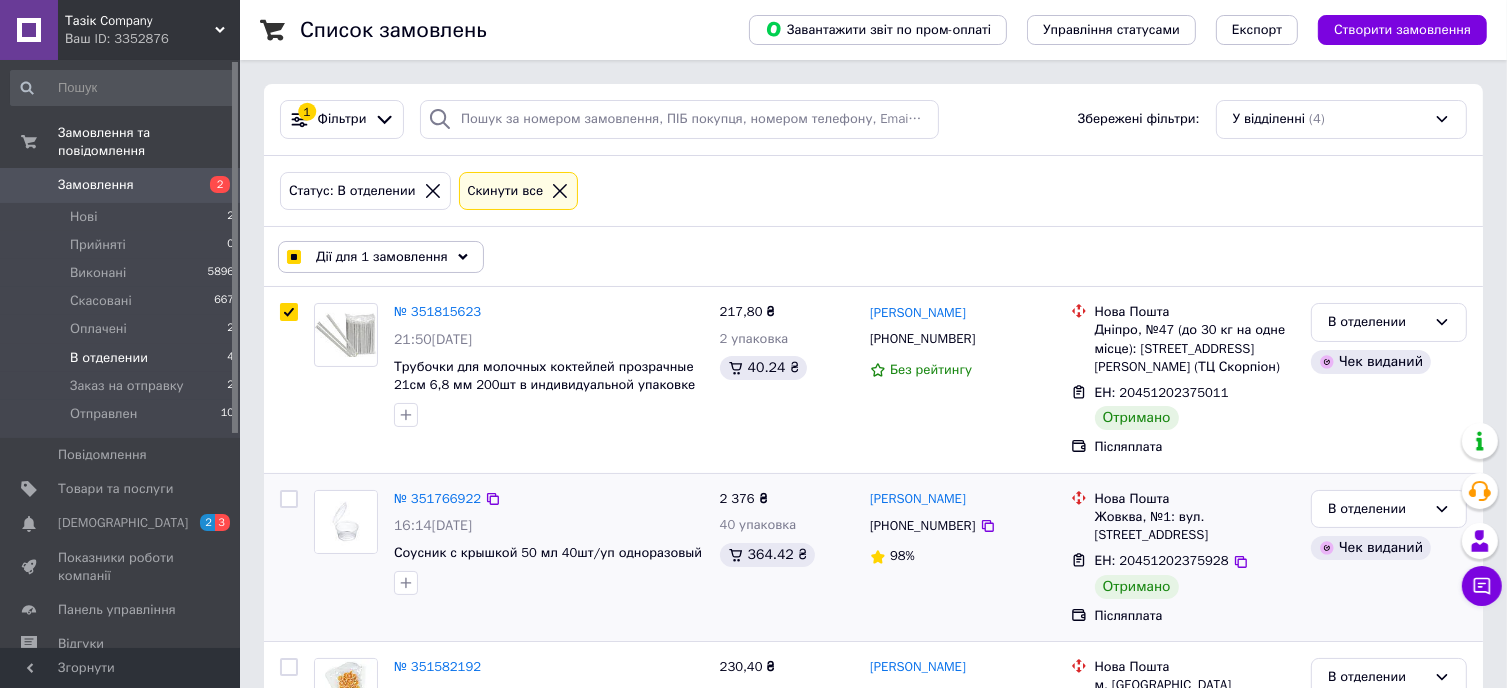 click at bounding box center (289, 499) 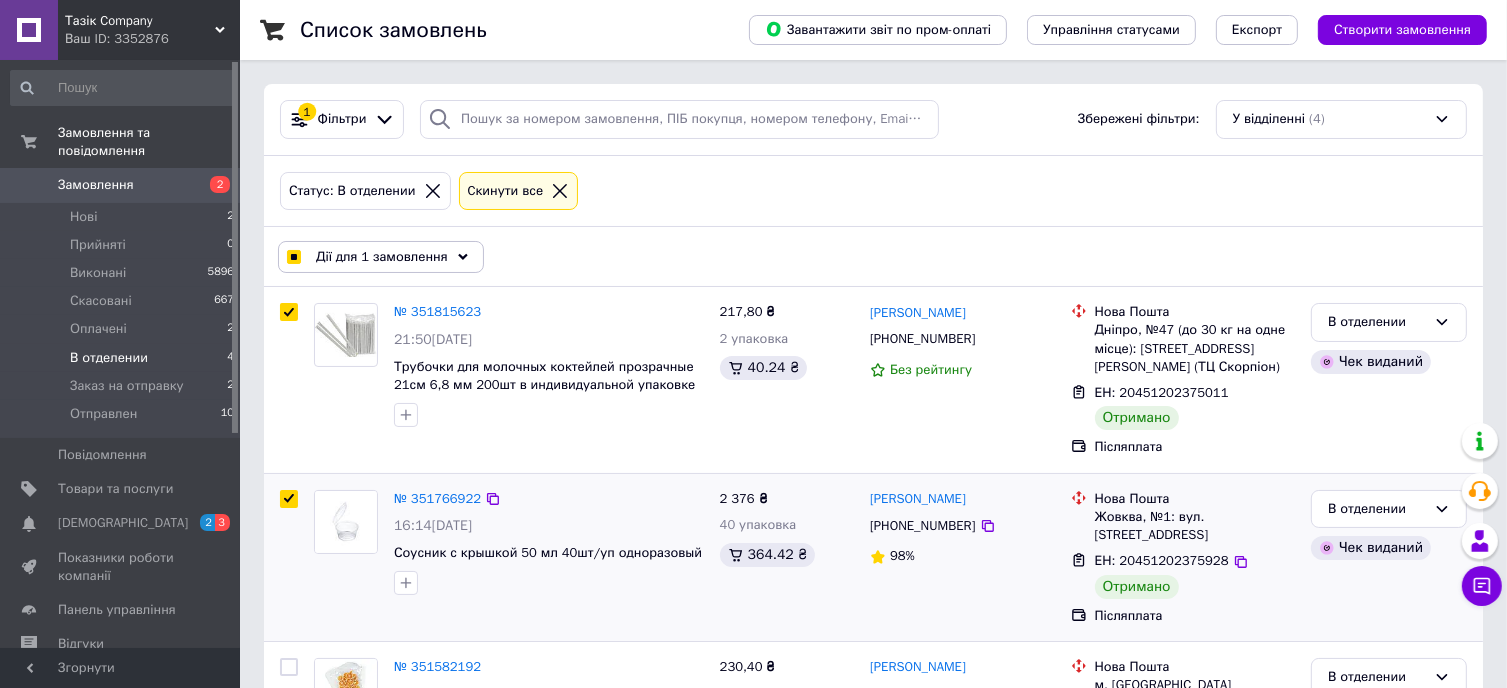 checkbox on "true" 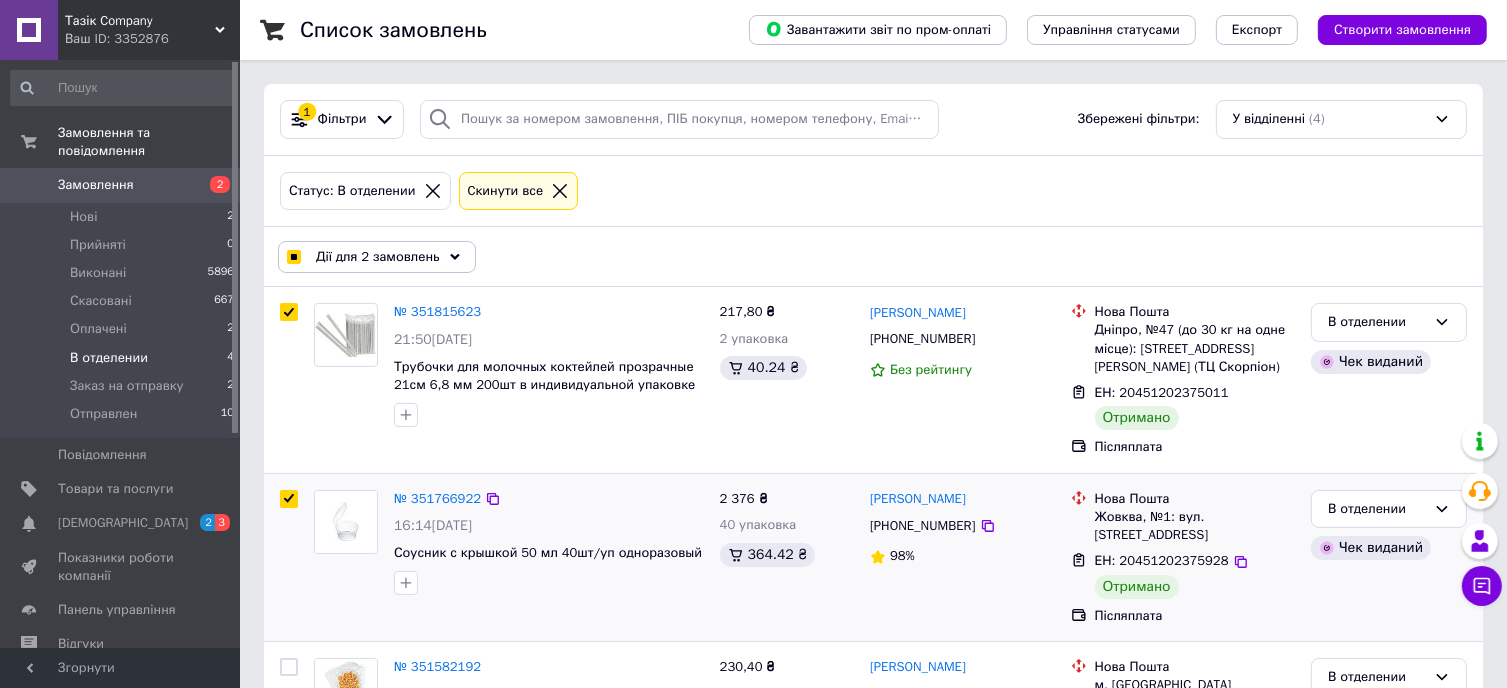 checkbox on "true" 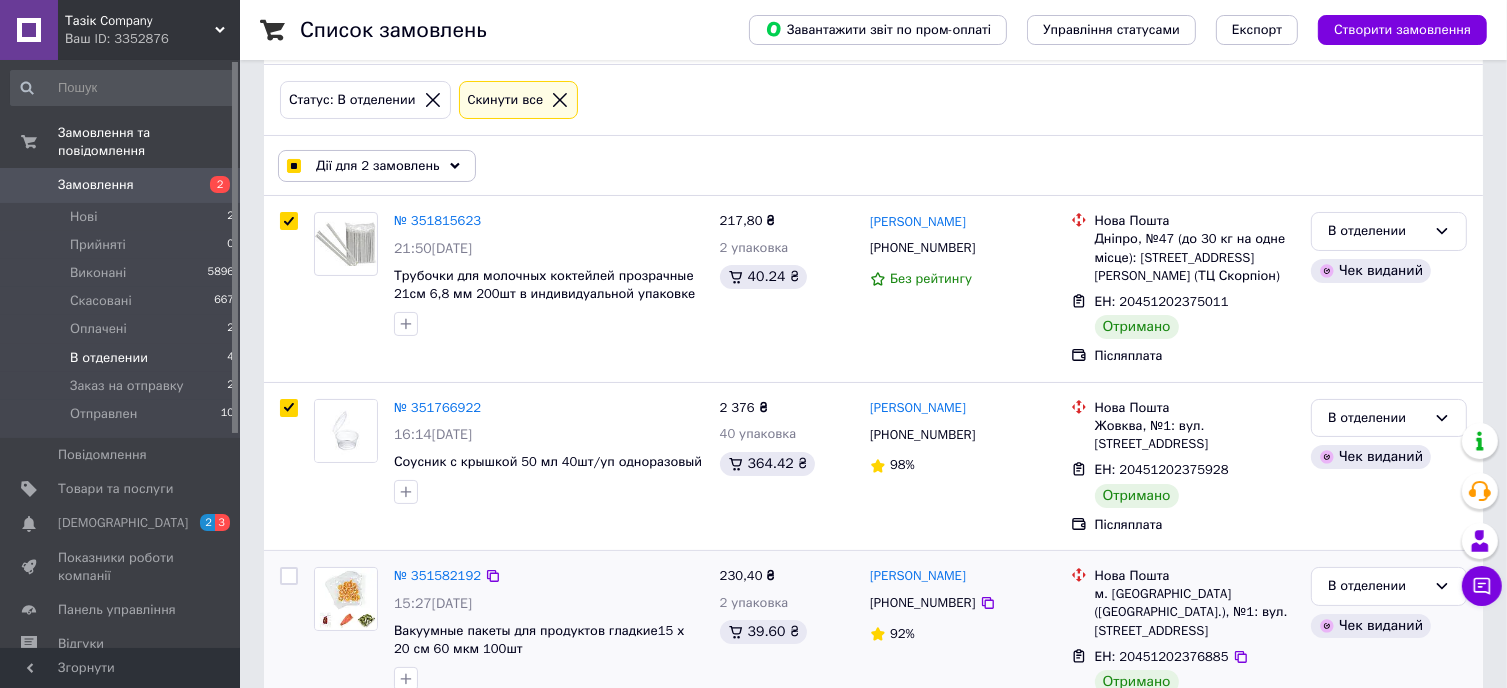 scroll, scrollTop: 200, scrollLeft: 0, axis: vertical 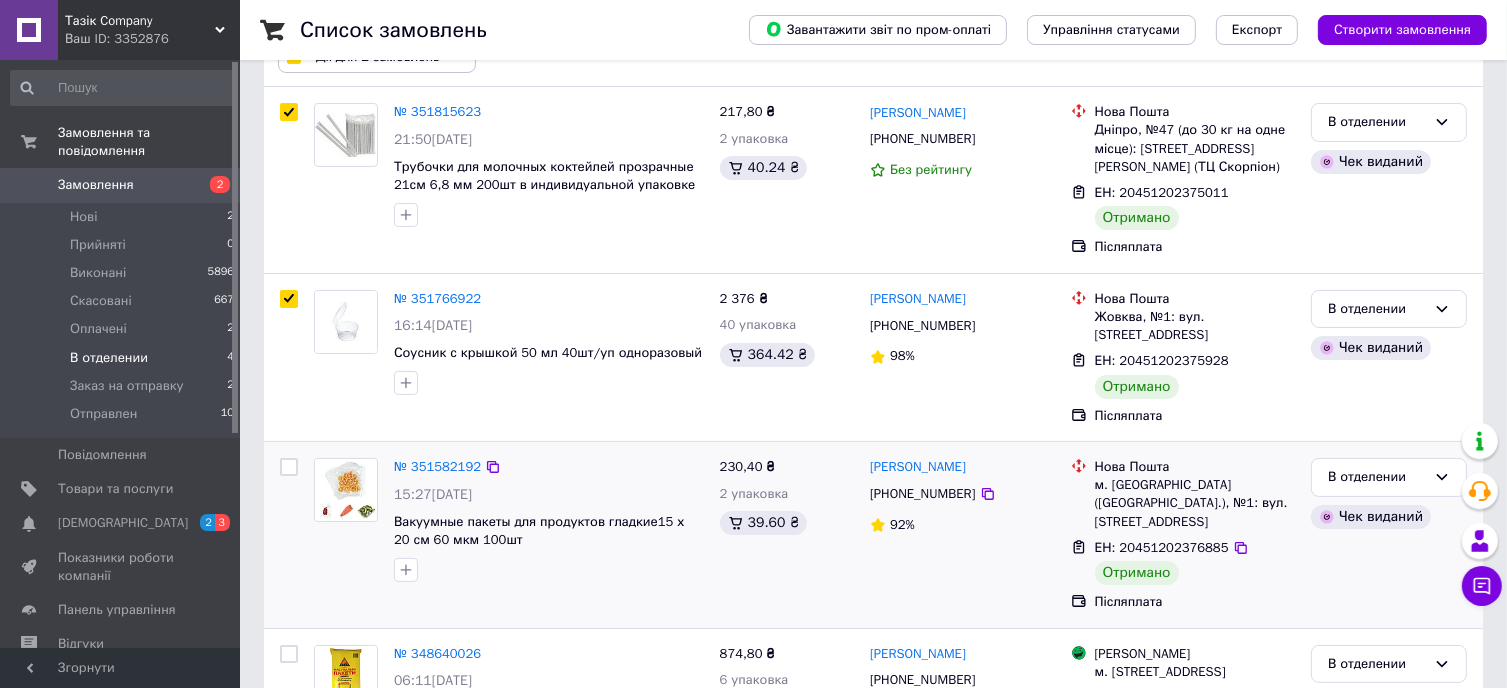 click at bounding box center [289, 467] 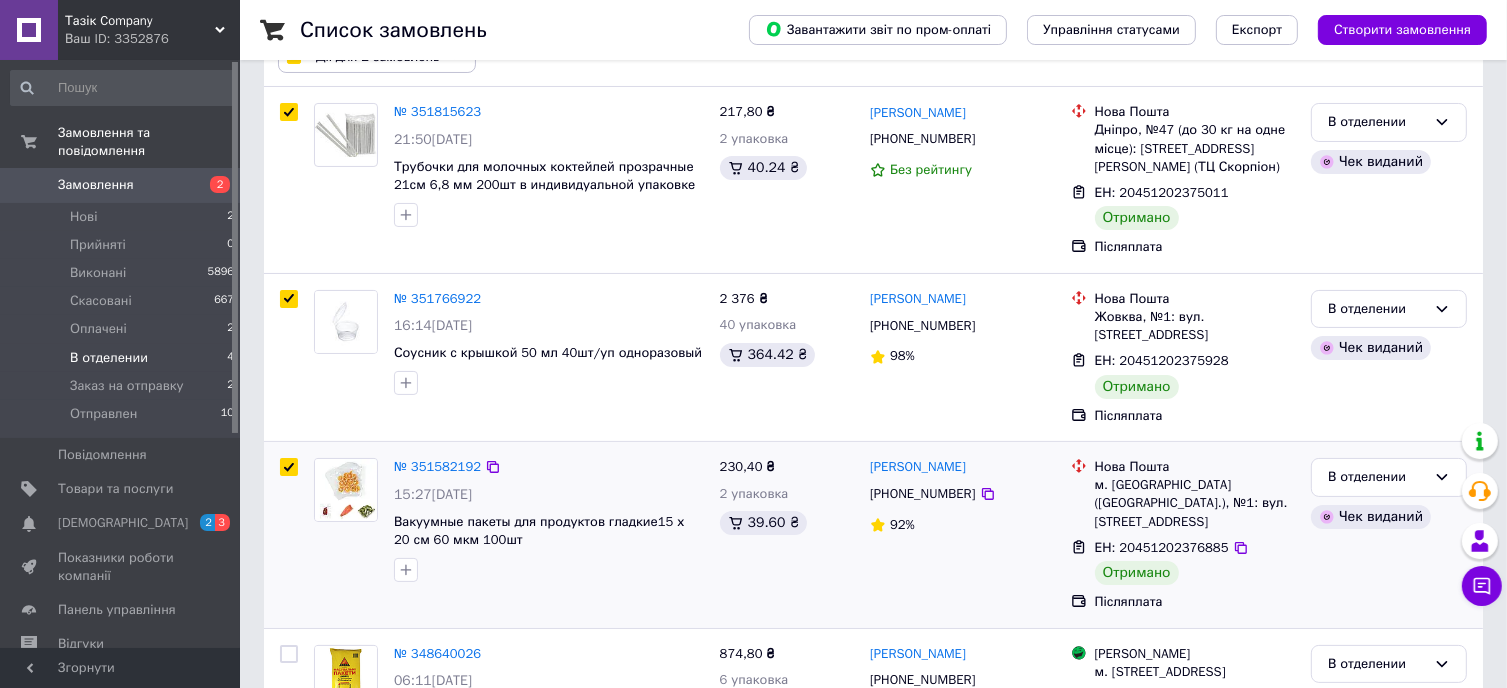 checkbox on "true" 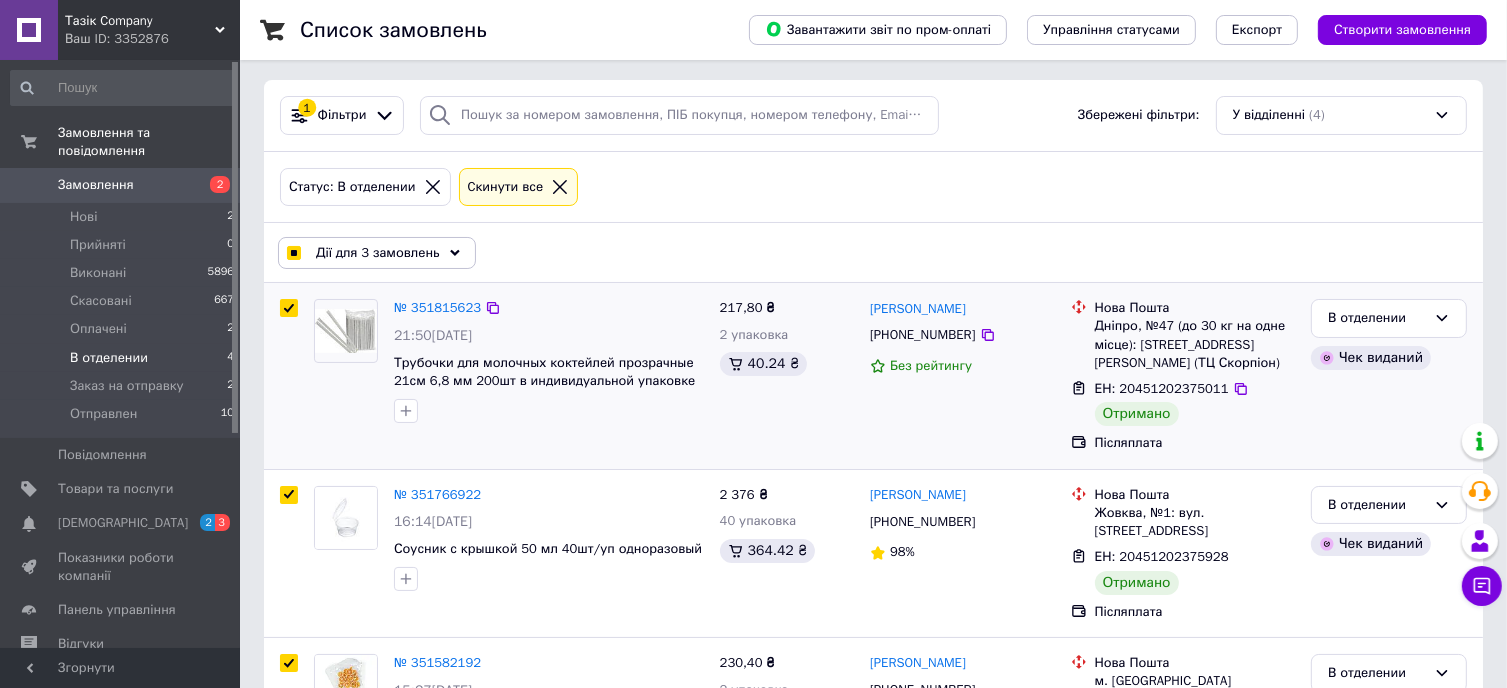 scroll, scrollTop: 0, scrollLeft: 0, axis: both 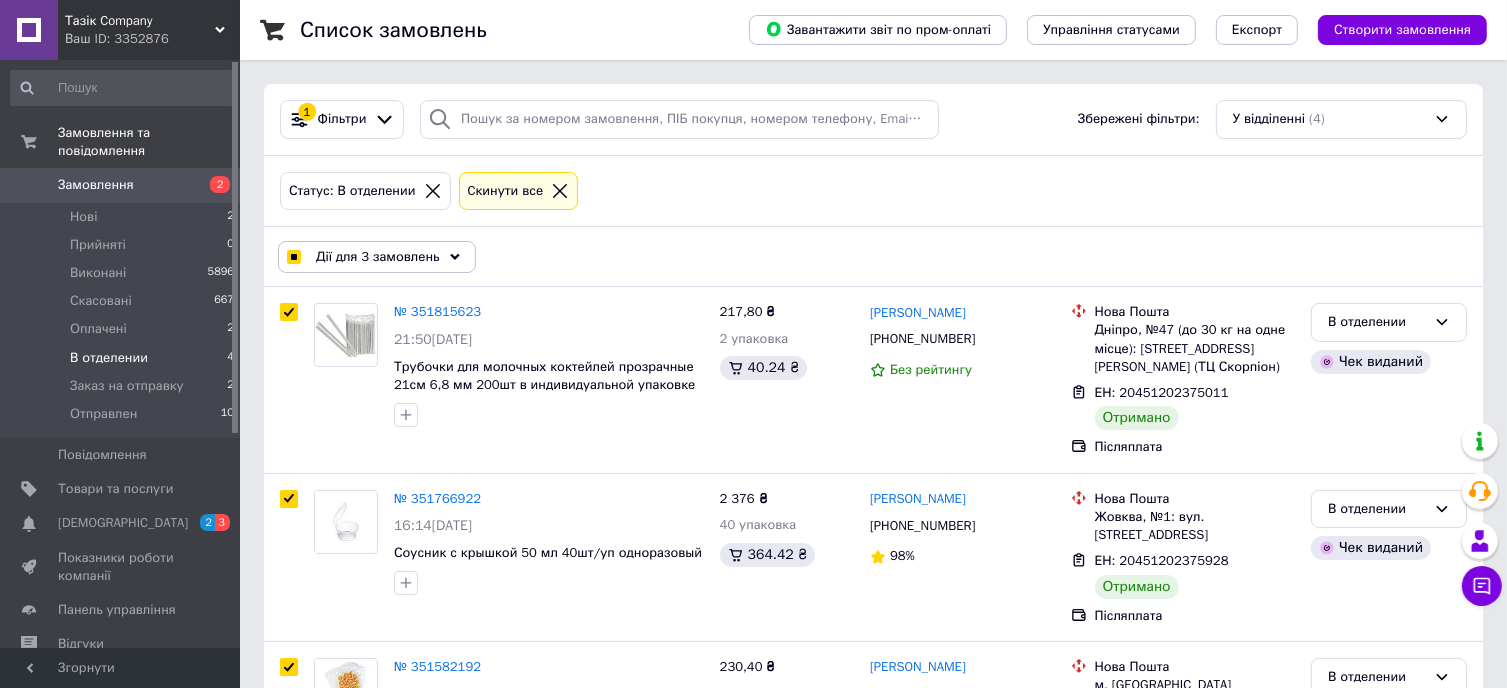 click 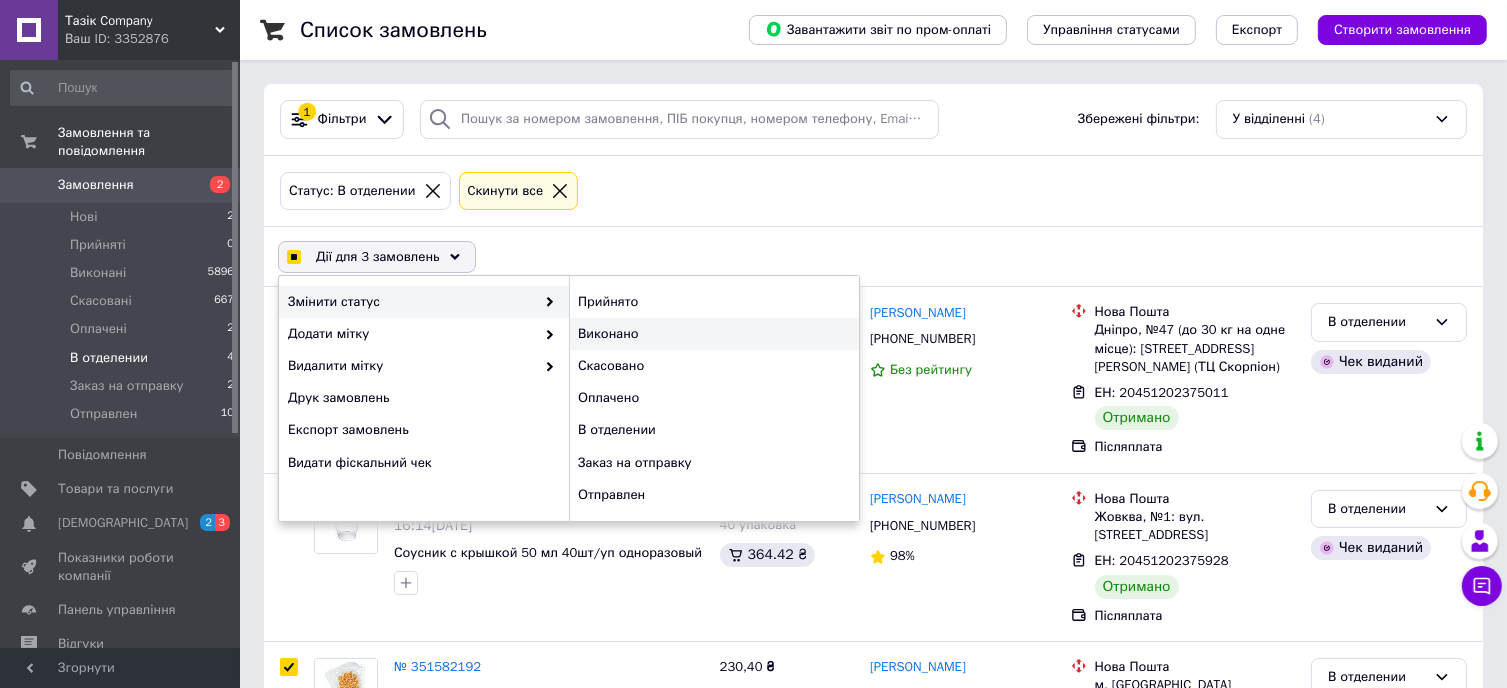 checkbox on "true" 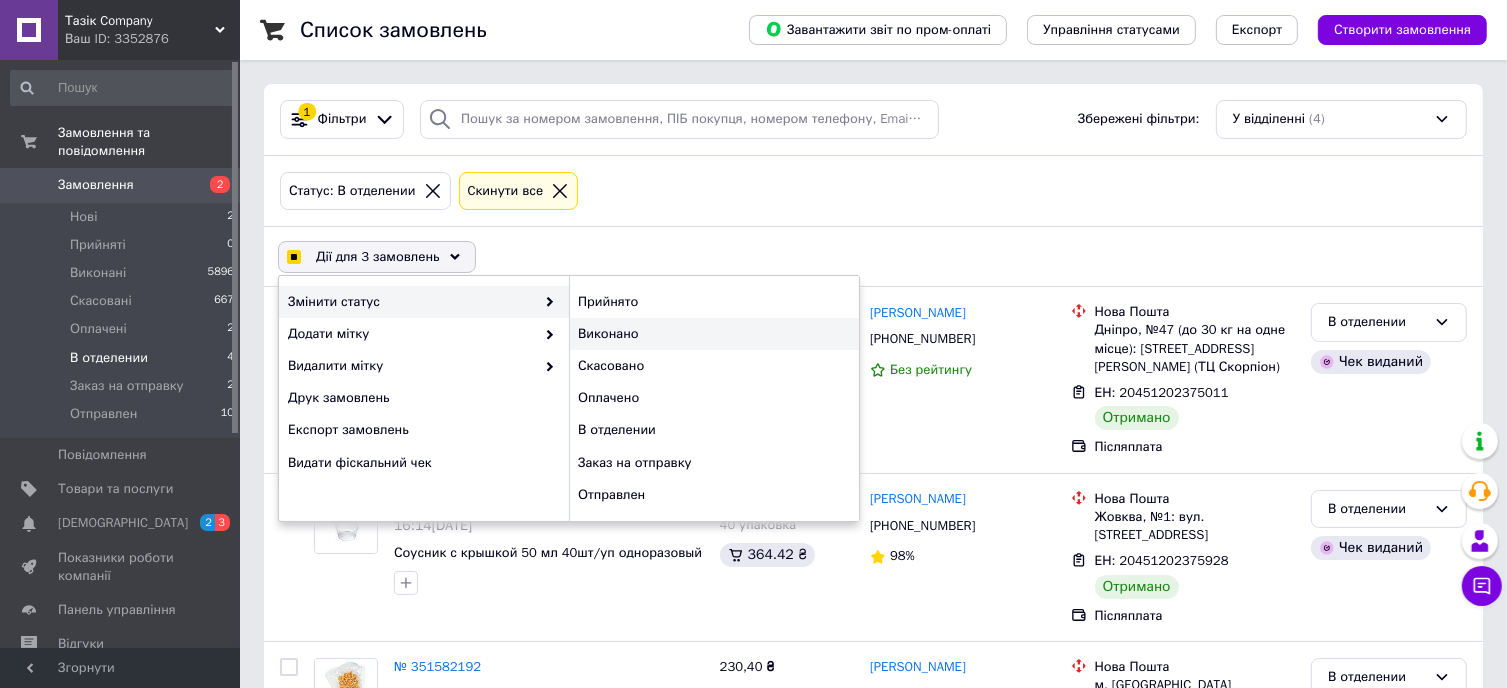 checkbox on "false" 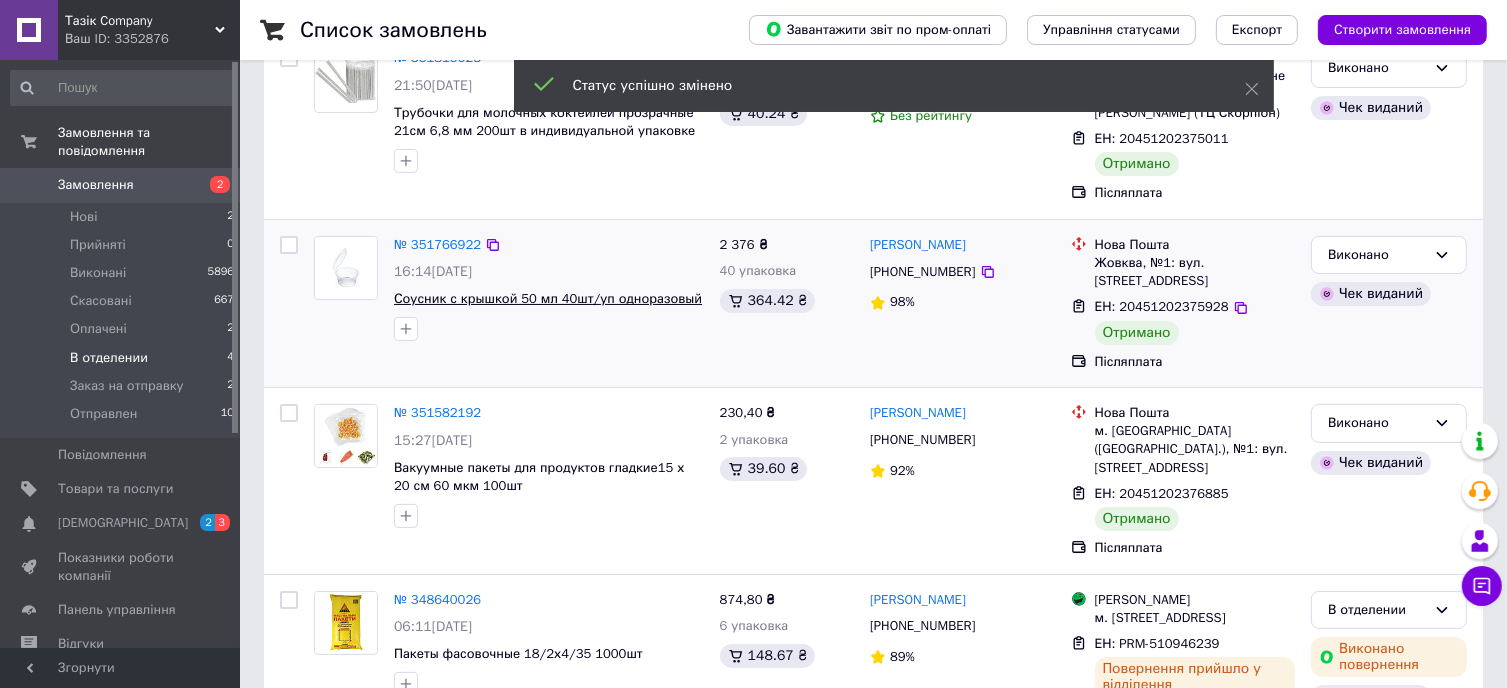 scroll, scrollTop: 300, scrollLeft: 0, axis: vertical 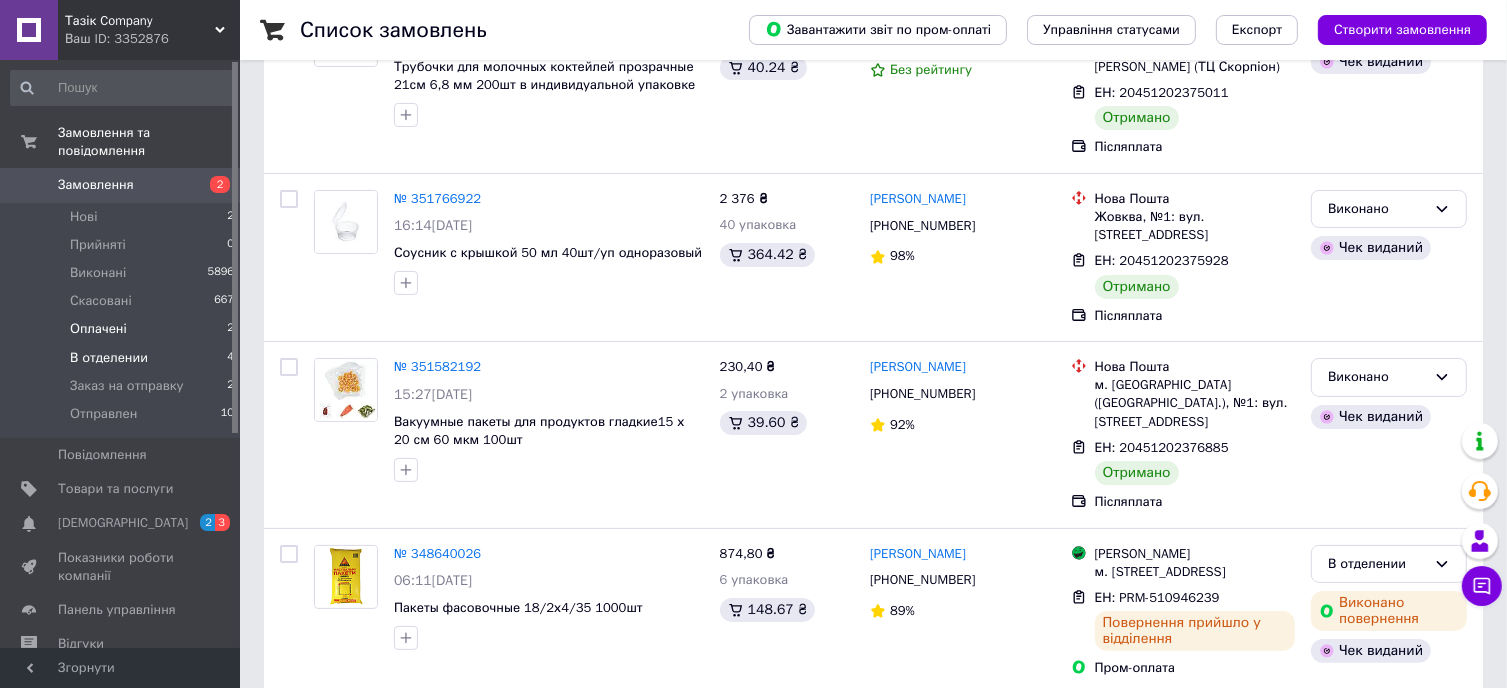click on "Оплачені" at bounding box center (98, 329) 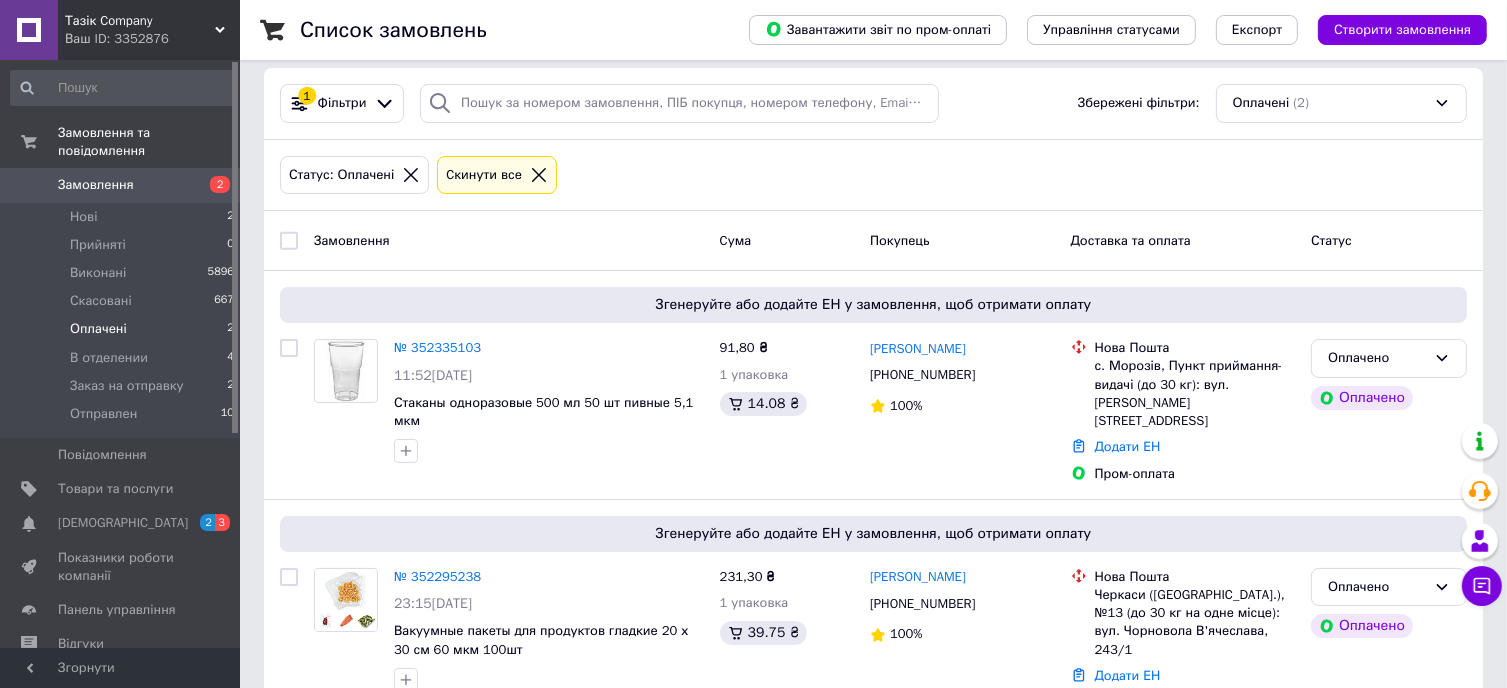 scroll, scrollTop: 41, scrollLeft: 0, axis: vertical 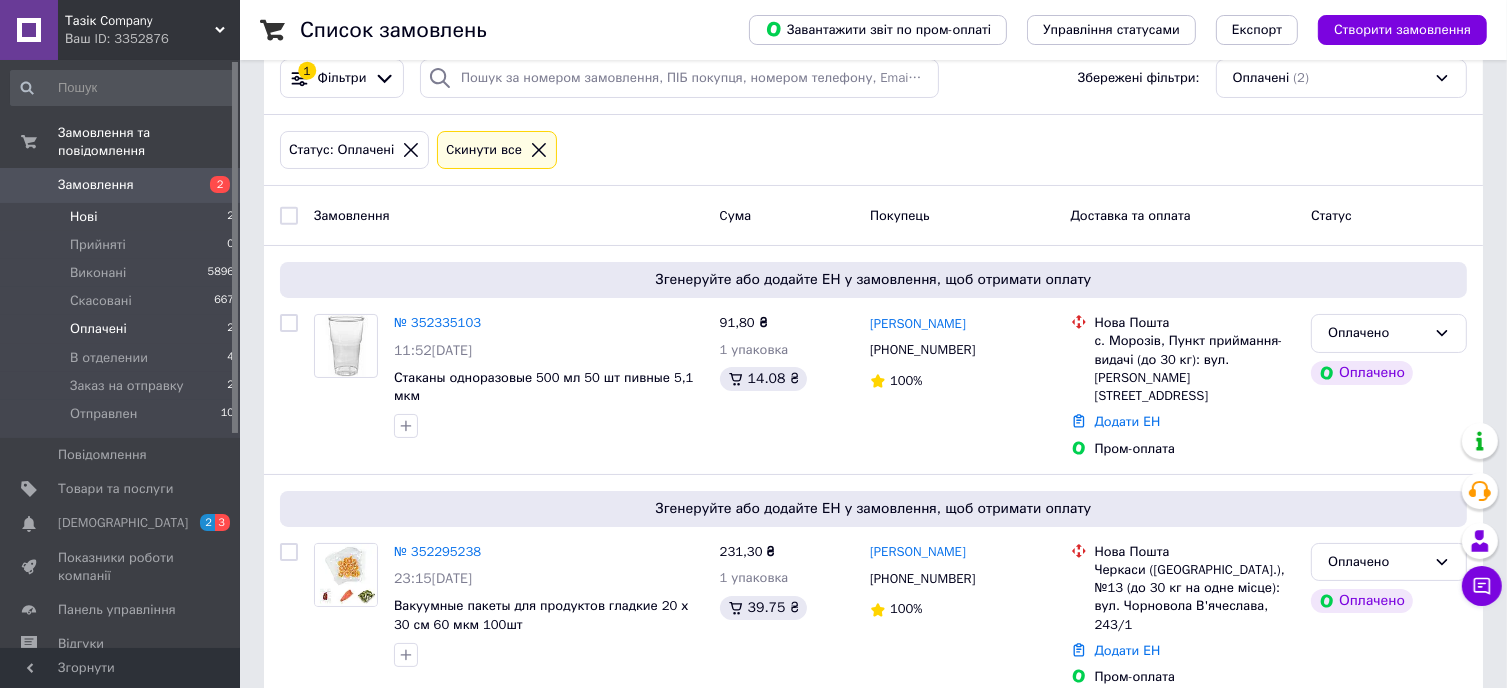 click on "Нові 2" at bounding box center (123, 217) 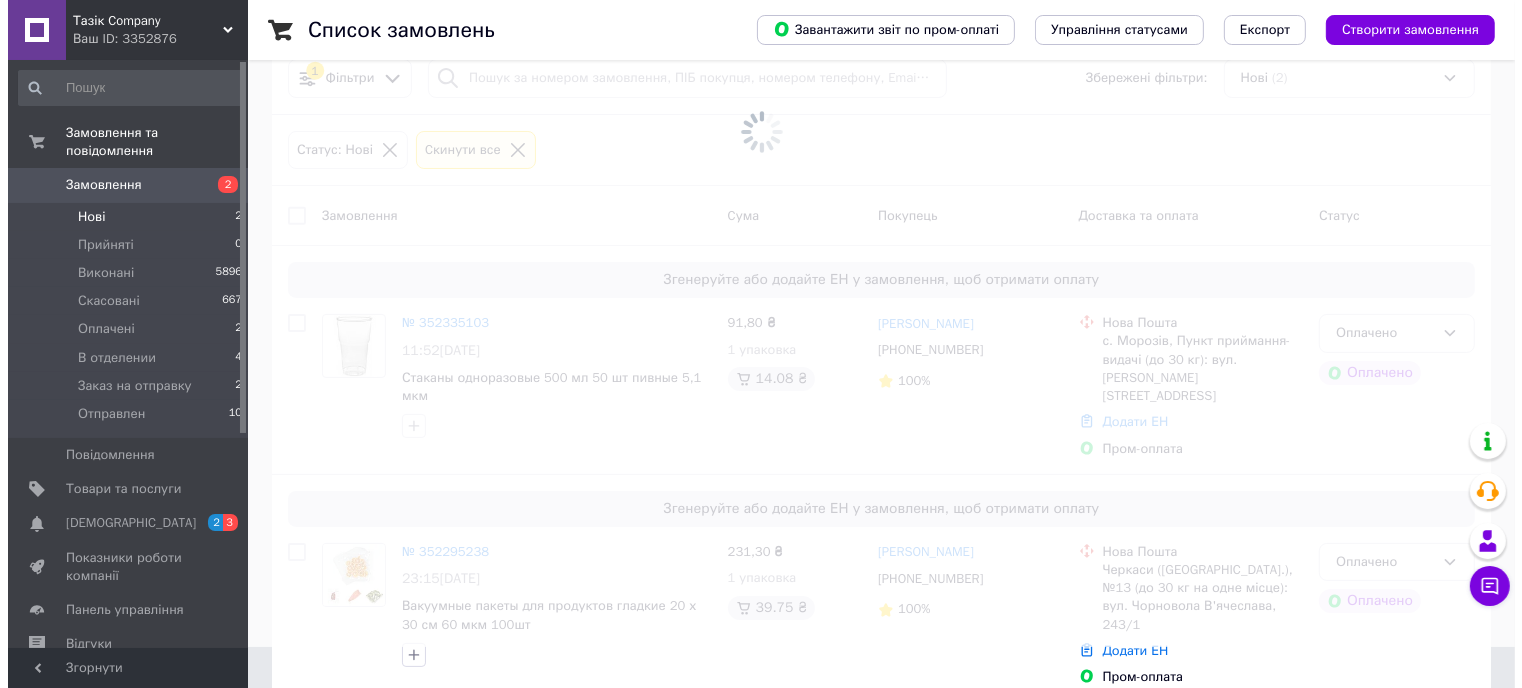 scroll, scrollTop: 0, scrollLeft: 0, axis: both 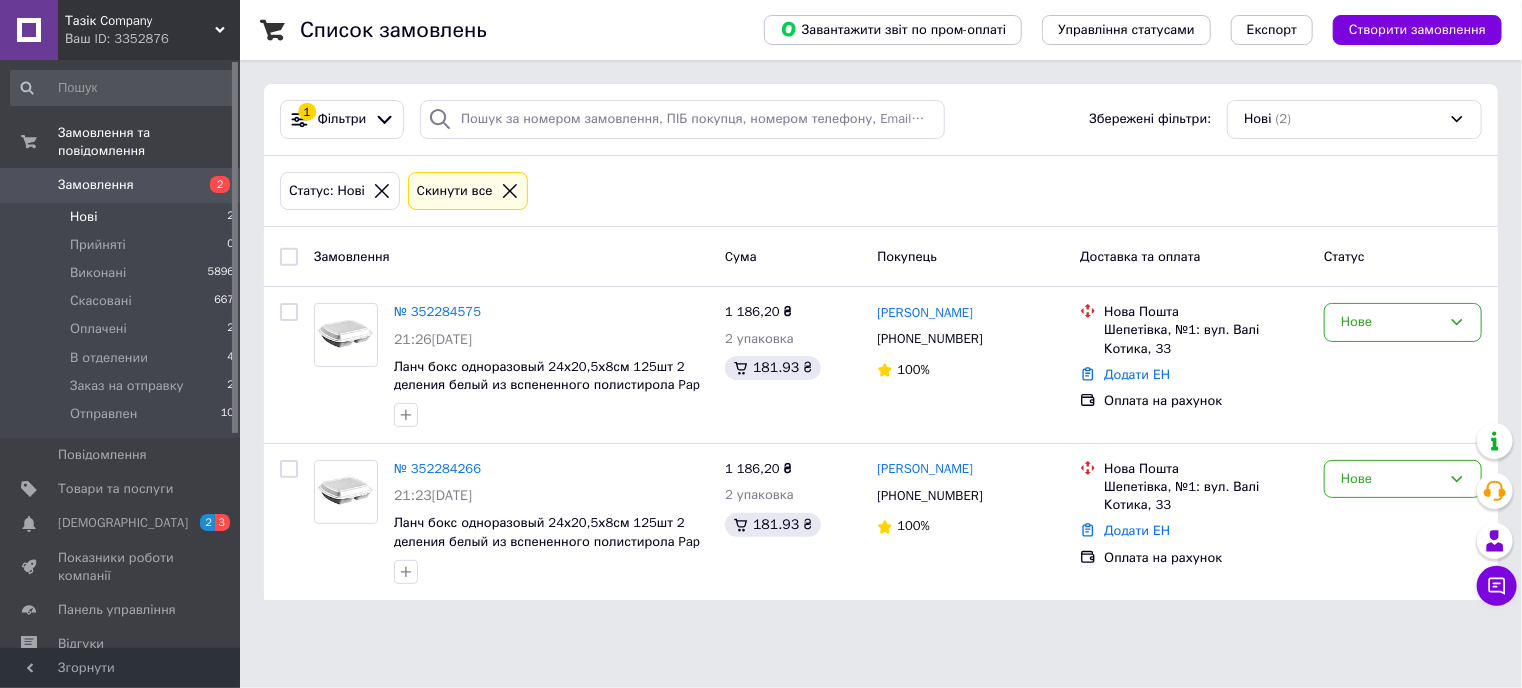 click on "Тазік Company" at bounding box center [140, 21] 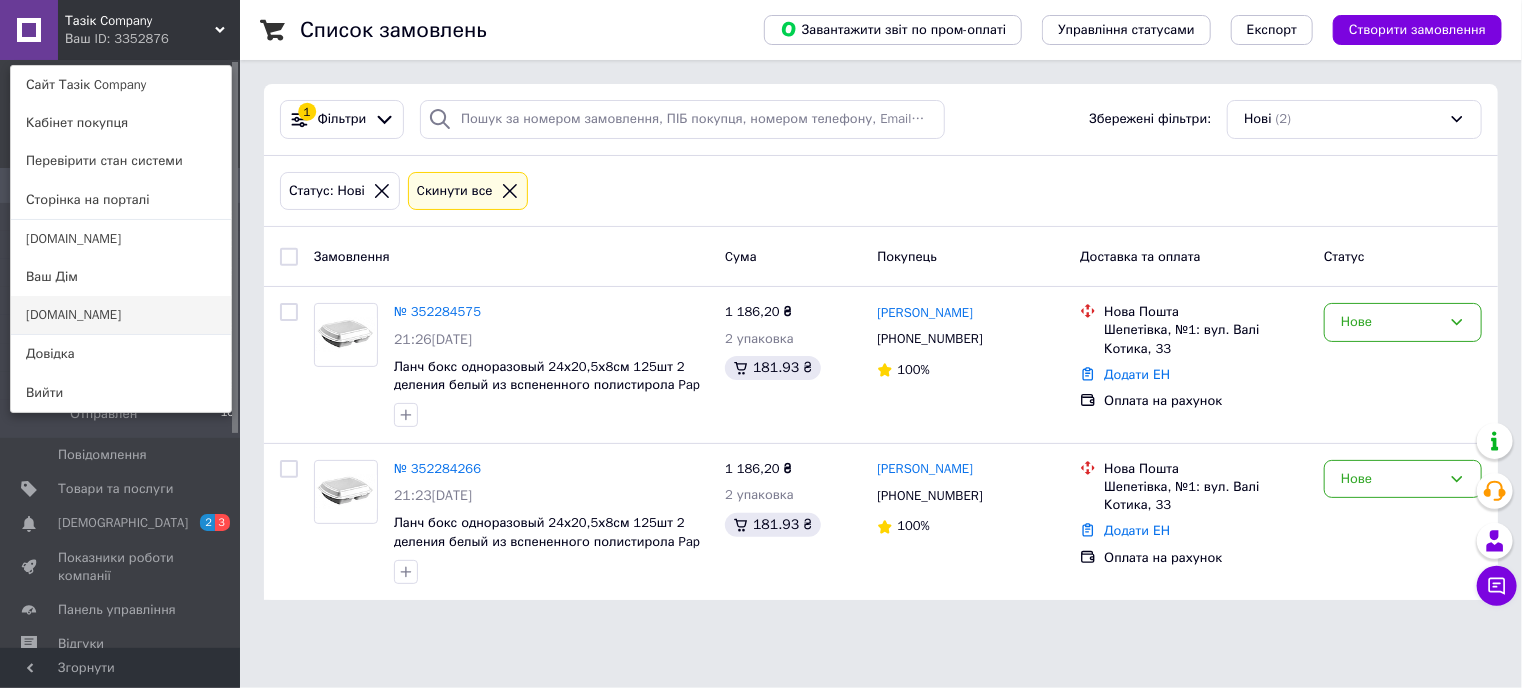 click on "[DOMAIN_NAME]" at bounding box center (121, 315) 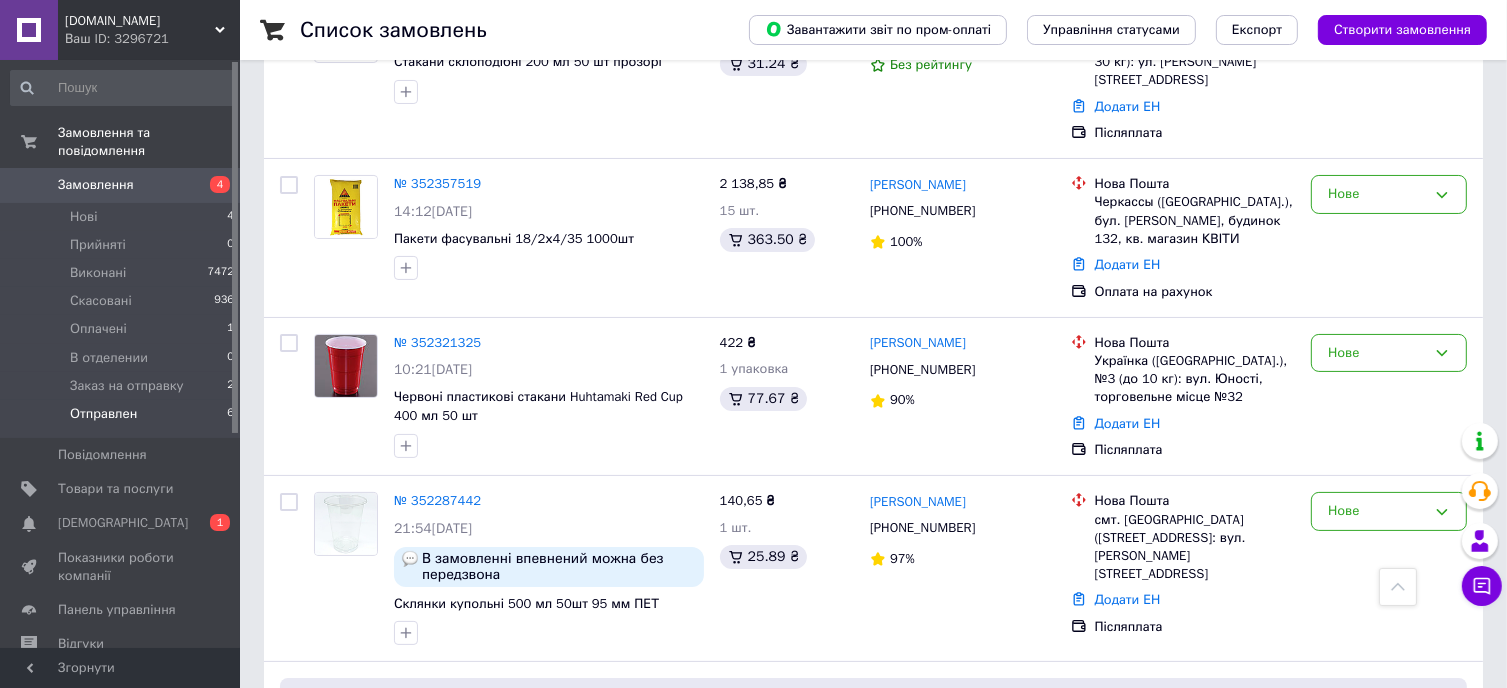 scroll, scrollTop: 200, scrollLeft: 0, axis: vertical 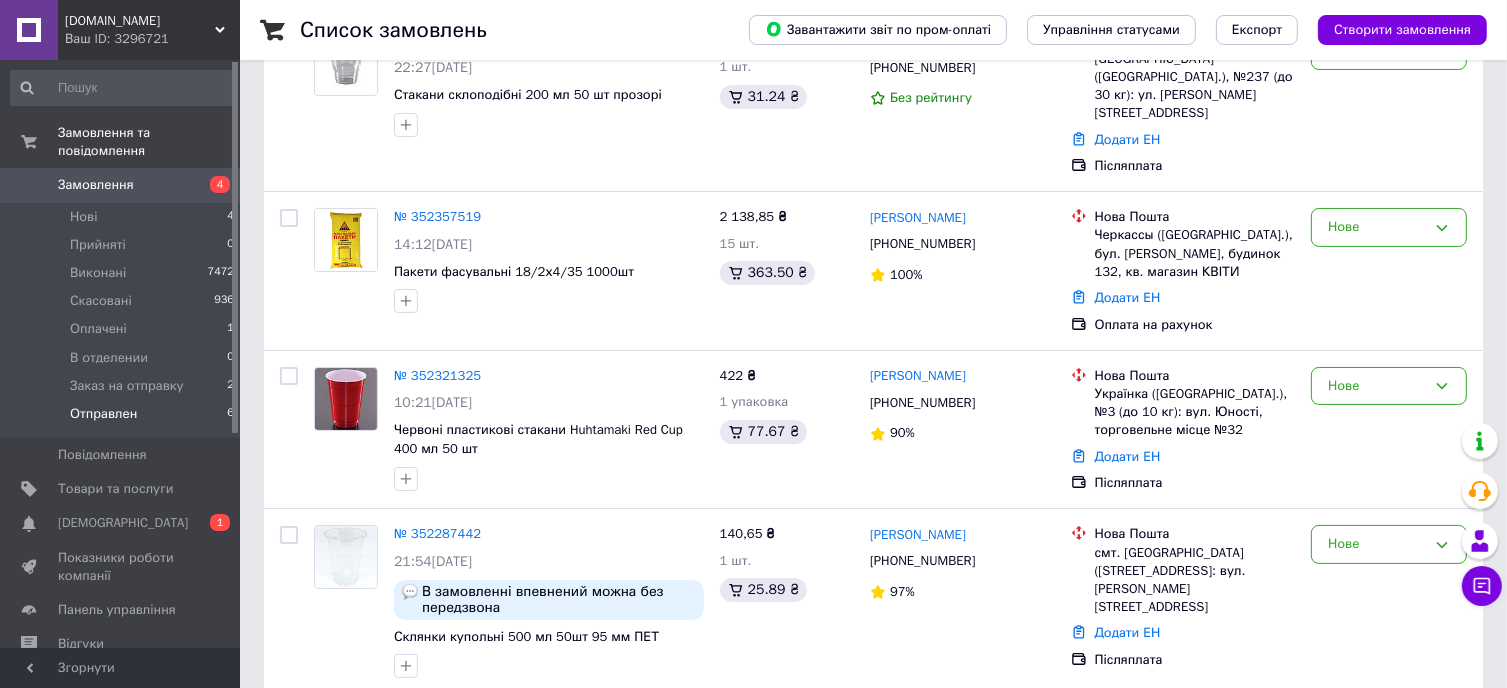 click on "Отправлен" at bounding box center [103, 414] 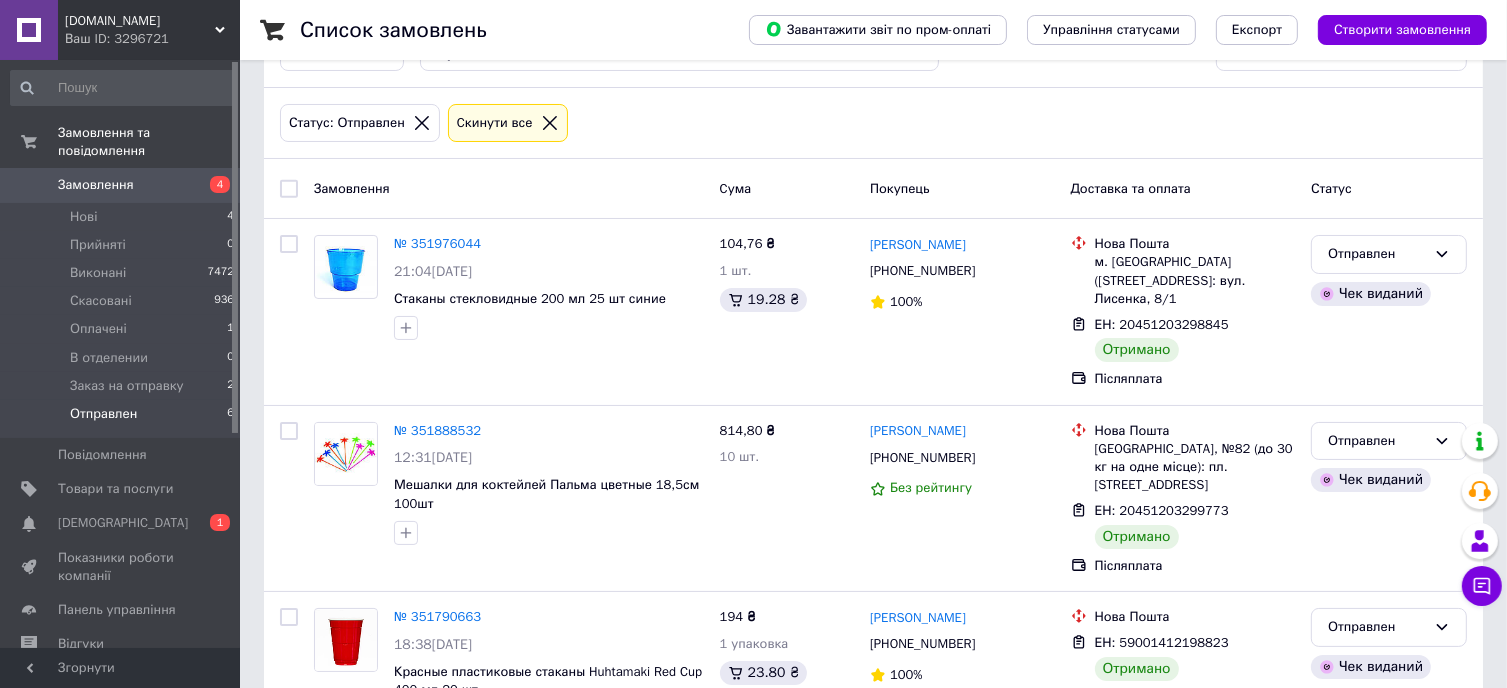 scroll, scrollTop: 100, scrollLeft: 0, axis: vertical 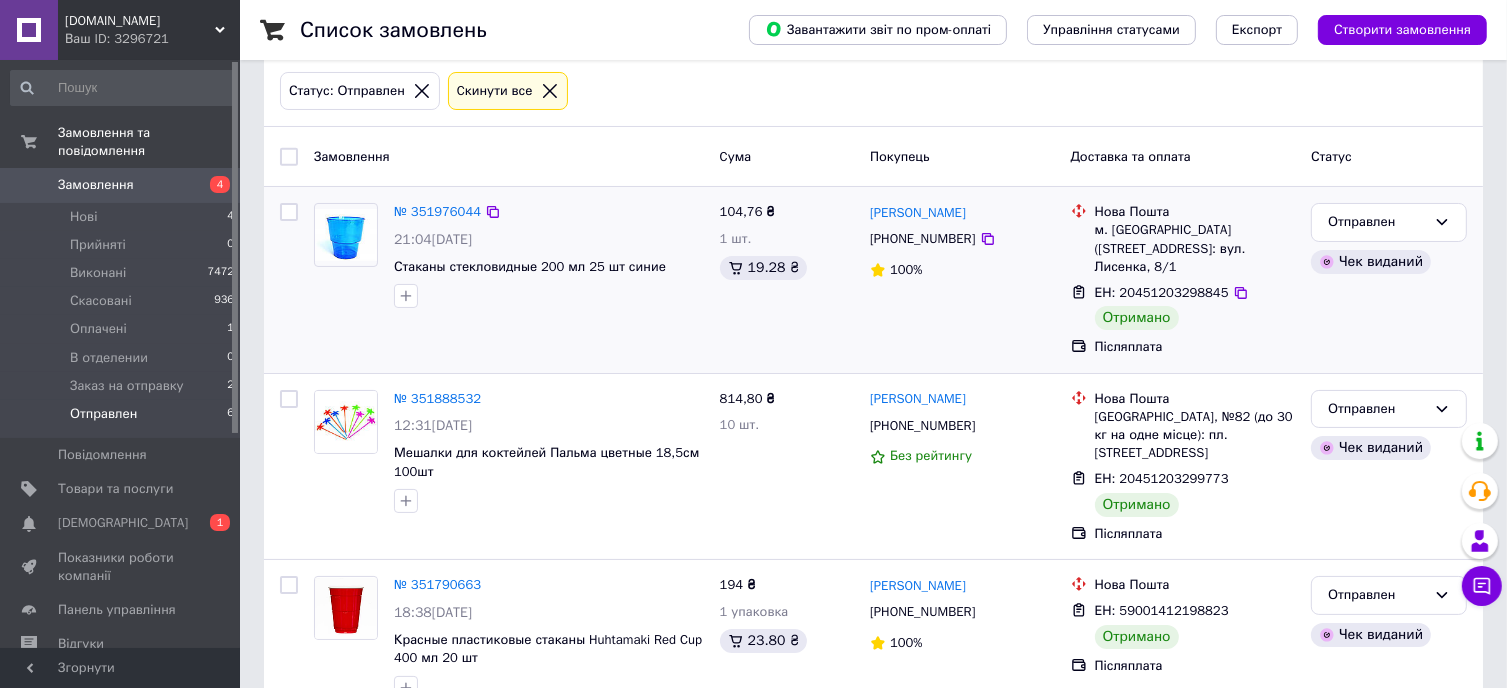 click at bounding box center (289, 212) 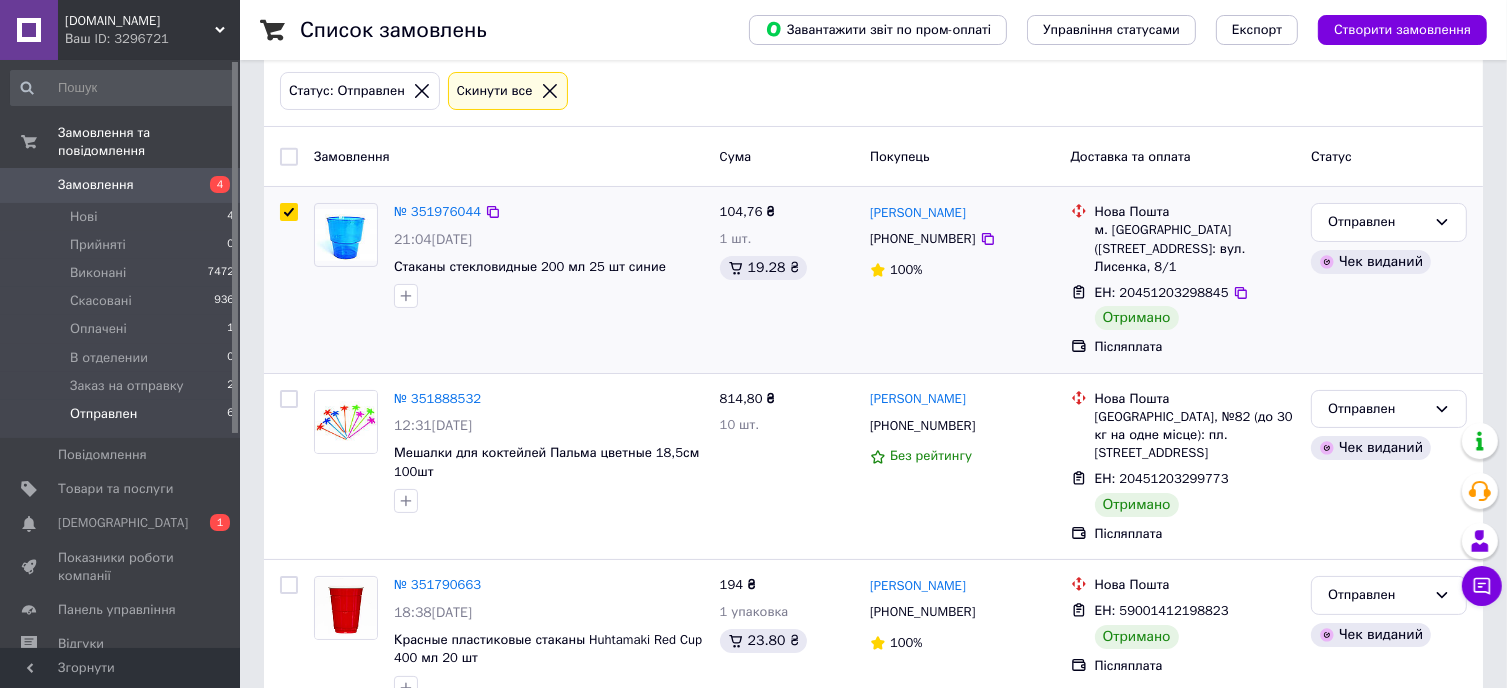 checkbox on "true" 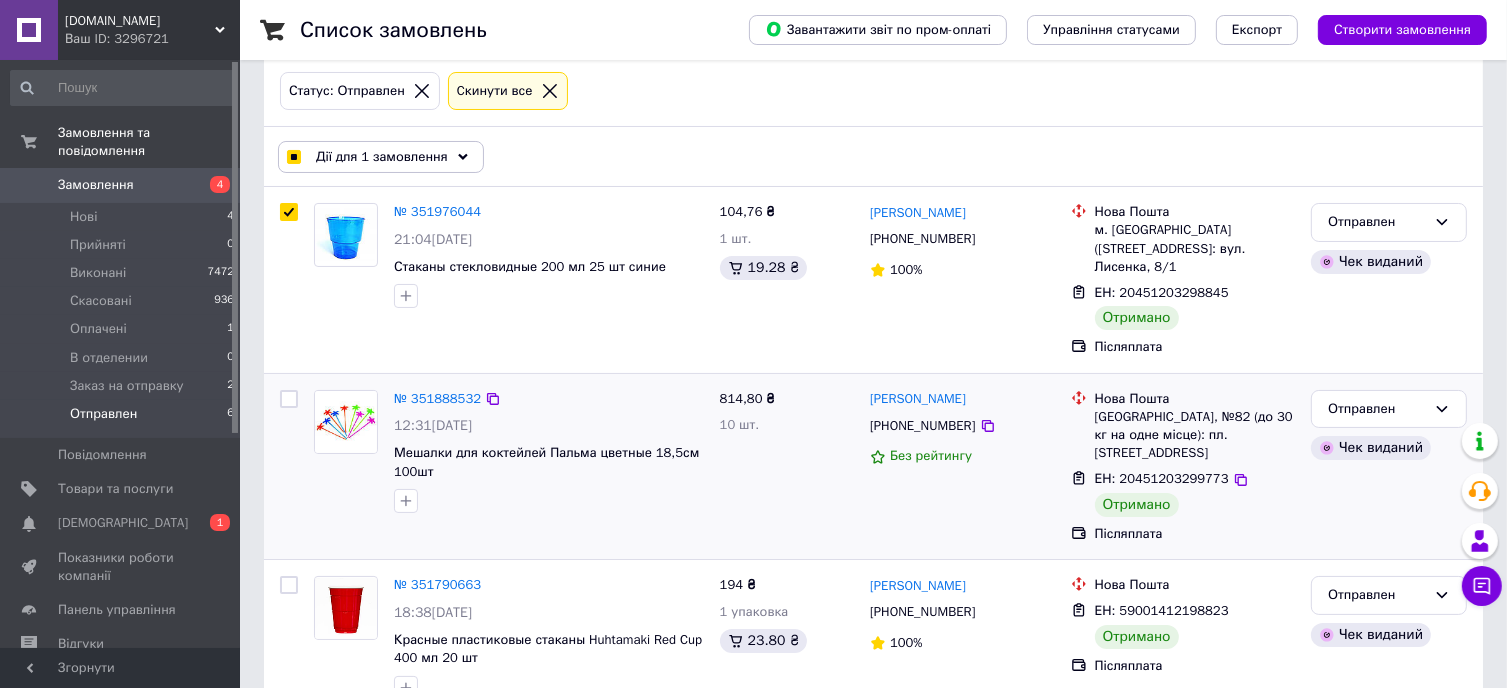 click at bounding box center (289, 399) 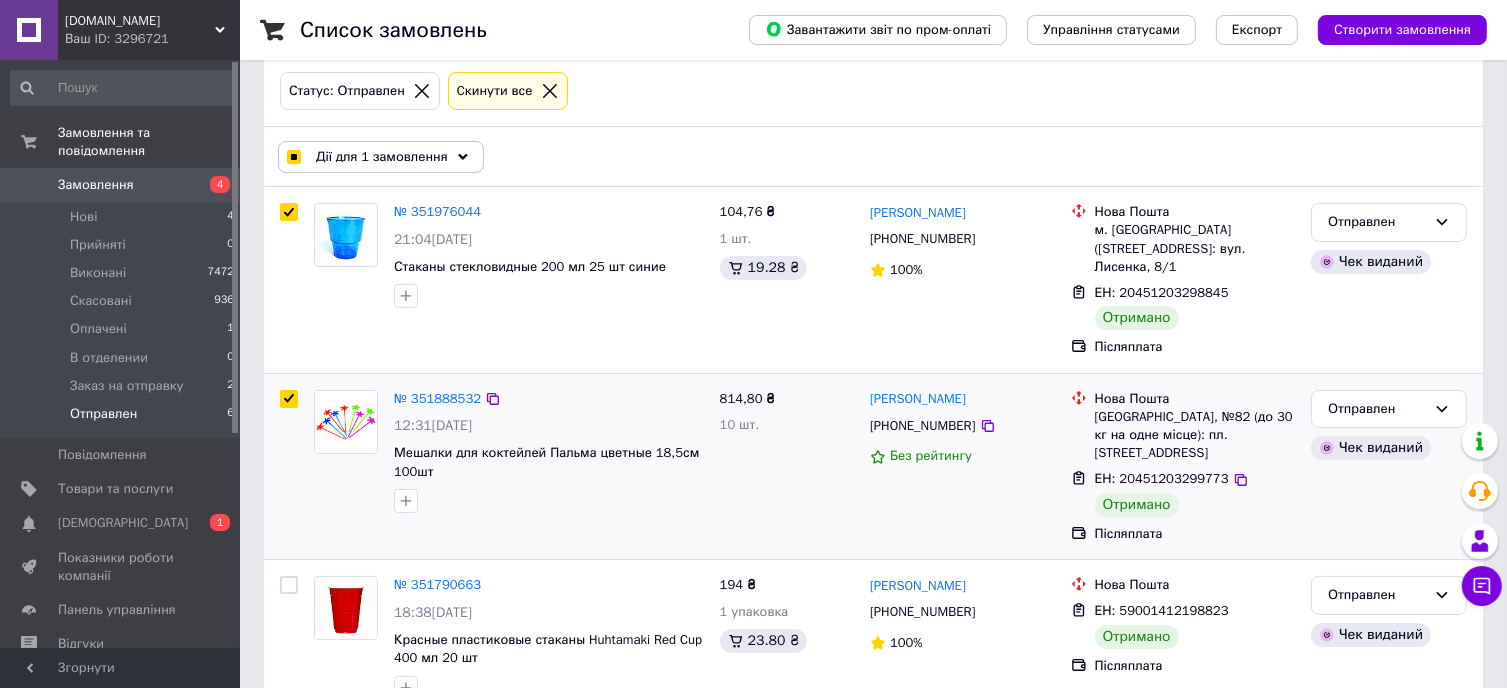 checkbox on "true" 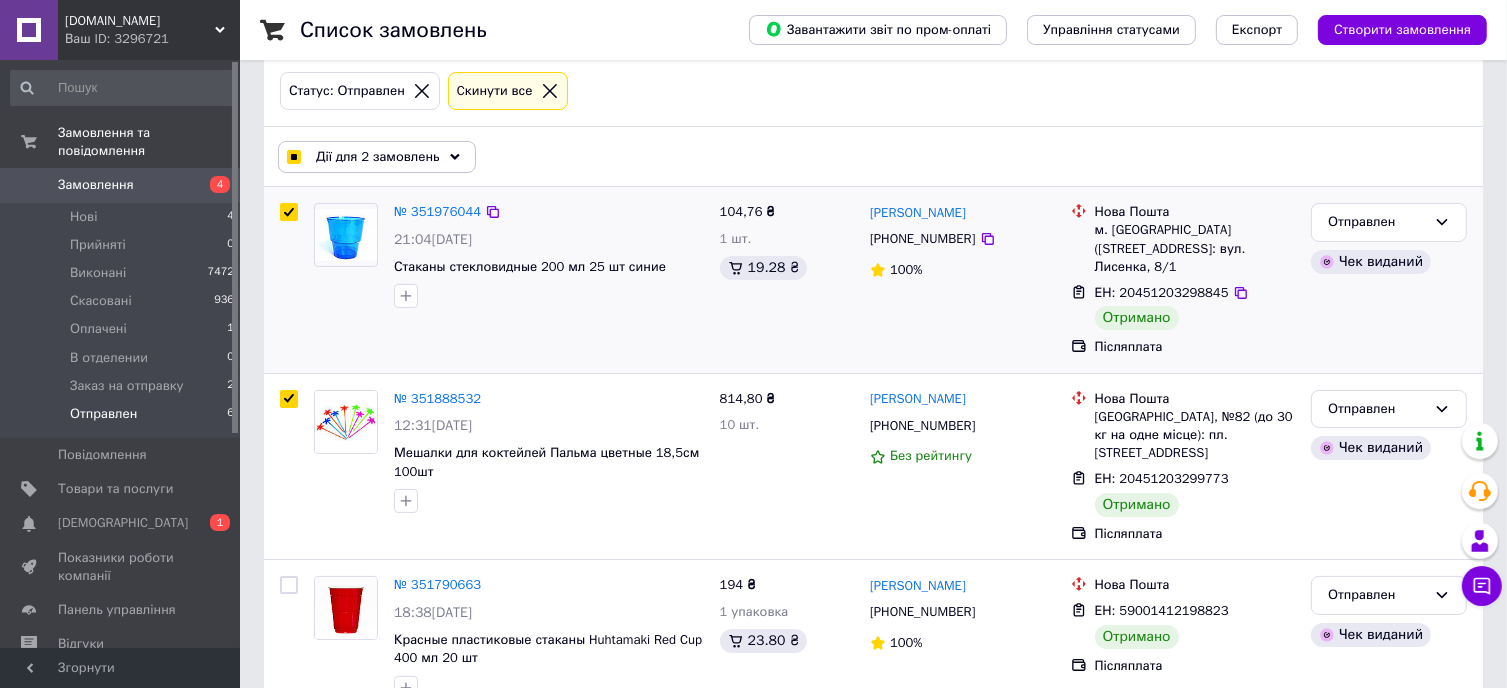 scroll, scrollTop: 200, scrollLeft: 0, axis: vertical 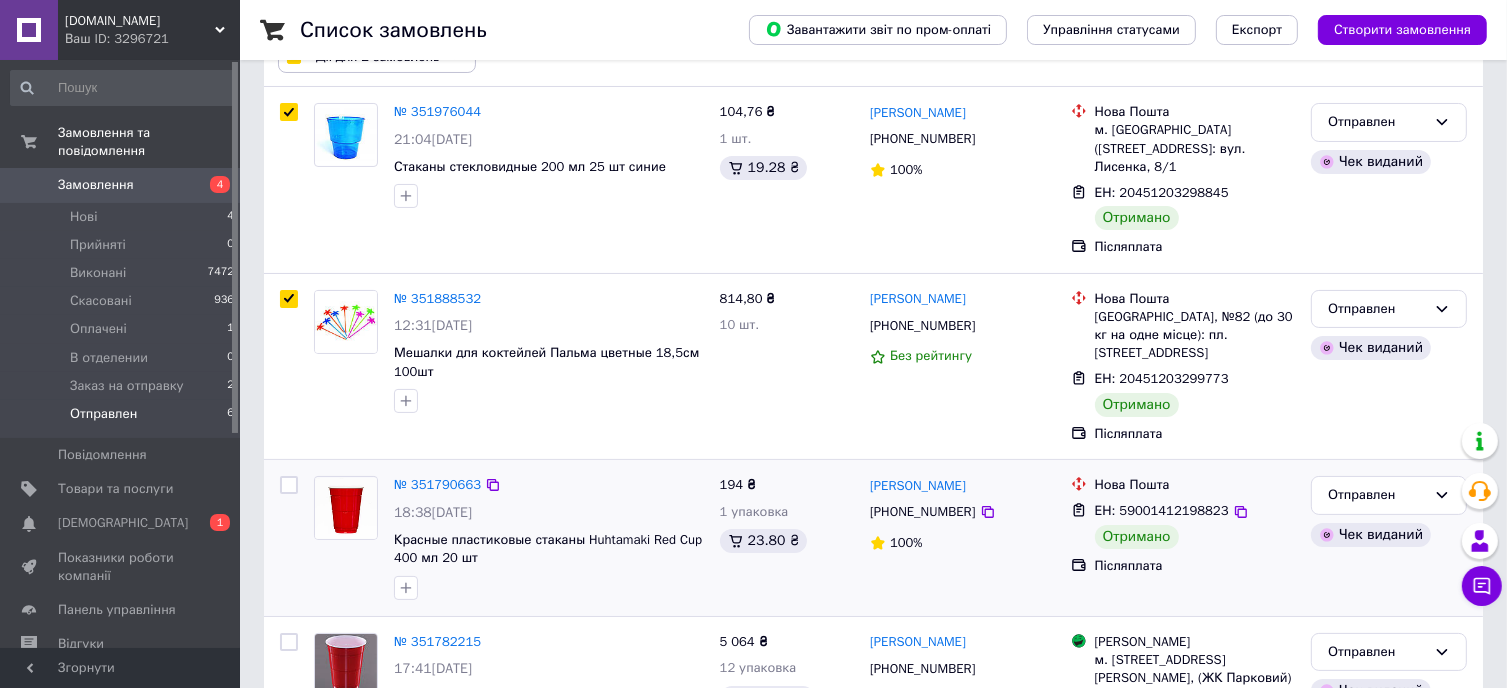 click at bounding box center (289, 485) 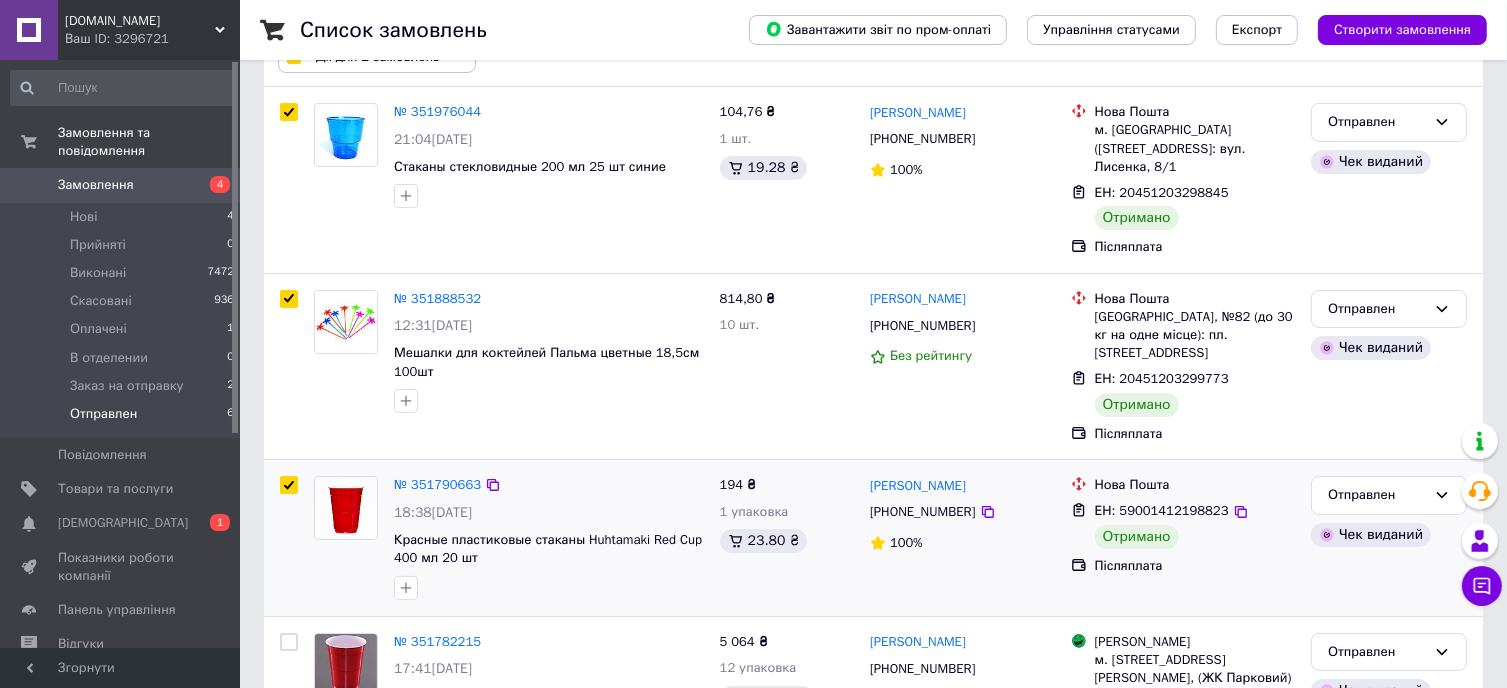 checkbox on "true" 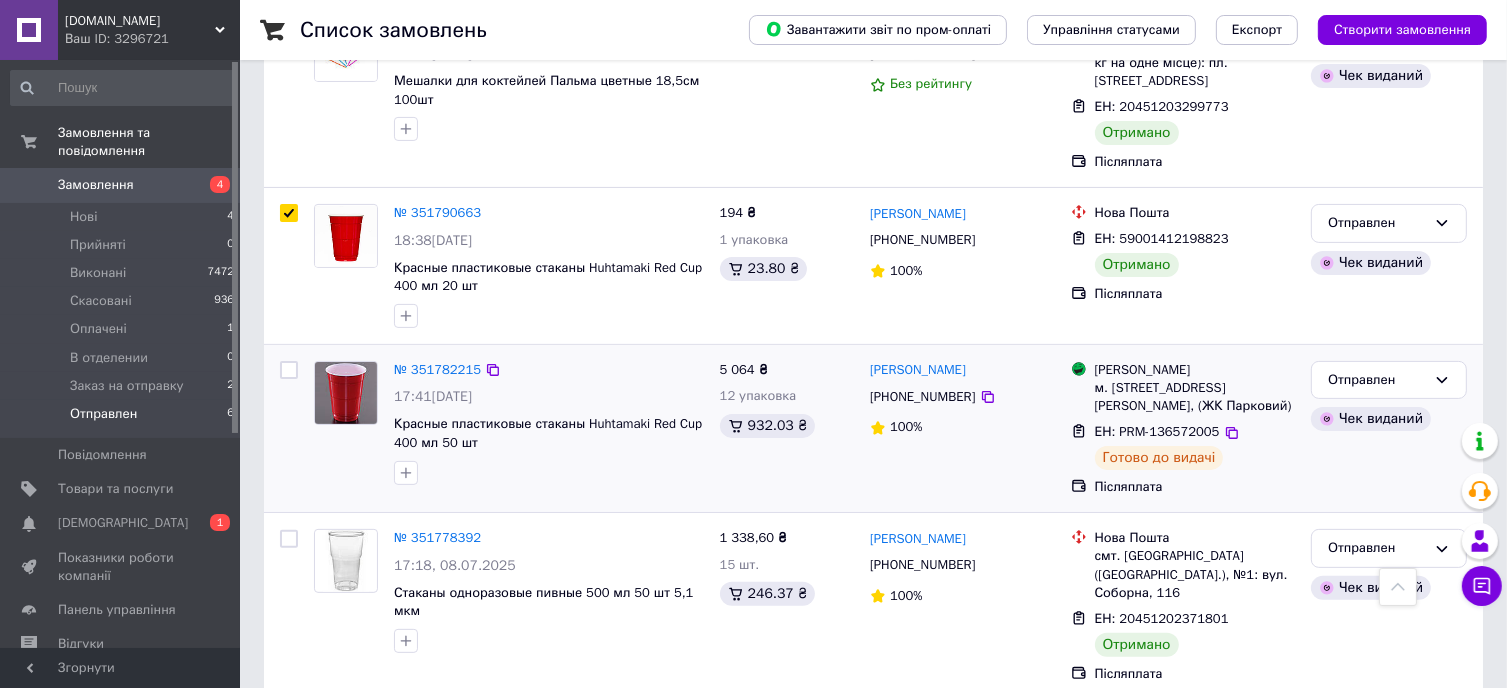 scroll, scrollTop: 600, scrollLeft: 0, axis: vertical 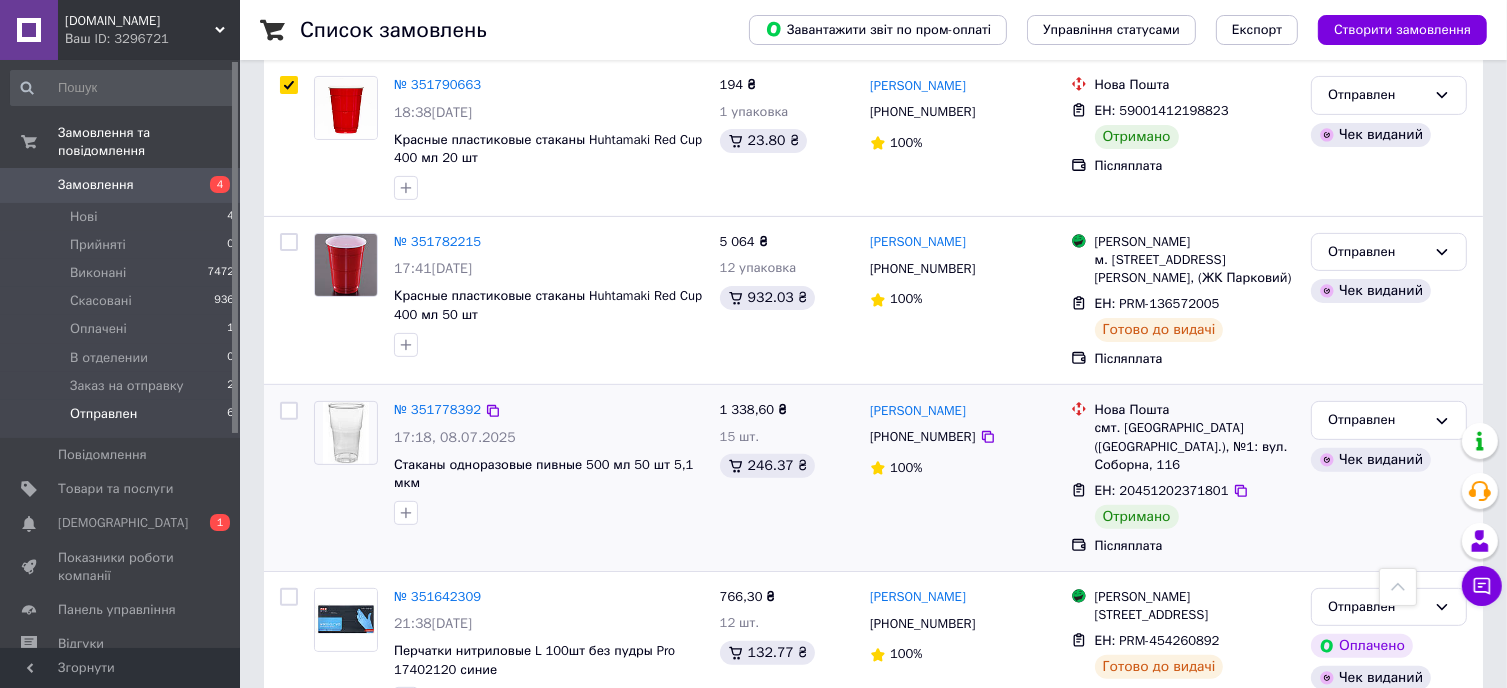 click at bounding box center (289, 411) 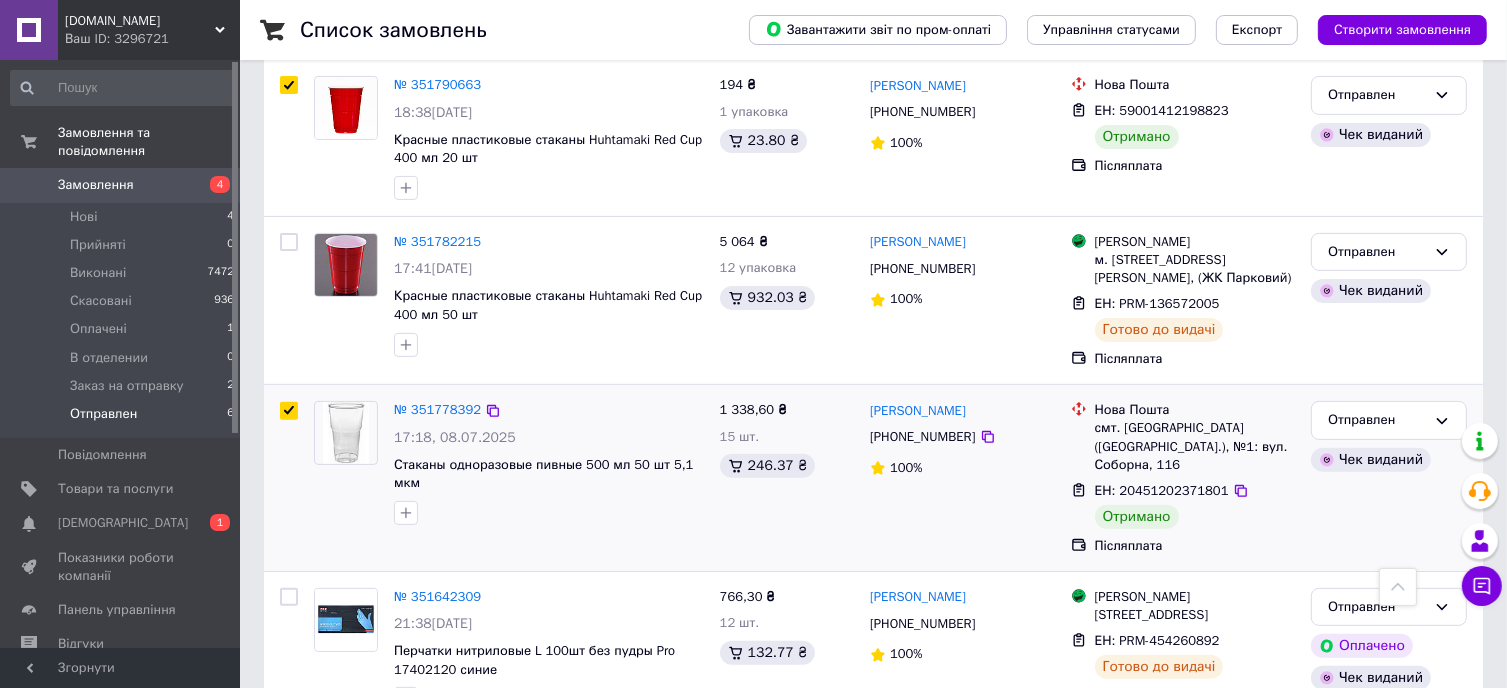 checkbox on "true" 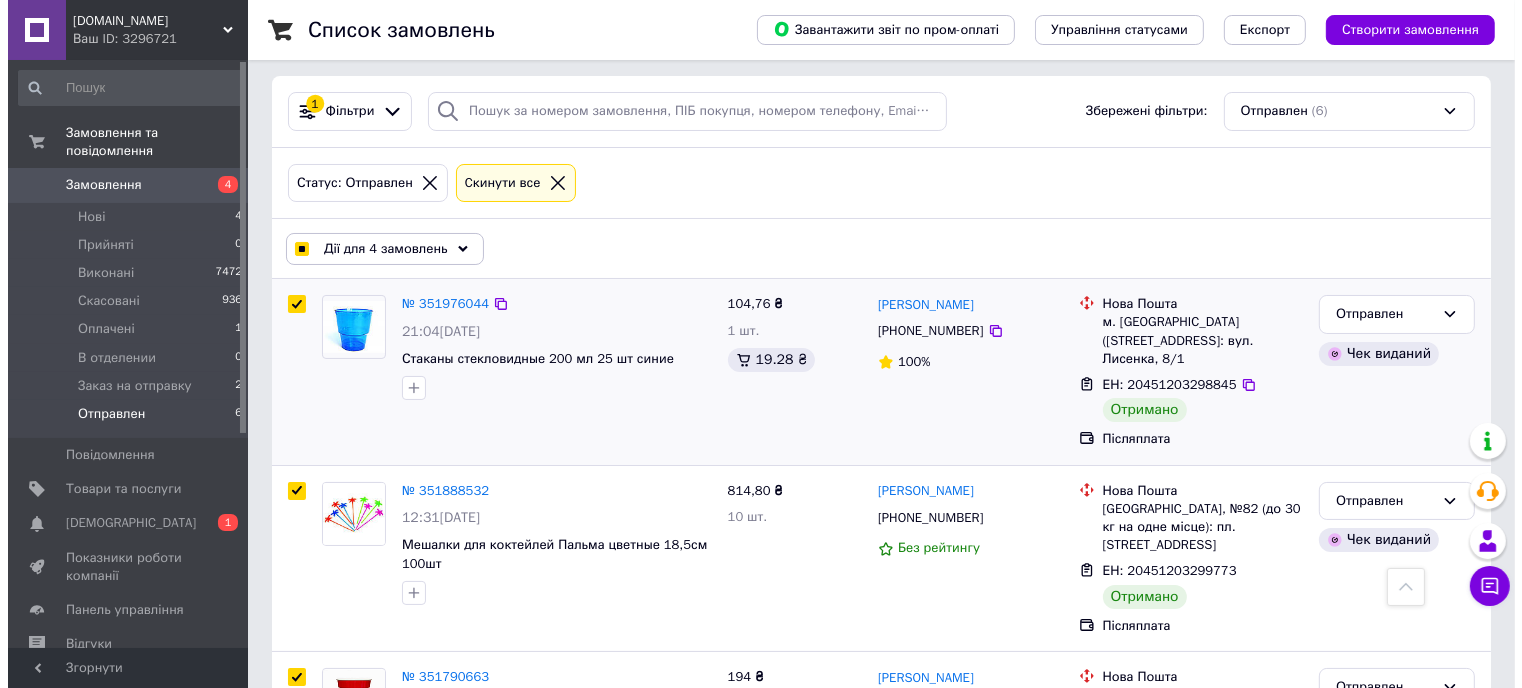 scroll, scrollTop: 0, scrollLeft: 0, axis: both 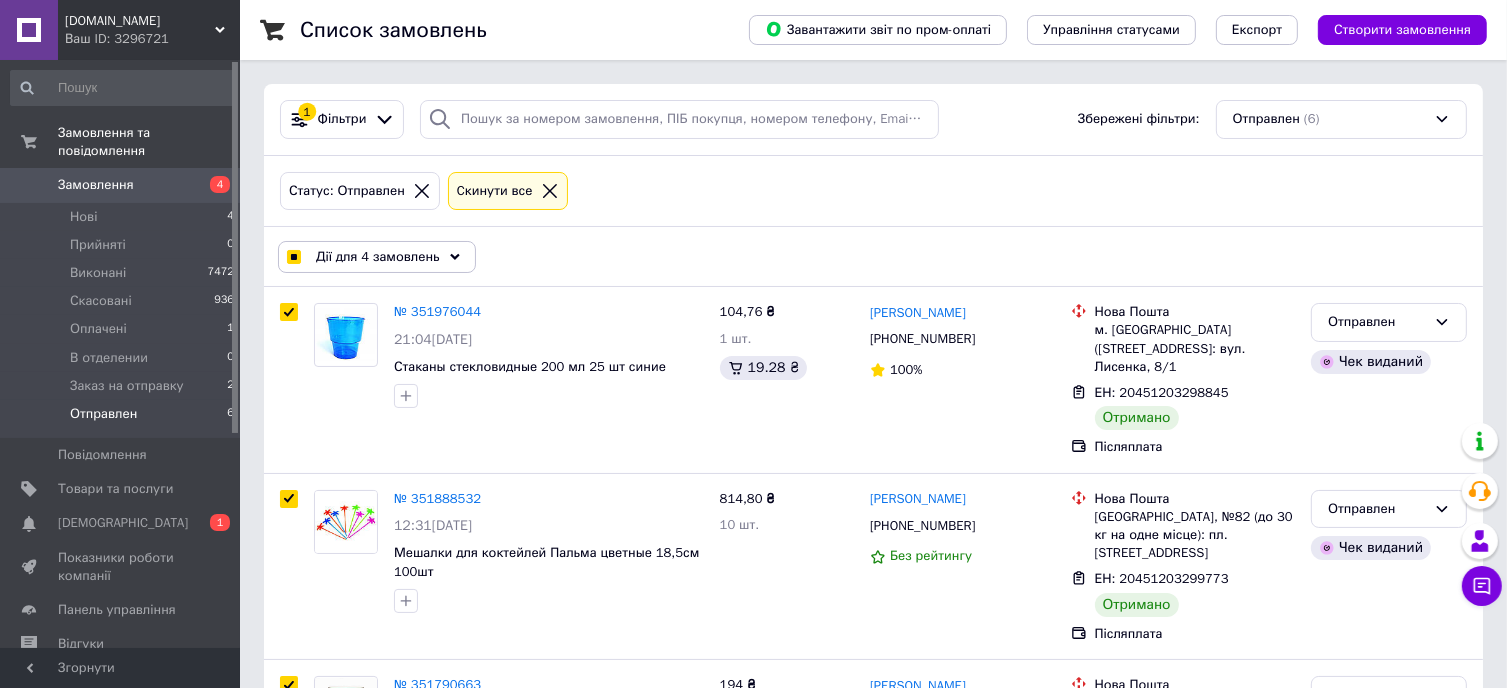 click on "Дії для 4 замовлень" at bounding box center [378, 257] 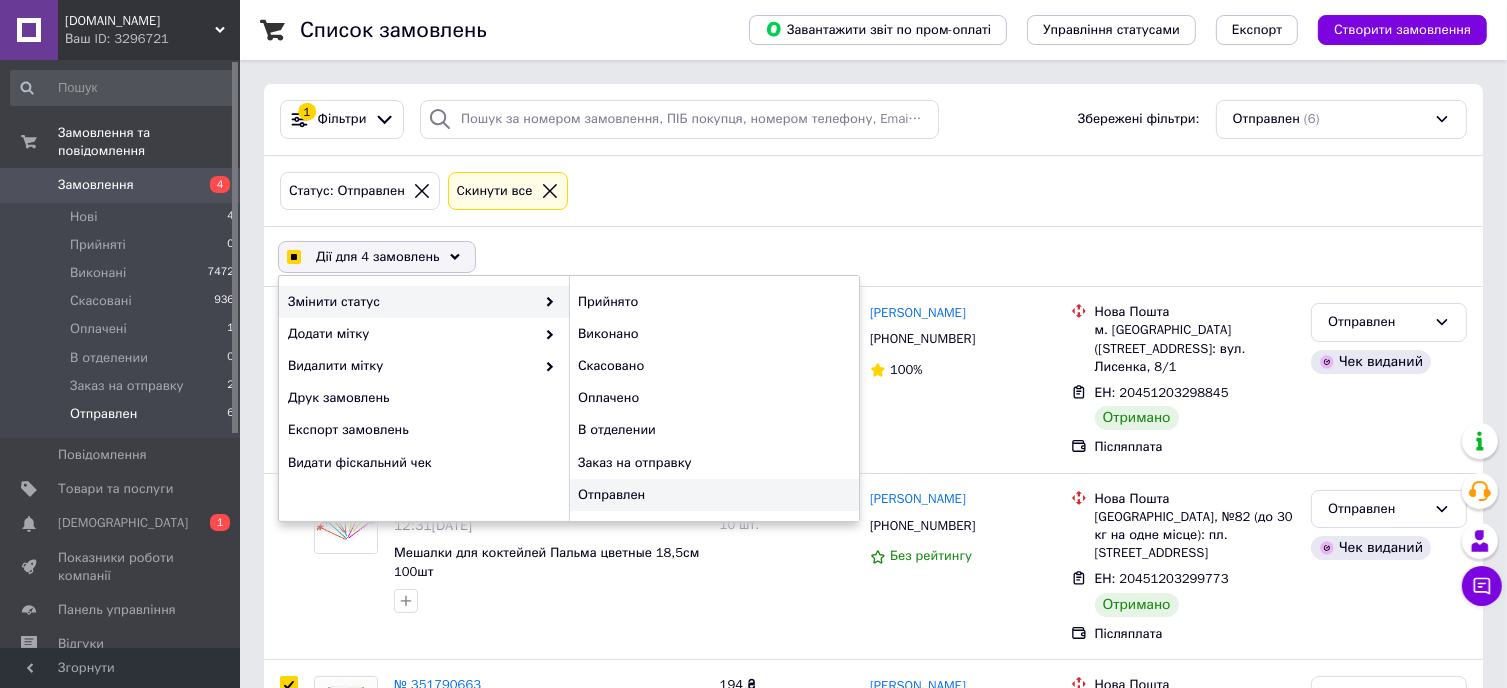click on "Отправлен" at bounding box center [714, 495] 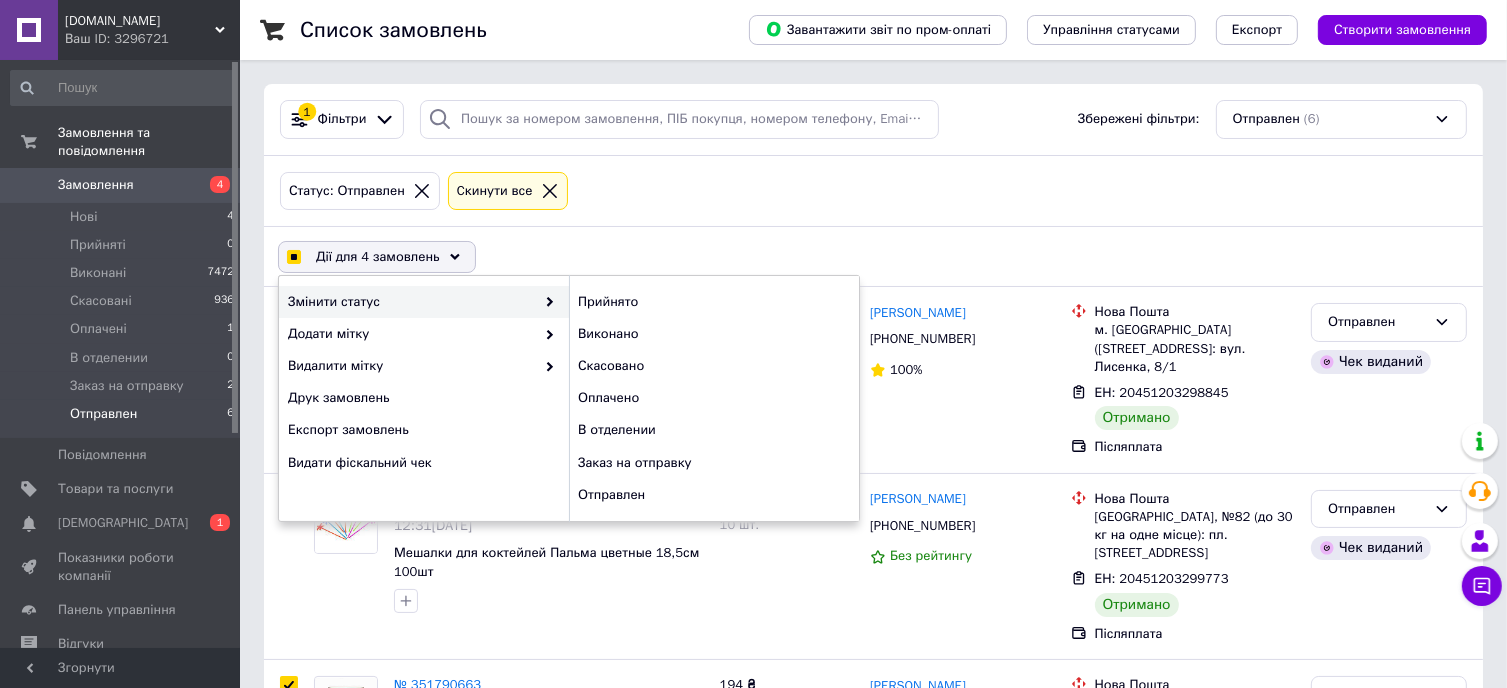 click on "Статус: Отправлен Cкинути все" at bounding box center [873, 191] 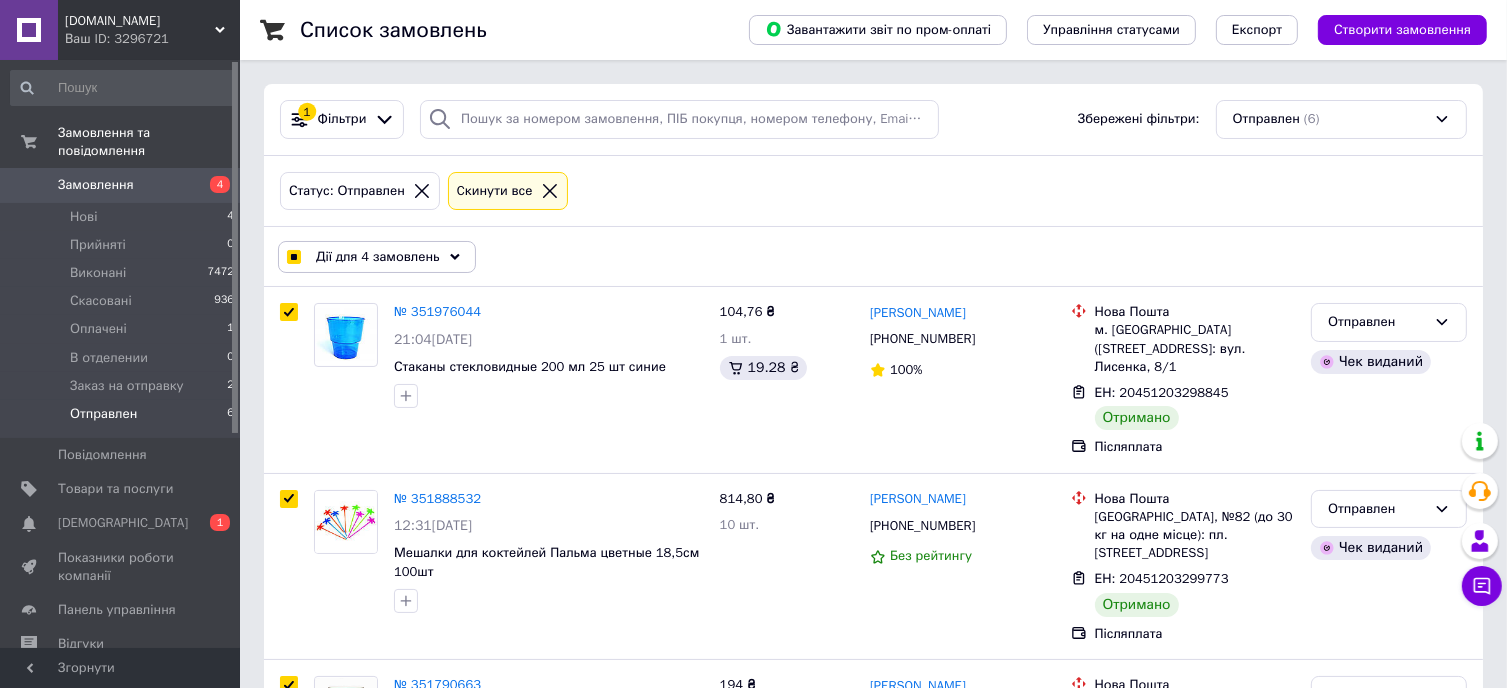 click on "Дії для 4 замовлень" at bounding box center (377, 257) 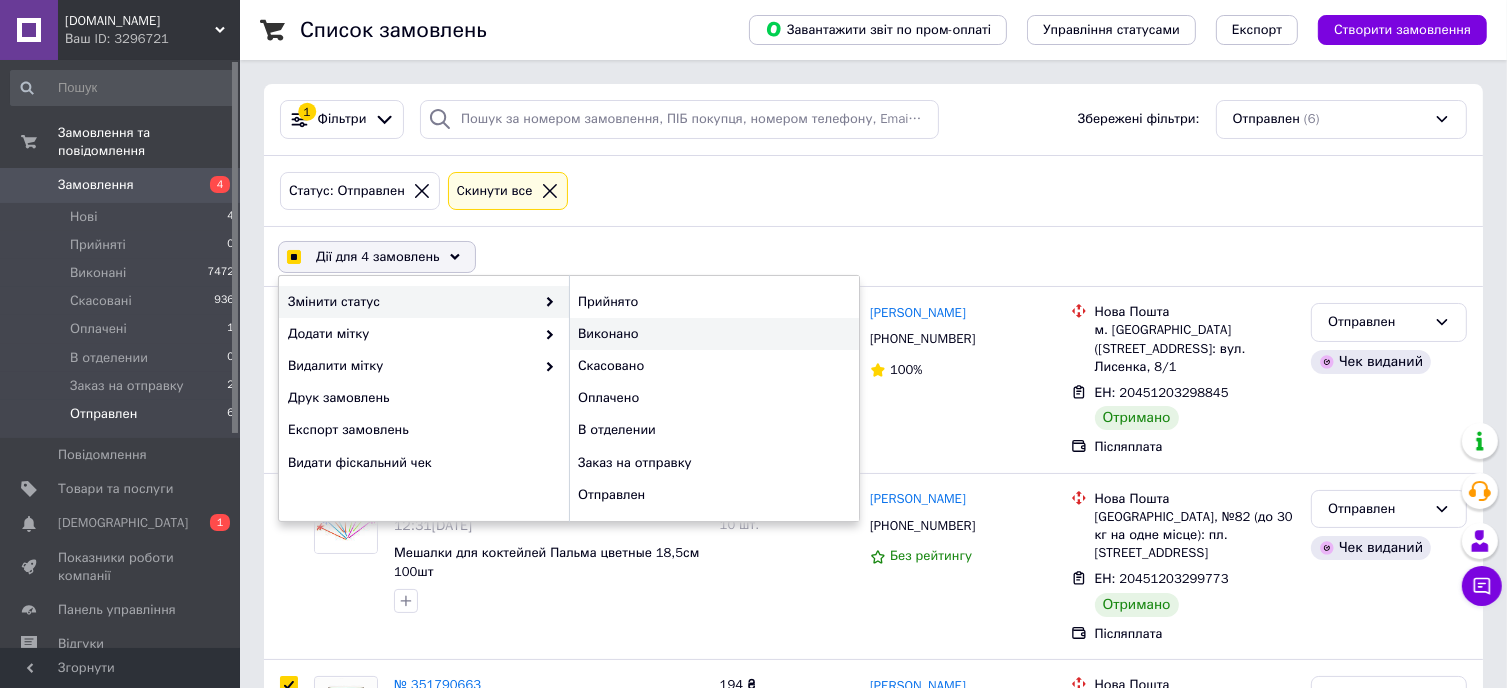 checkbox on "true" 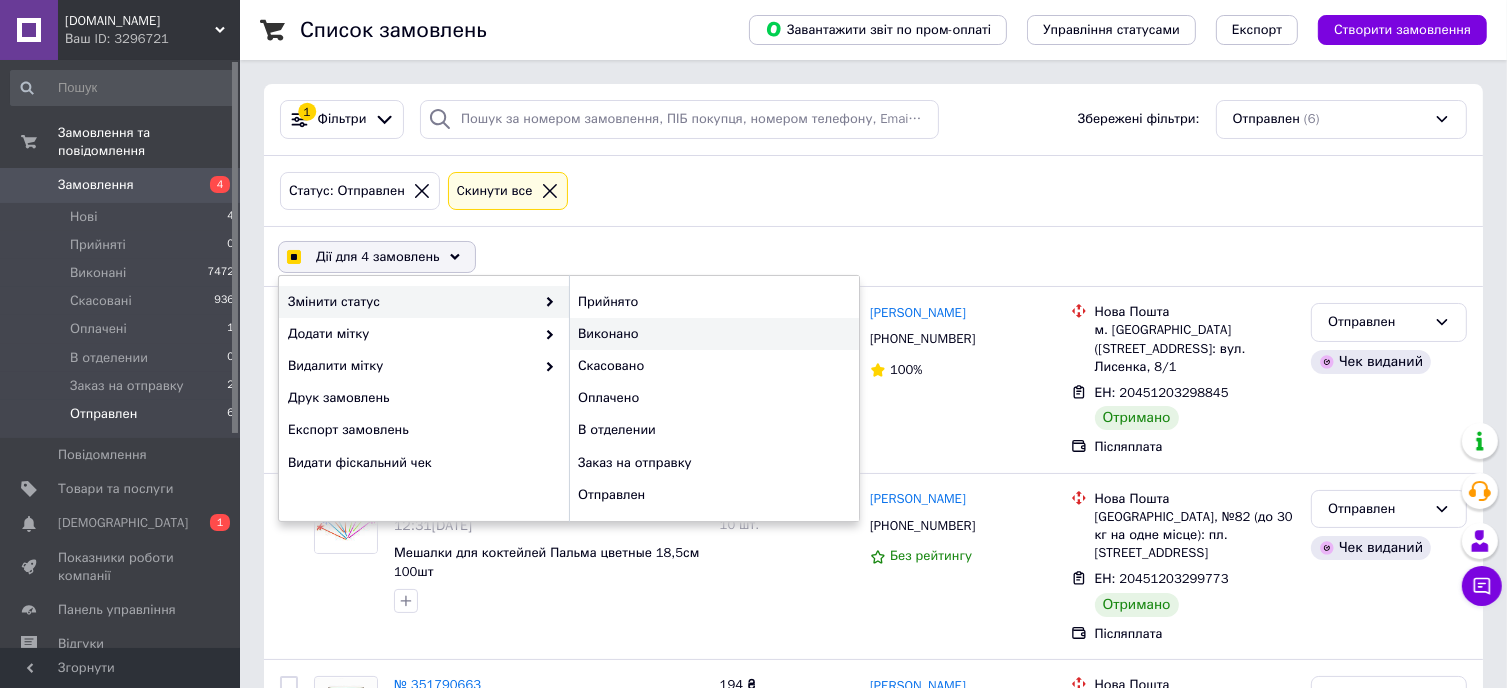 checkbox on "false" 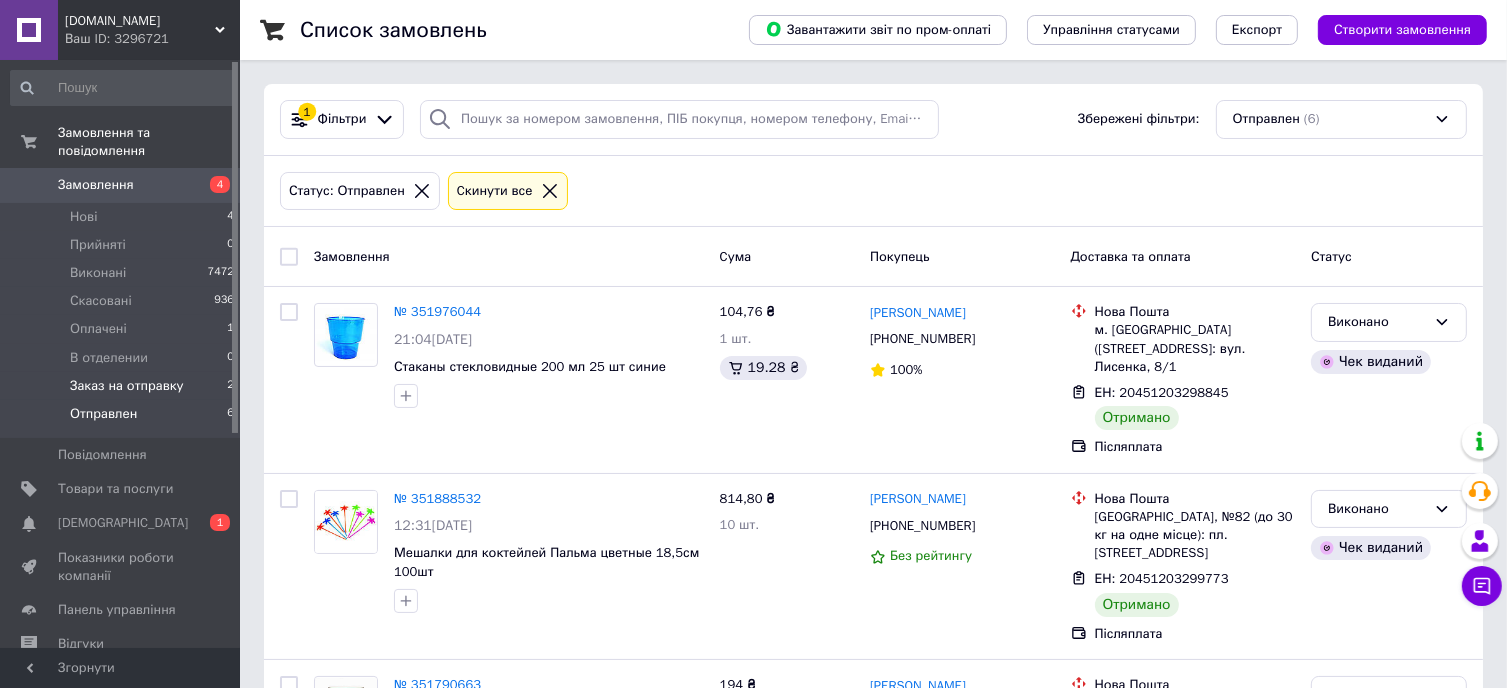 click on "Заказ на отправку" at bounding box center (127, 386) 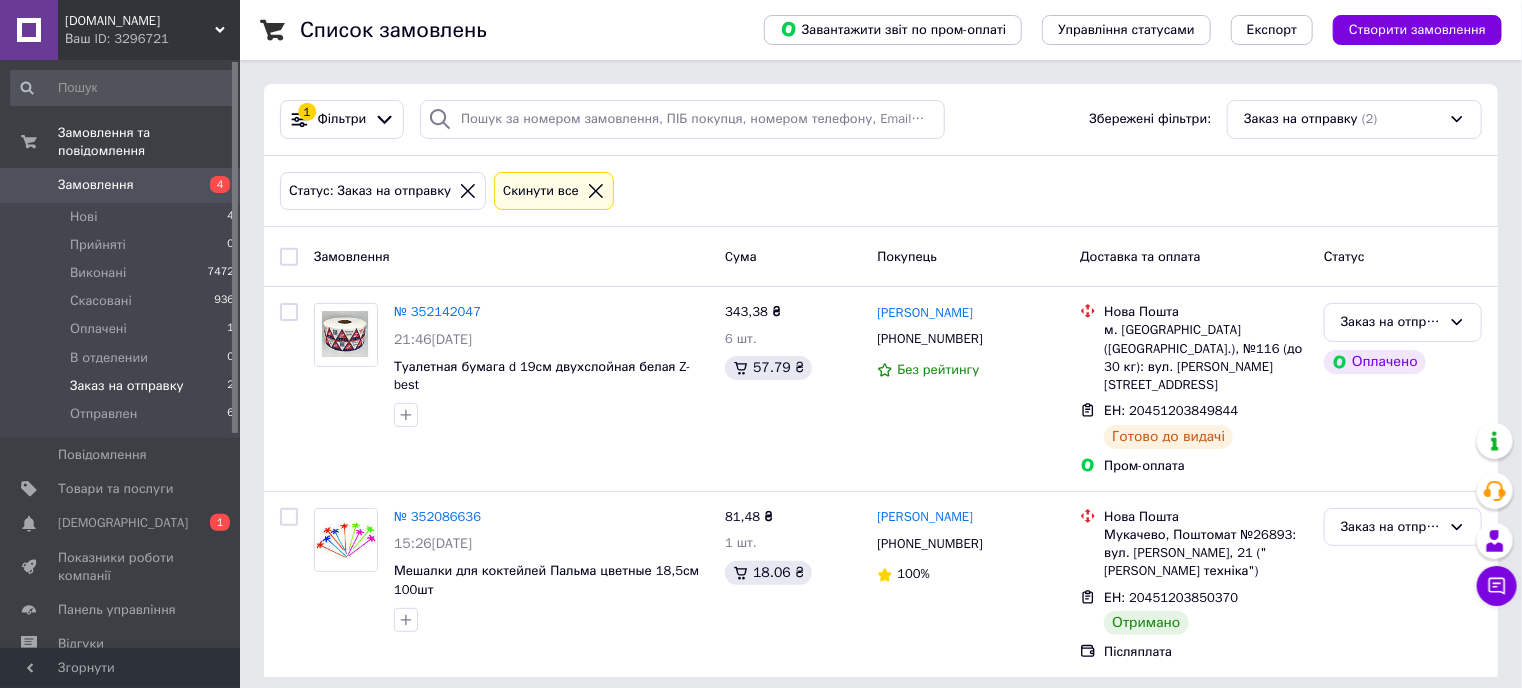 click at bounding box center [289, 257] 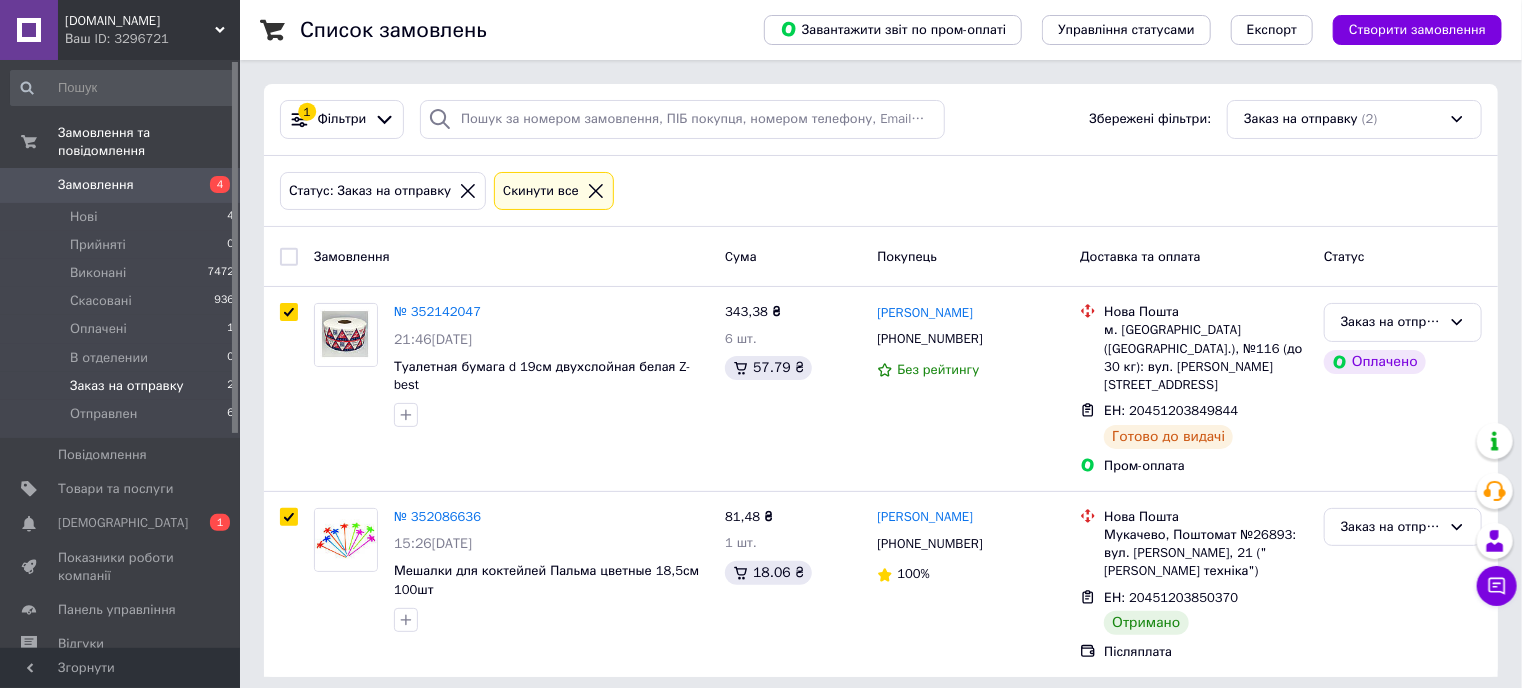 checkbox on "true" 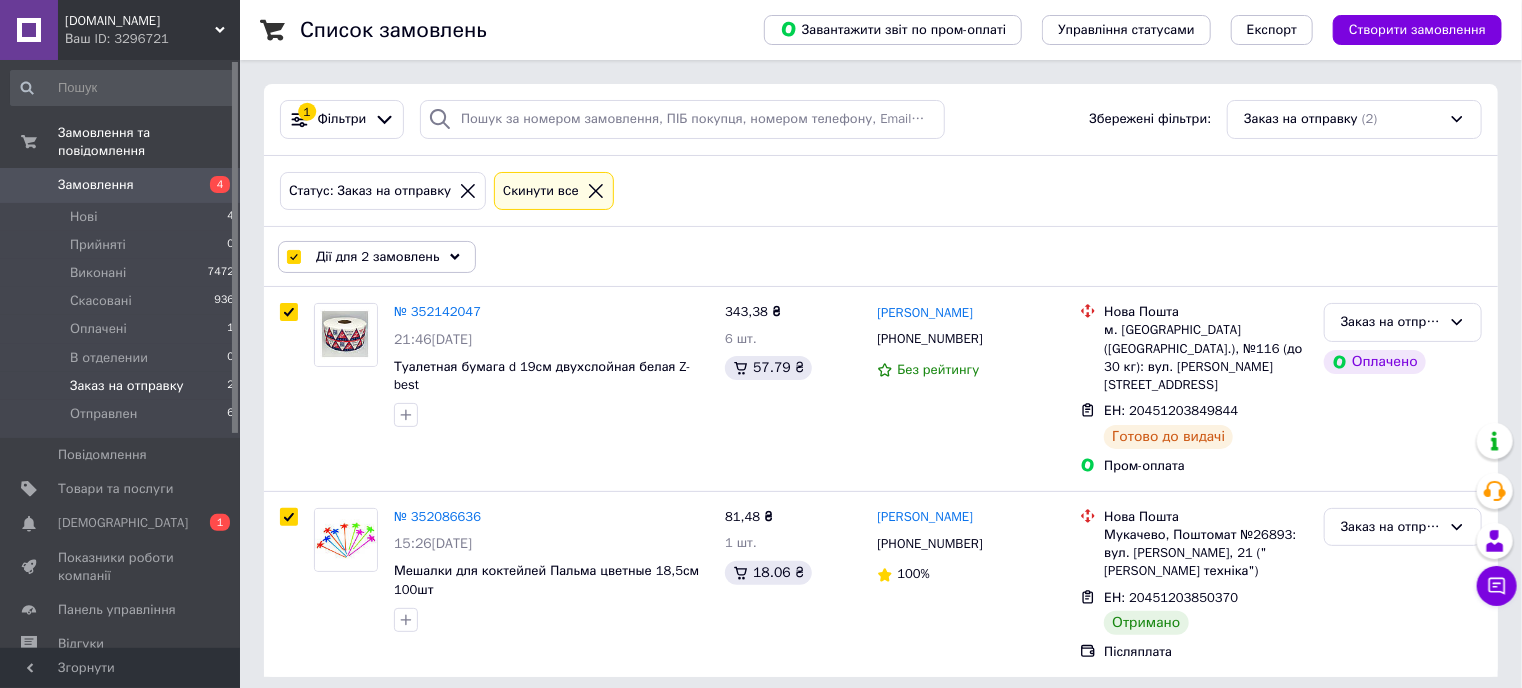 click on "Дії для 2 замовлень" at bounding box center (377, 257) 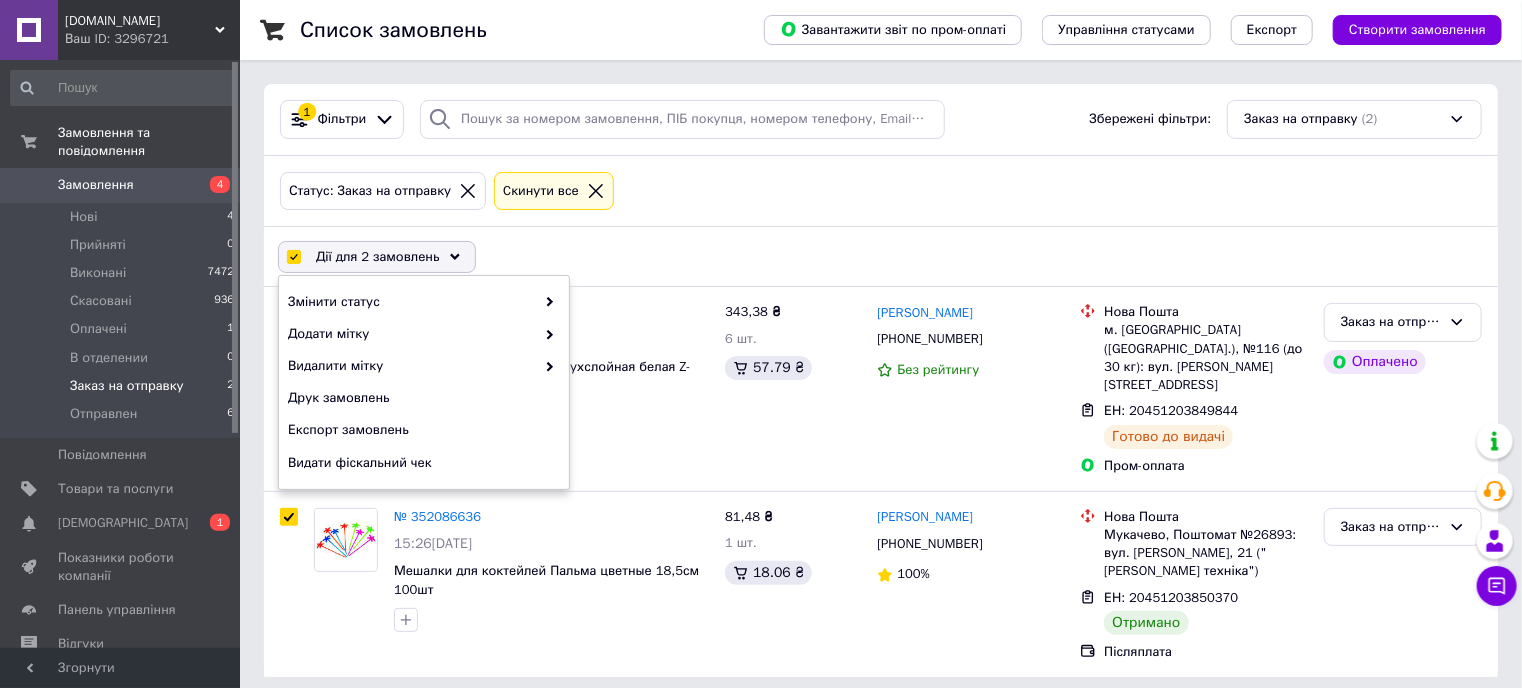 click at bounding box center (293, 257) 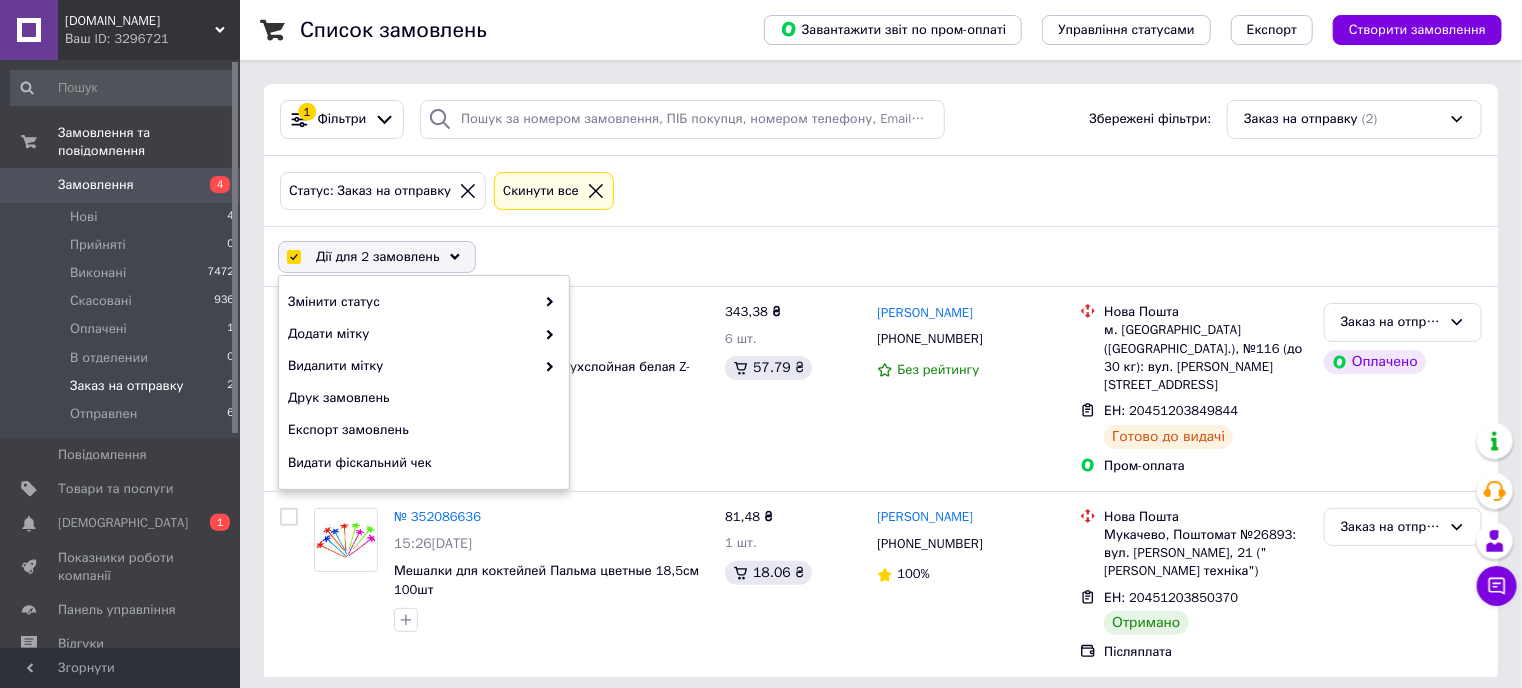 checkbox on "false" 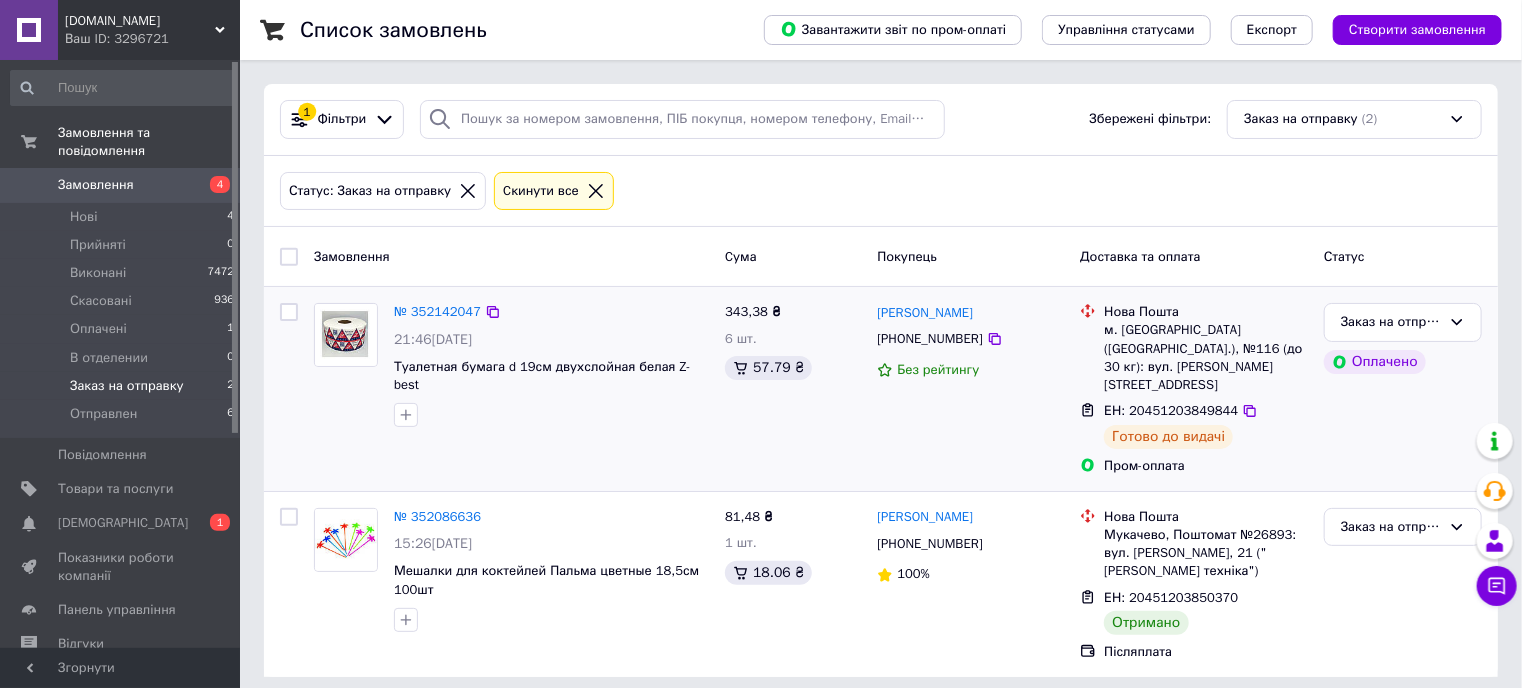 click at bounding box center (289, 312) 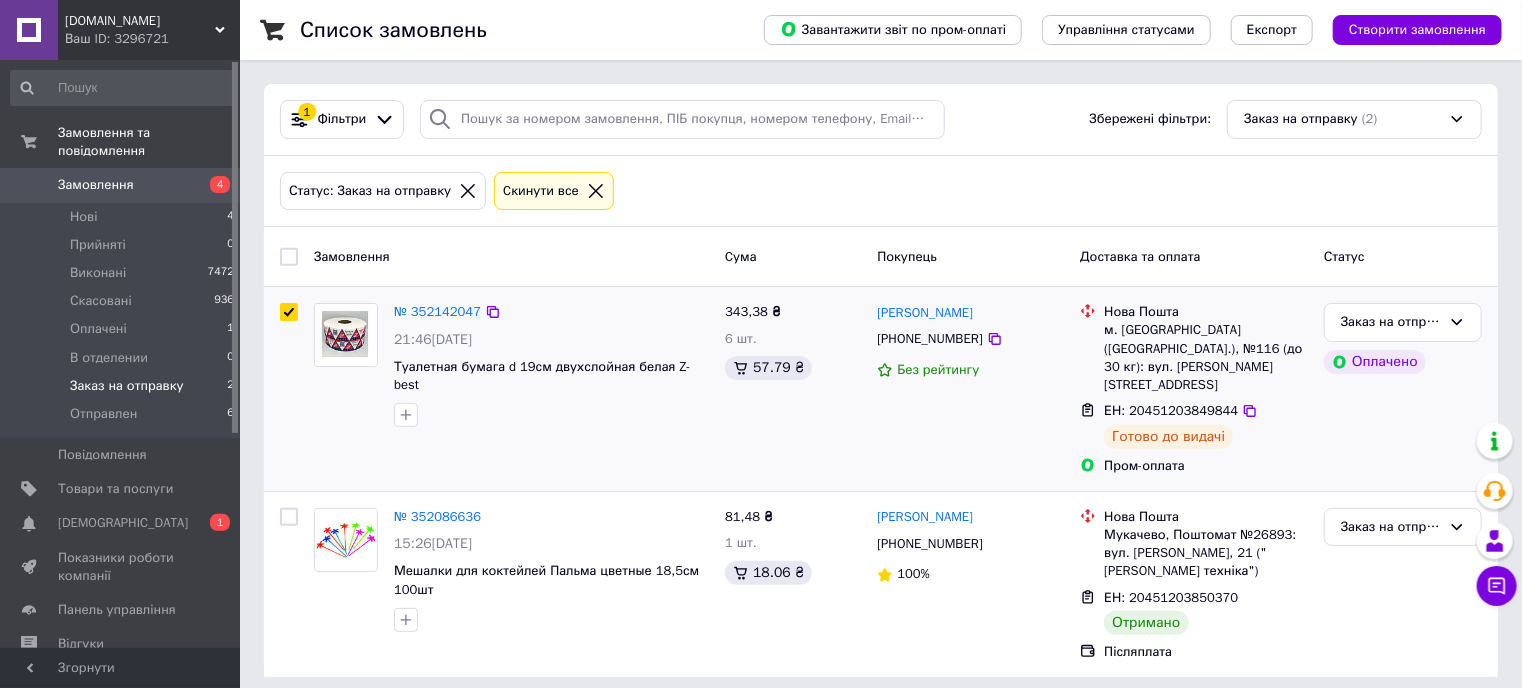 checkbox on "true" 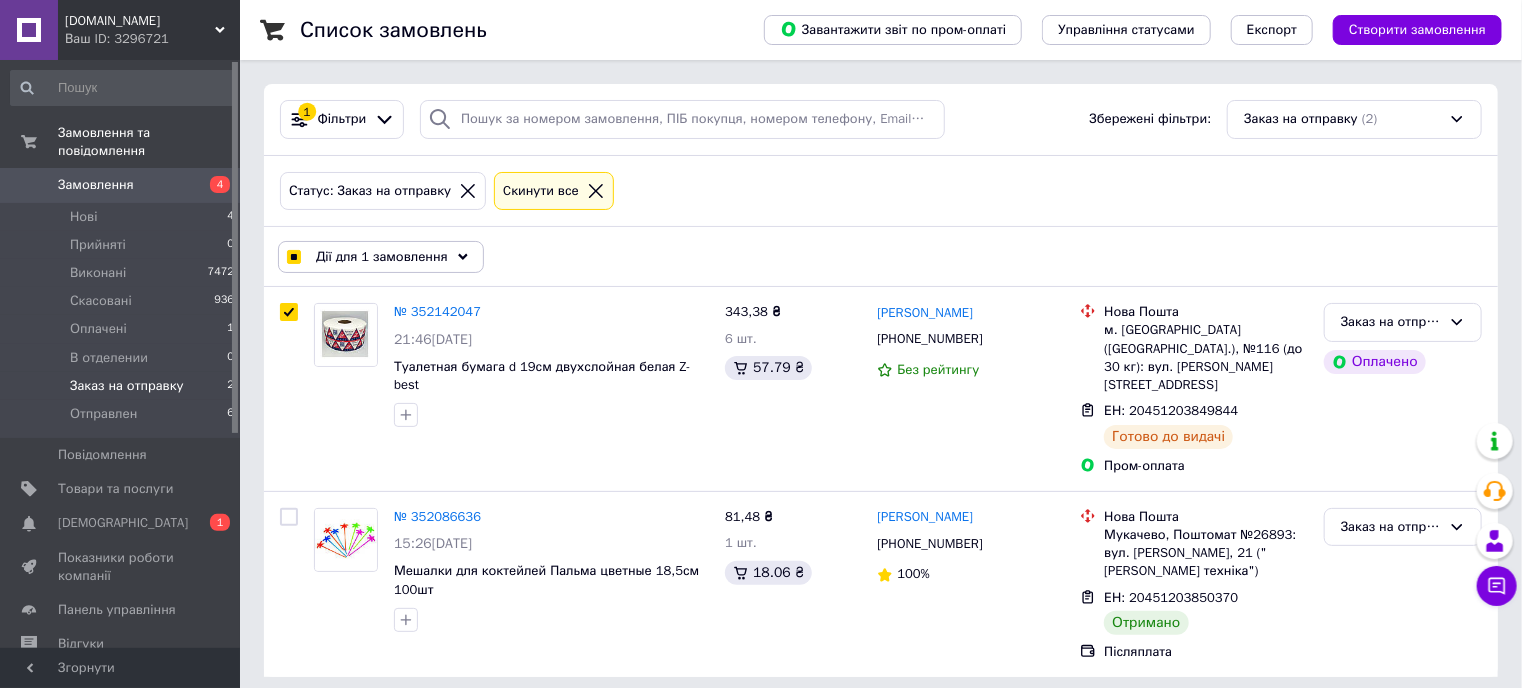 click on "Дії для 1 замовлення" at bounding box center (382, 257) 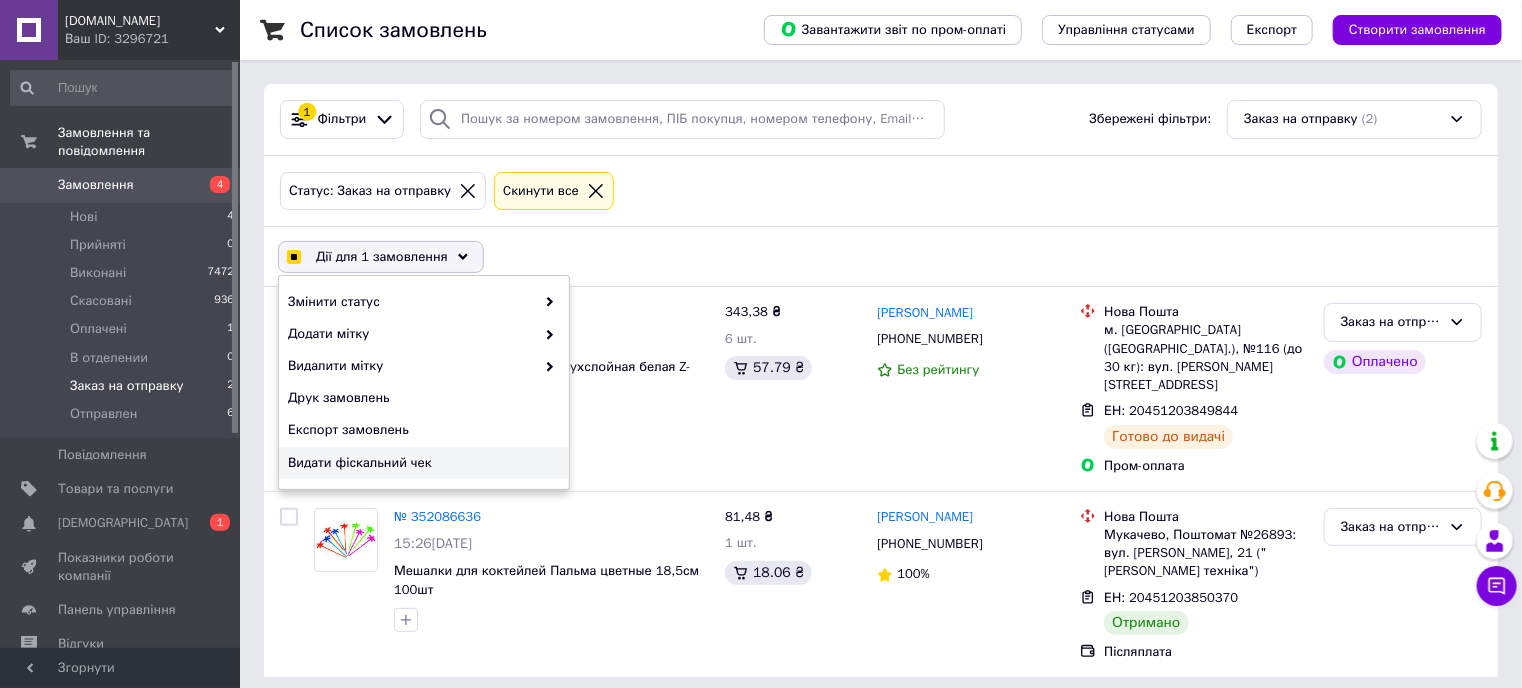 click on "Видати фіскальний чек" at bounding box center [421, 463] 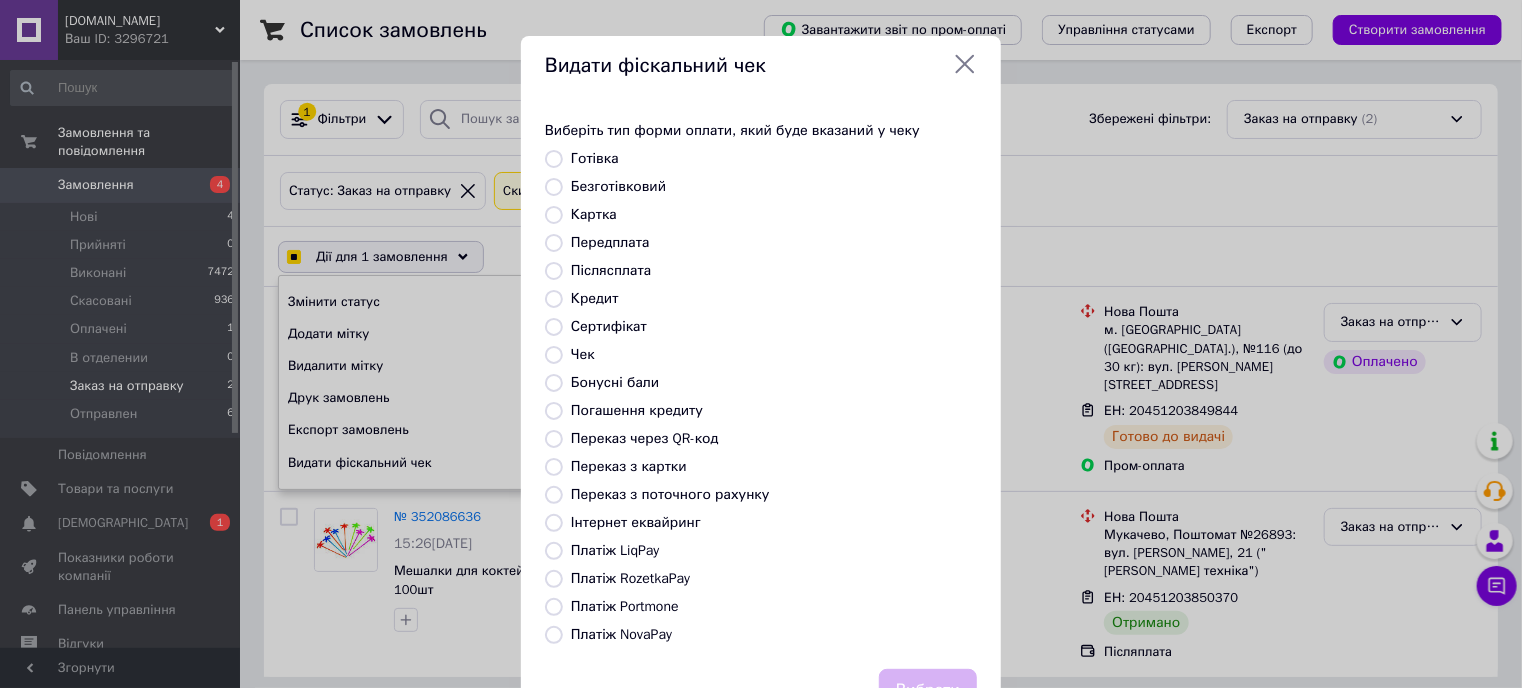 click on "Платіж RozetkaPay" at bounding box center (554, 579) 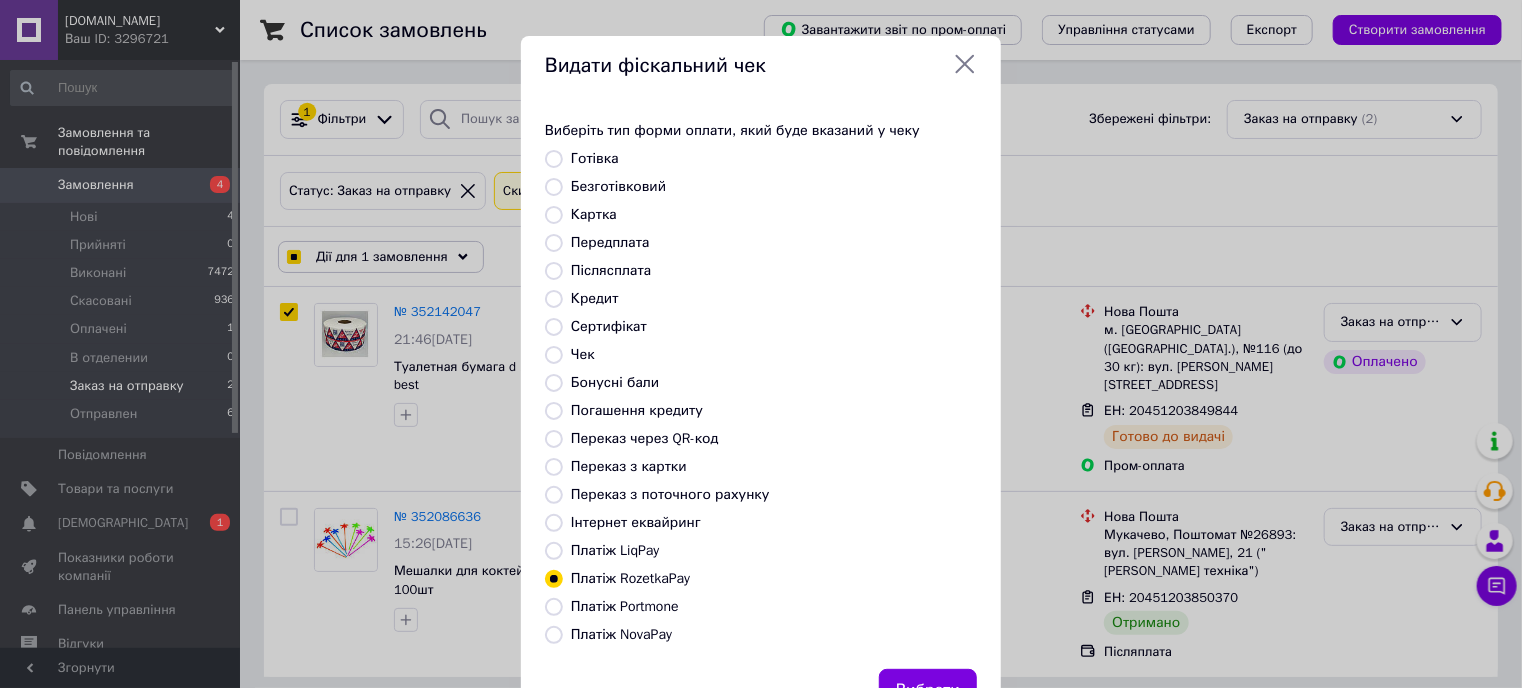 click on "Вибрати" at bounding box center [928, 690] 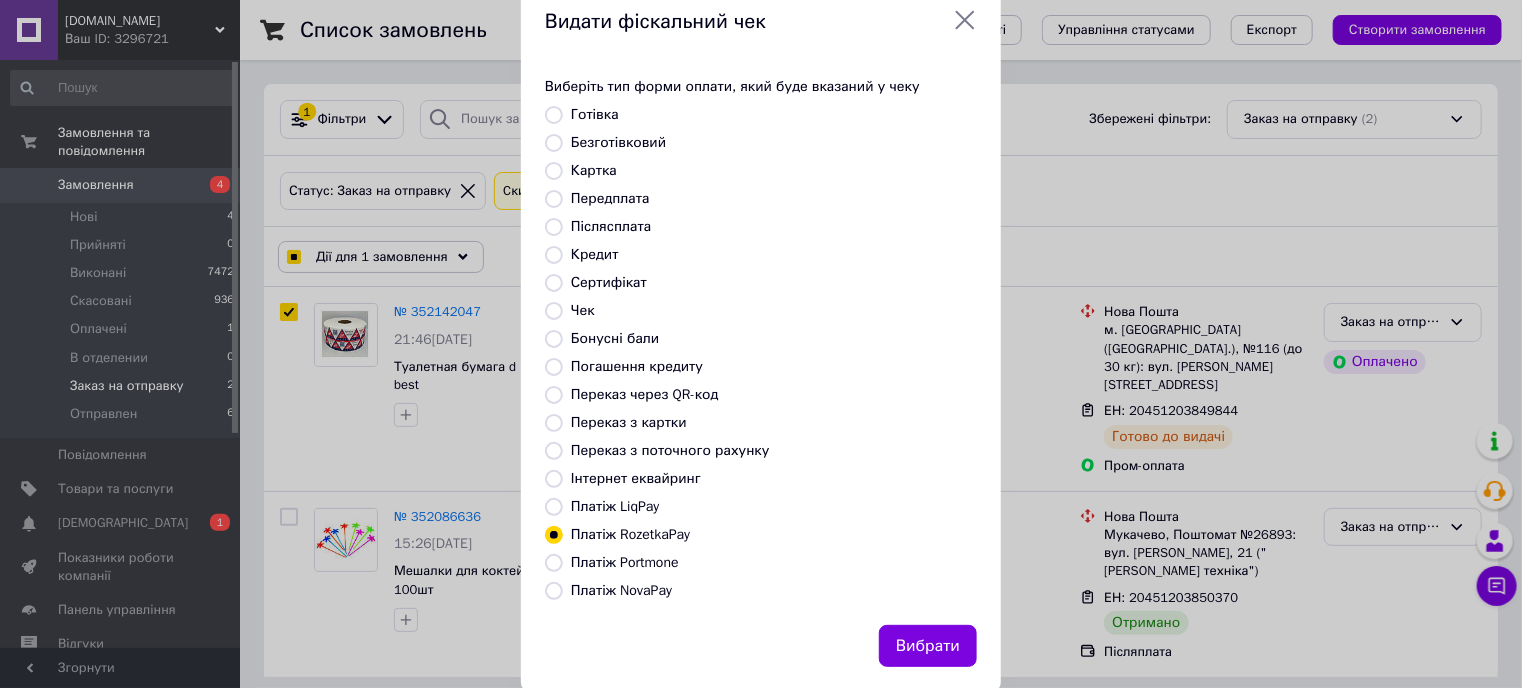 scroll, scrollTop: 83, scrollLeft: 0, axis: vertical 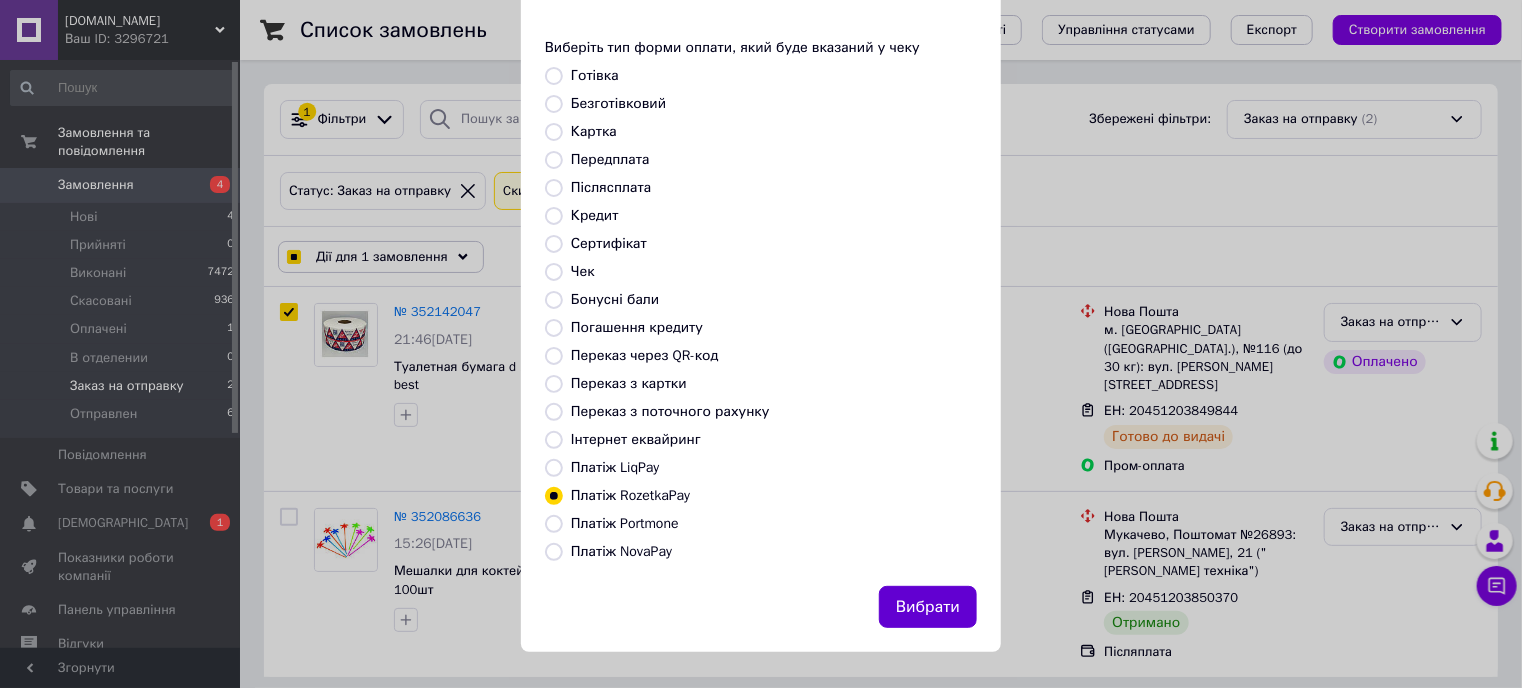 click on "Вибрати" at bounding box center (928, 607) 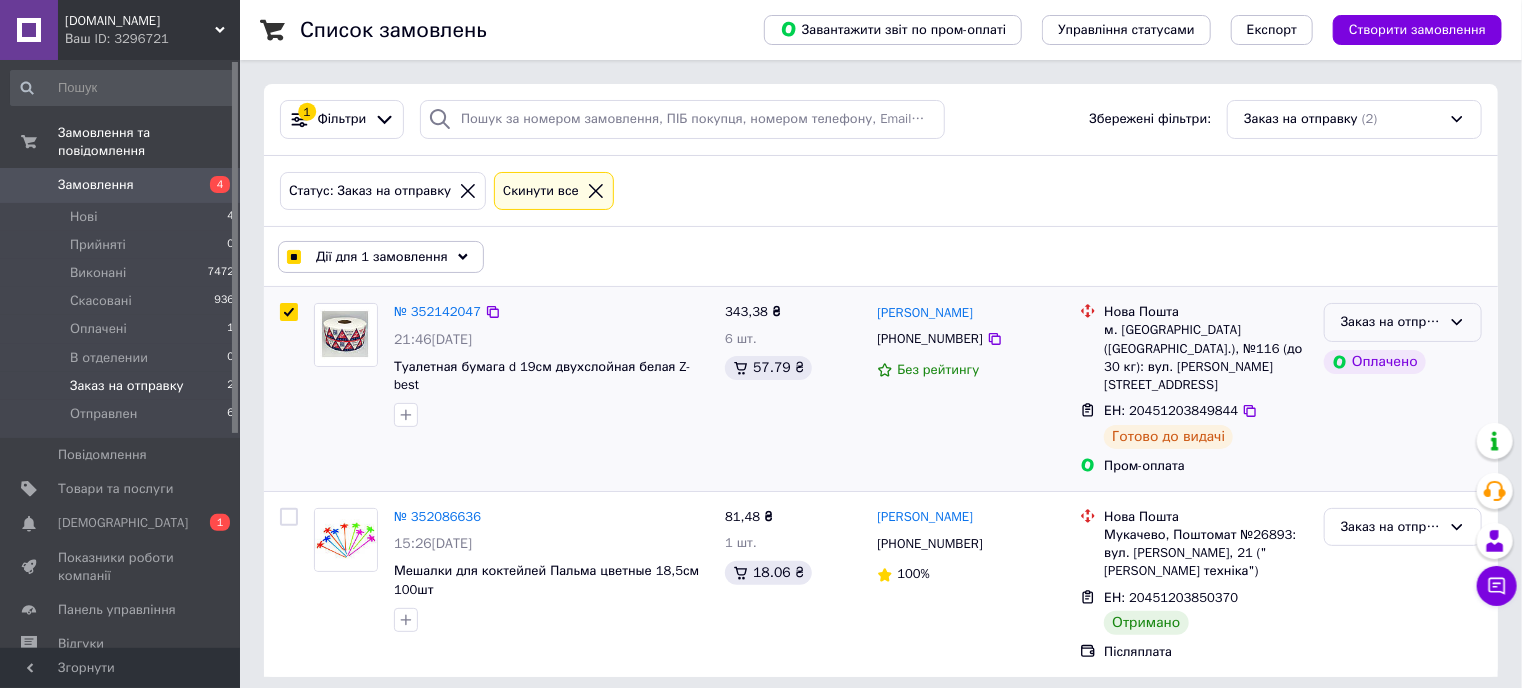 click on "Заказ на отправку" at bounding box center [1391, 322] 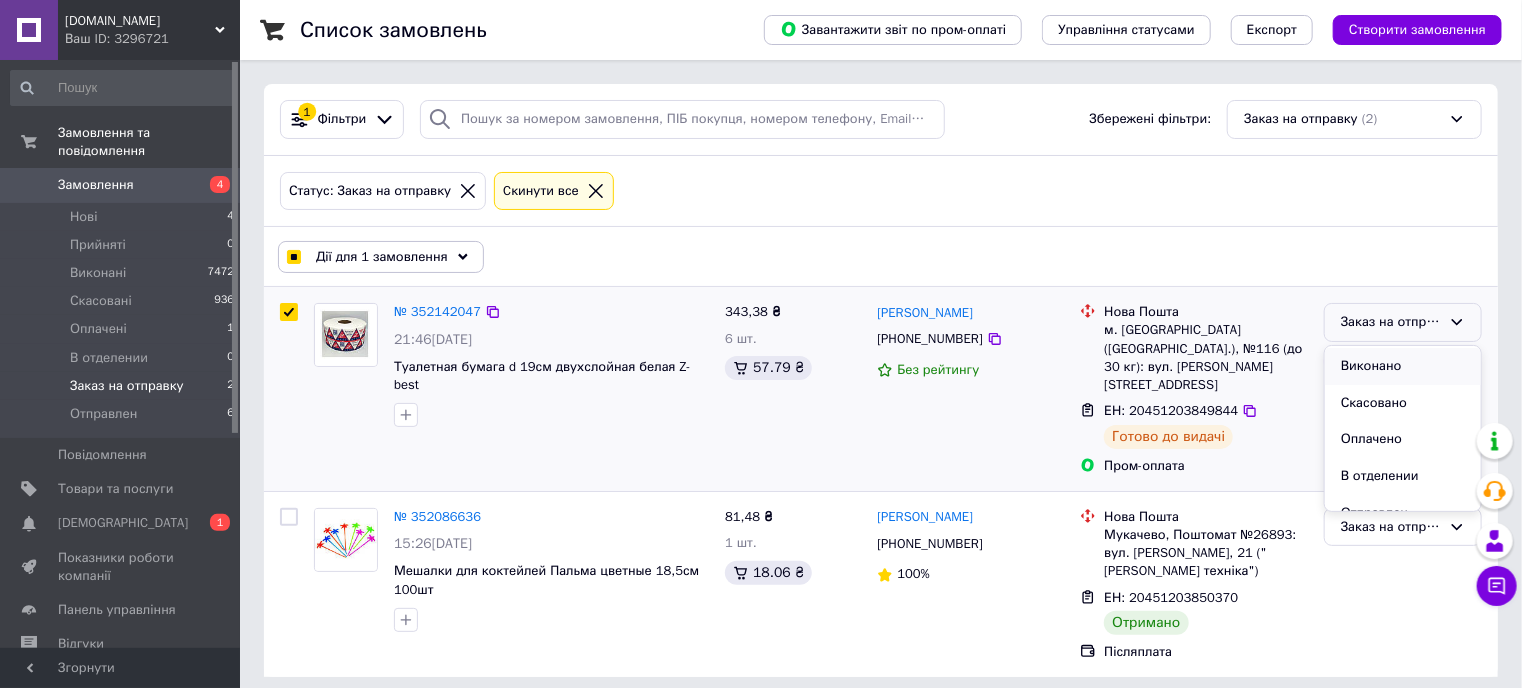 scroll, scrollTop: 53, scrollLeft: 0, axis: vertical 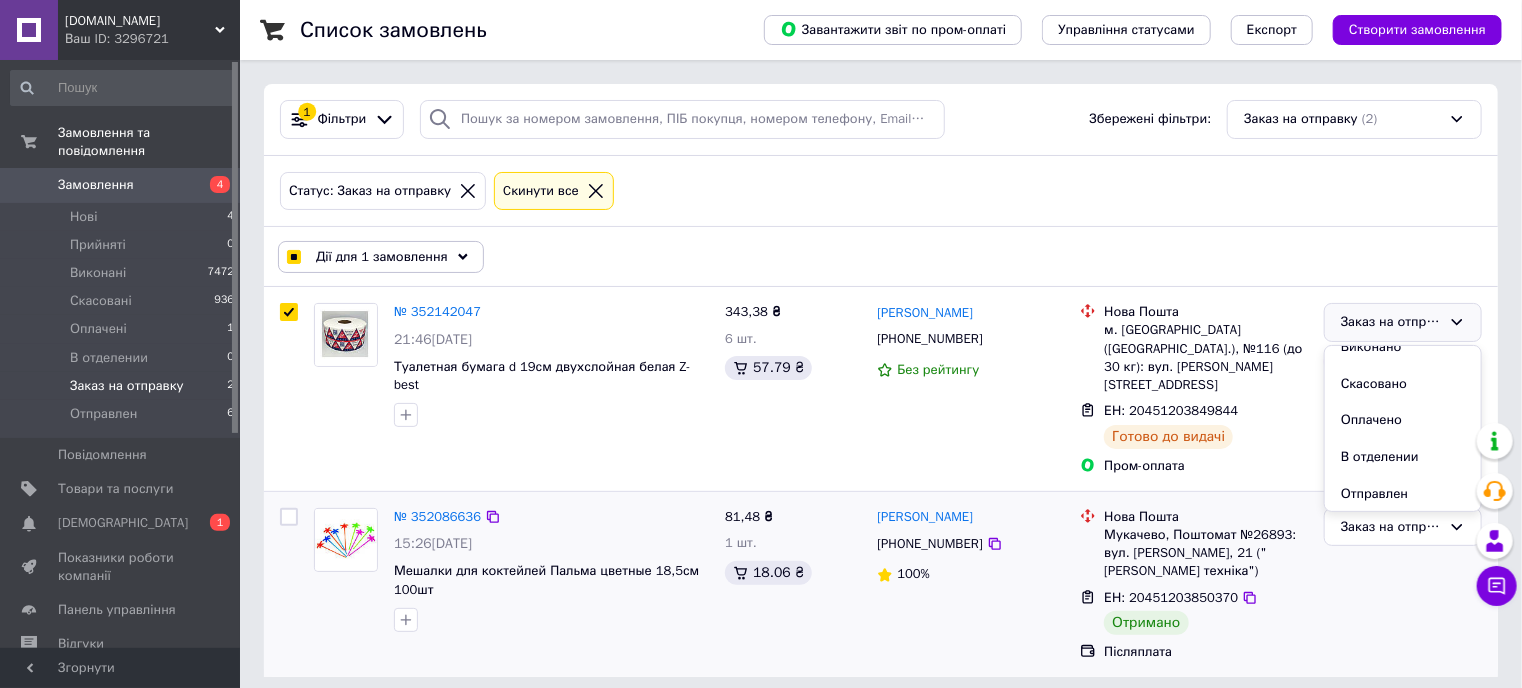 click on "В отделении" at bounding box center [1403, 457] 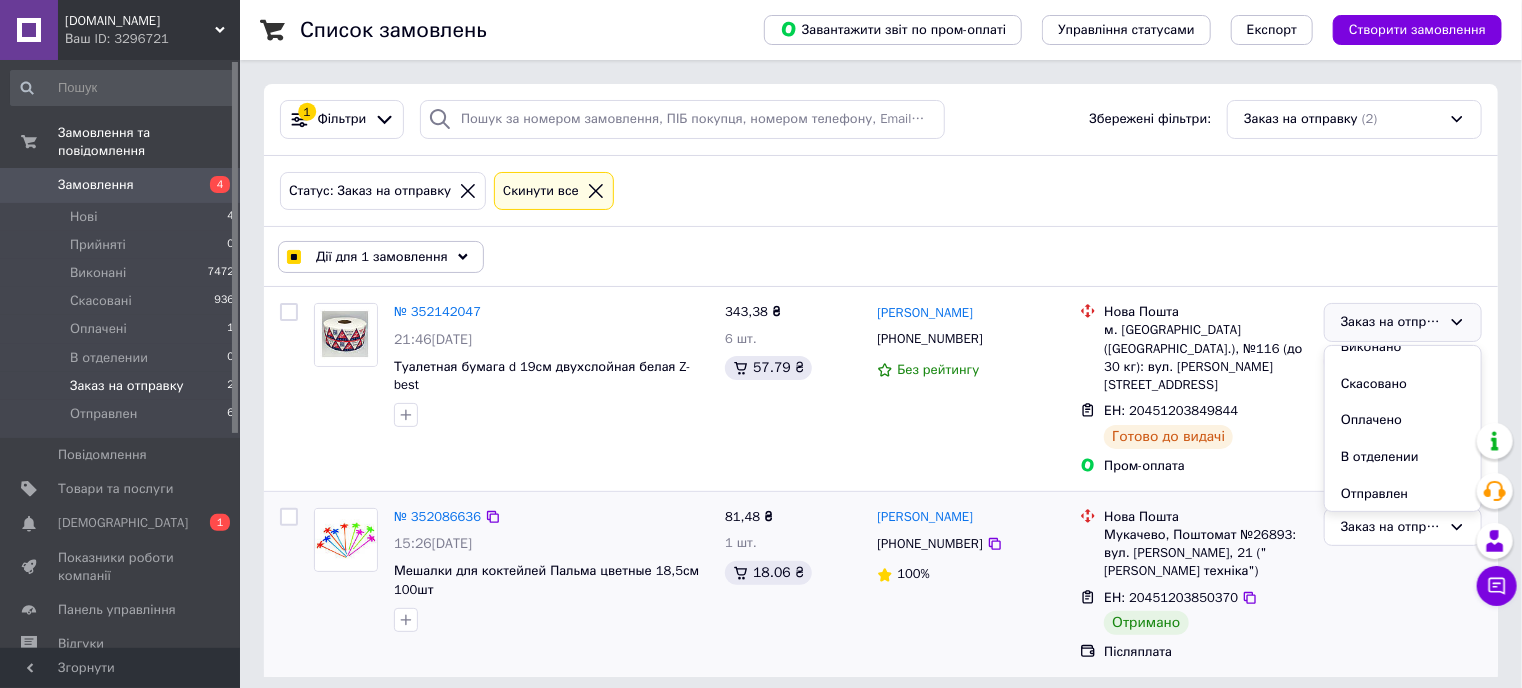 checkbox on "false" 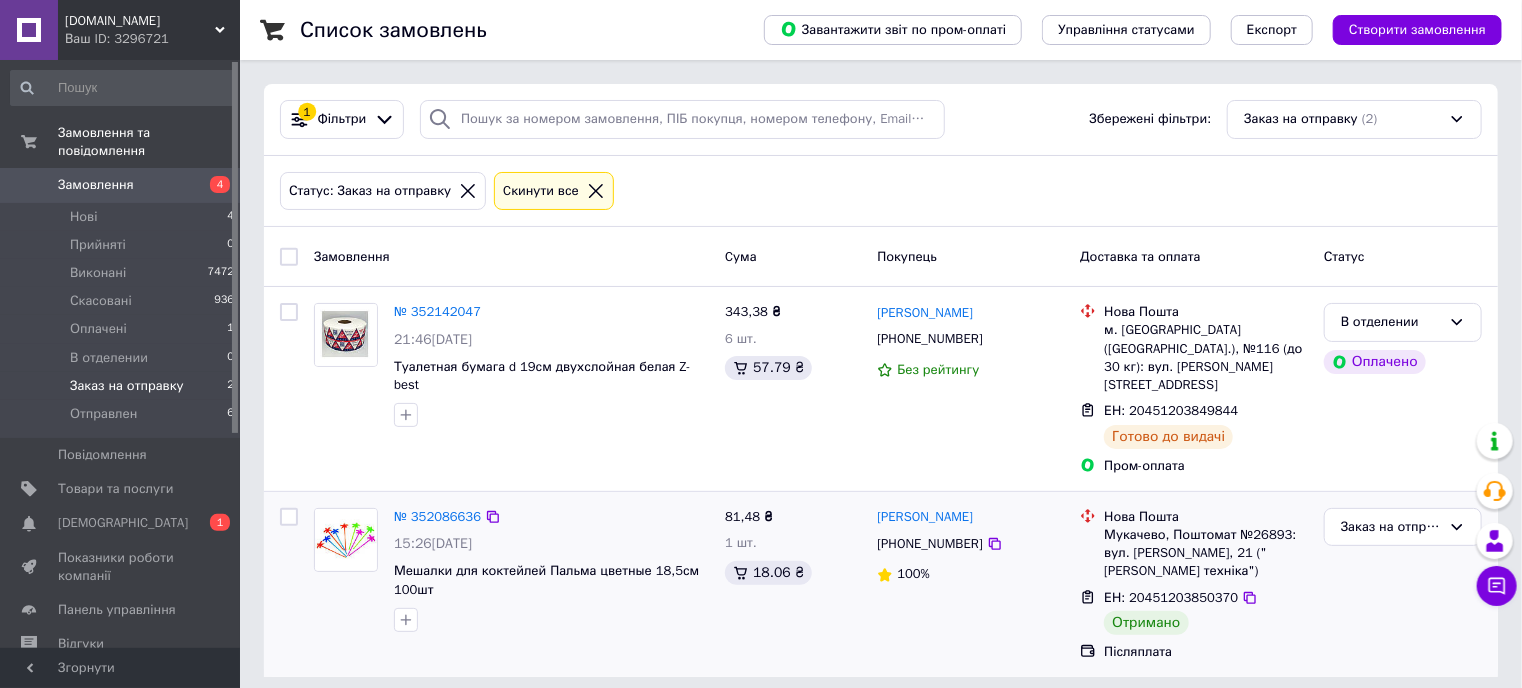 click at bounding box center [289, 517] 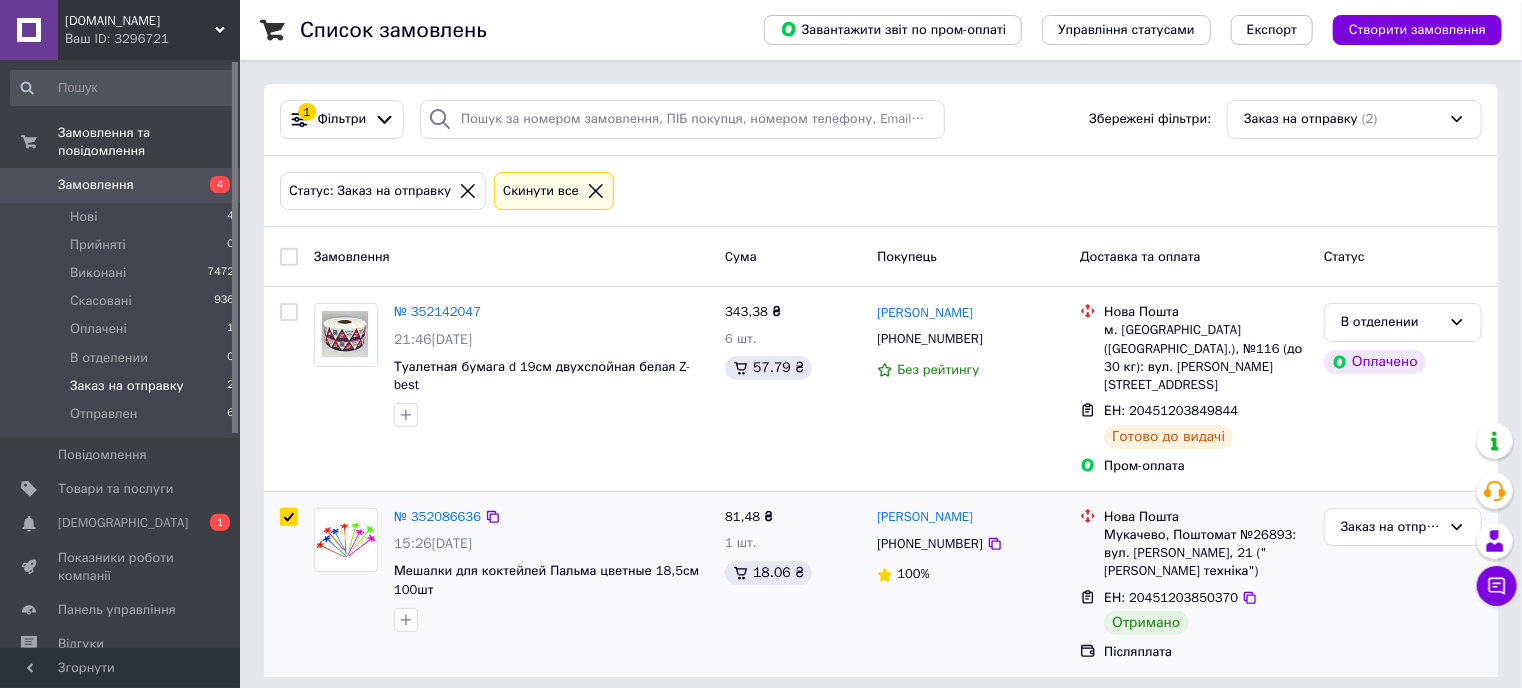checkbox on "true" 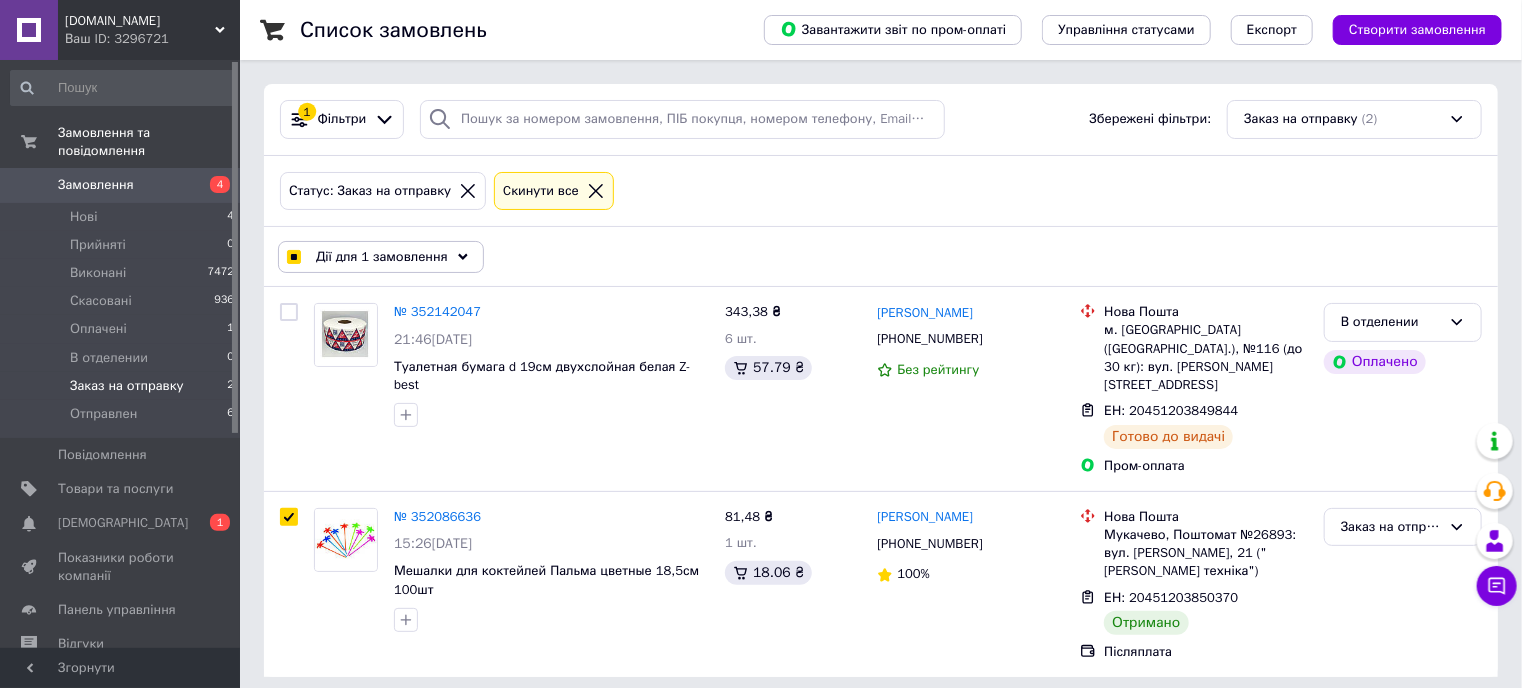 click on "Дії для 1 замовлення Вибрати все 2 замовлень Вибрані всі 2 замовлень Скасувати вибрані Змінити статус Додати мітку Видалити мітку Друк замовлень Експорт замовлень Видати фіскальний чек" at bounding box center [881, 257] 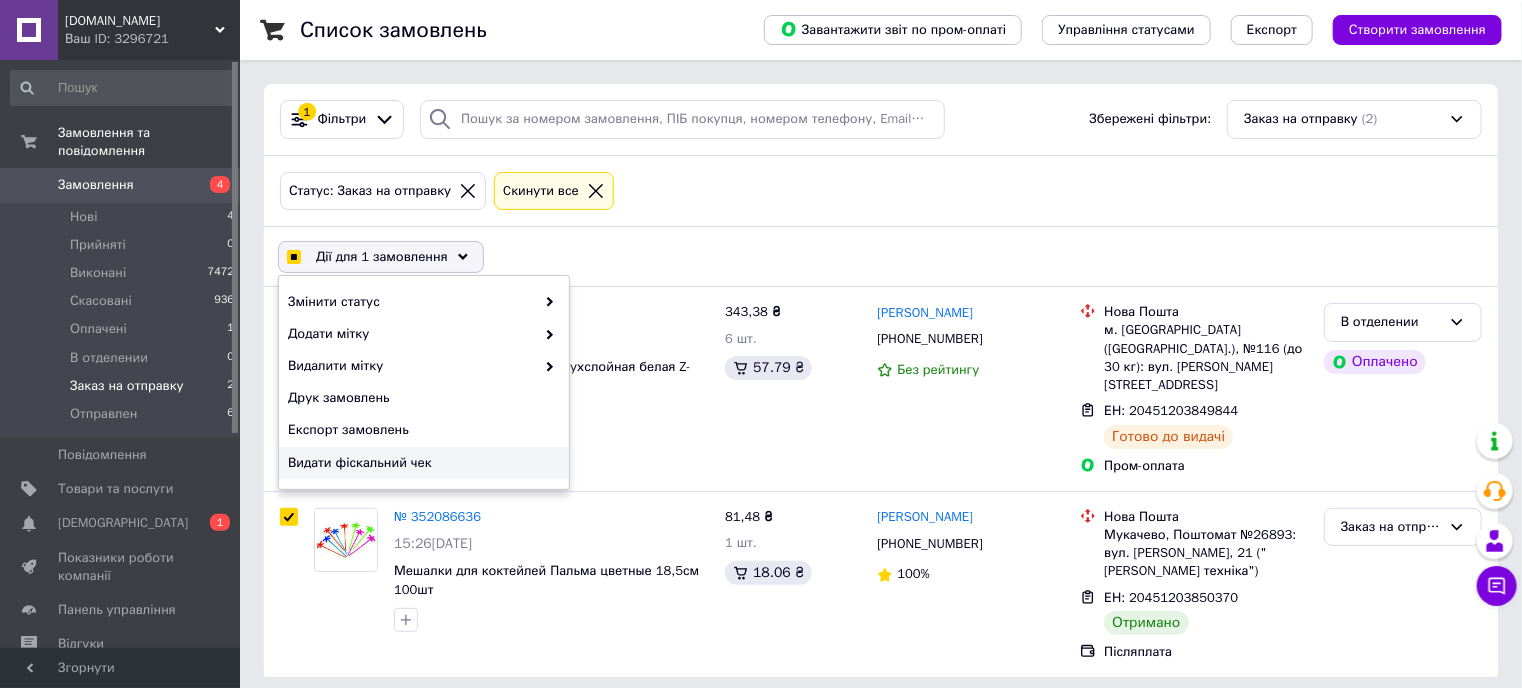 click on "Видати фіскальний чек" at bounding box center [421, 463] 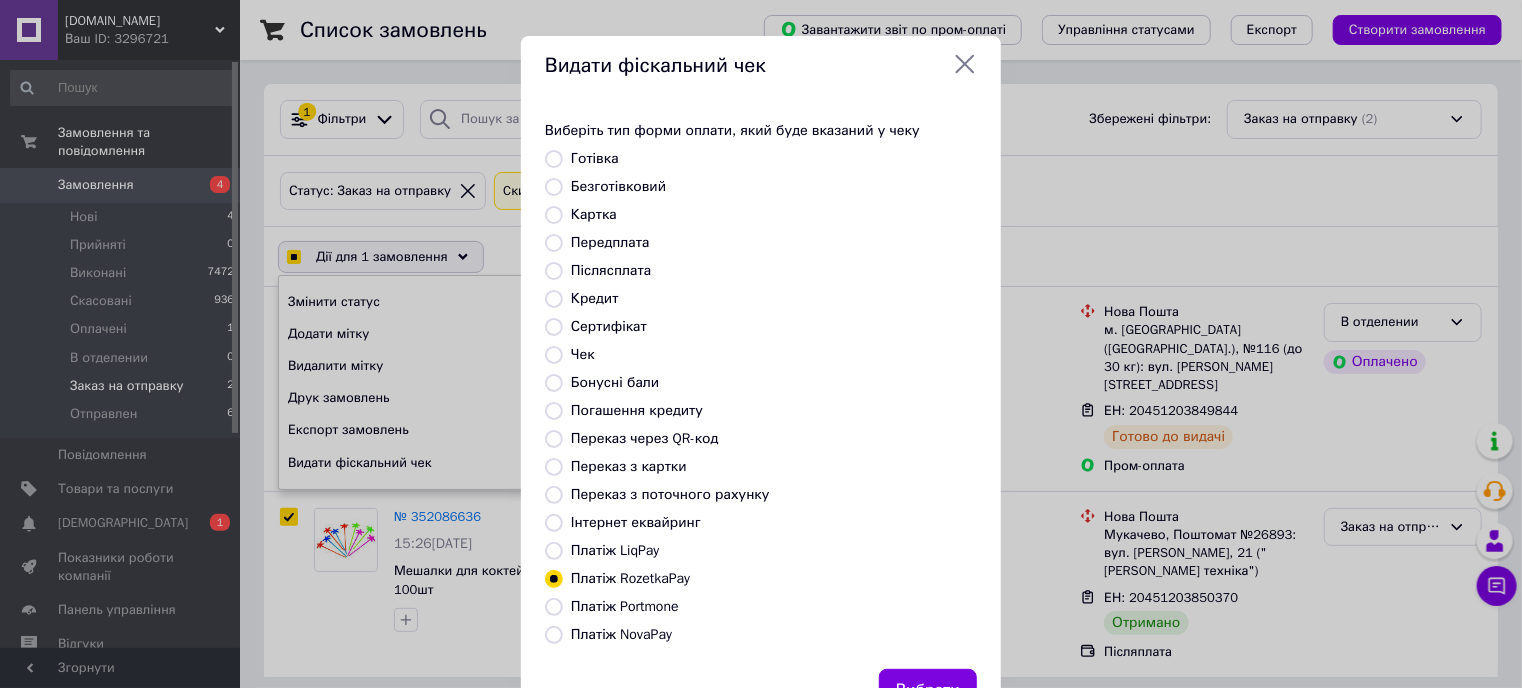 click on "Платіж NovaPay" at bounding box center (554, 635) 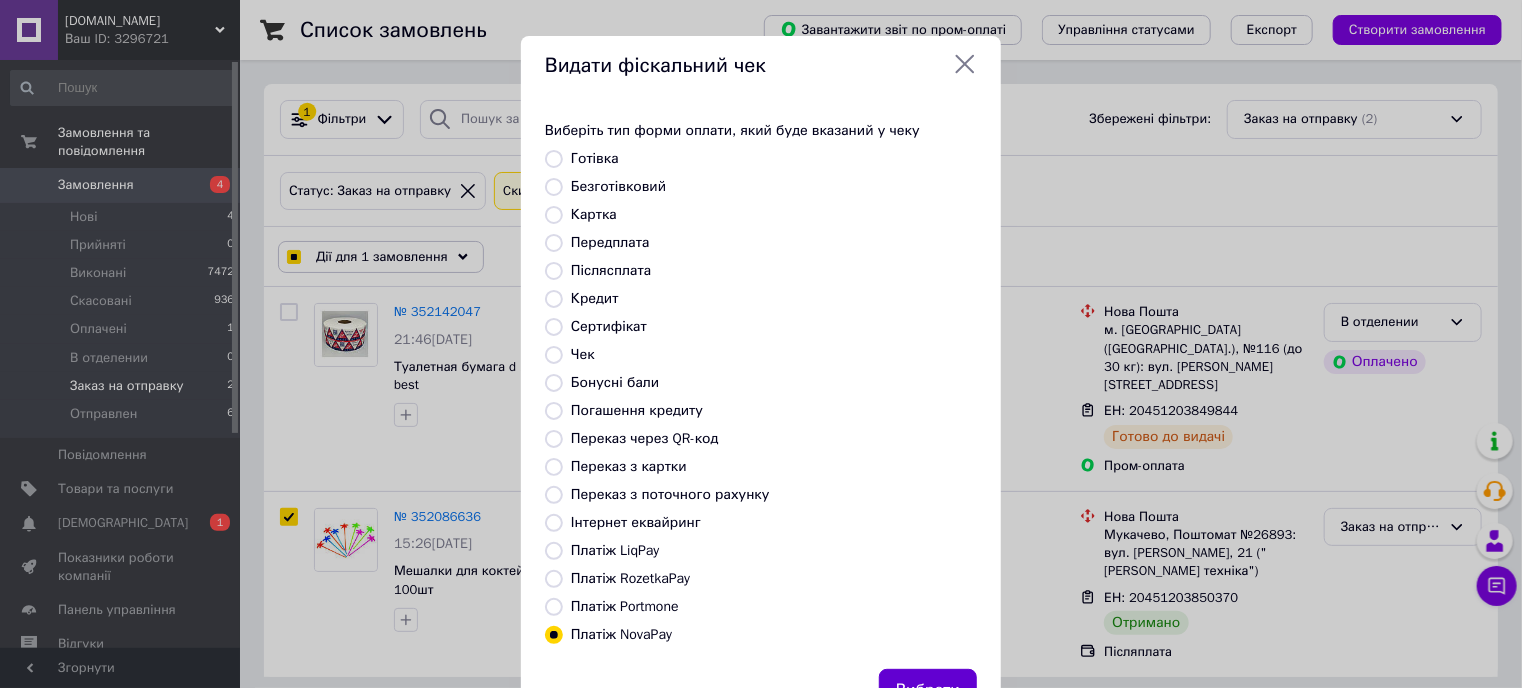 click on "Вибрати" at bounding box center [928, 690] 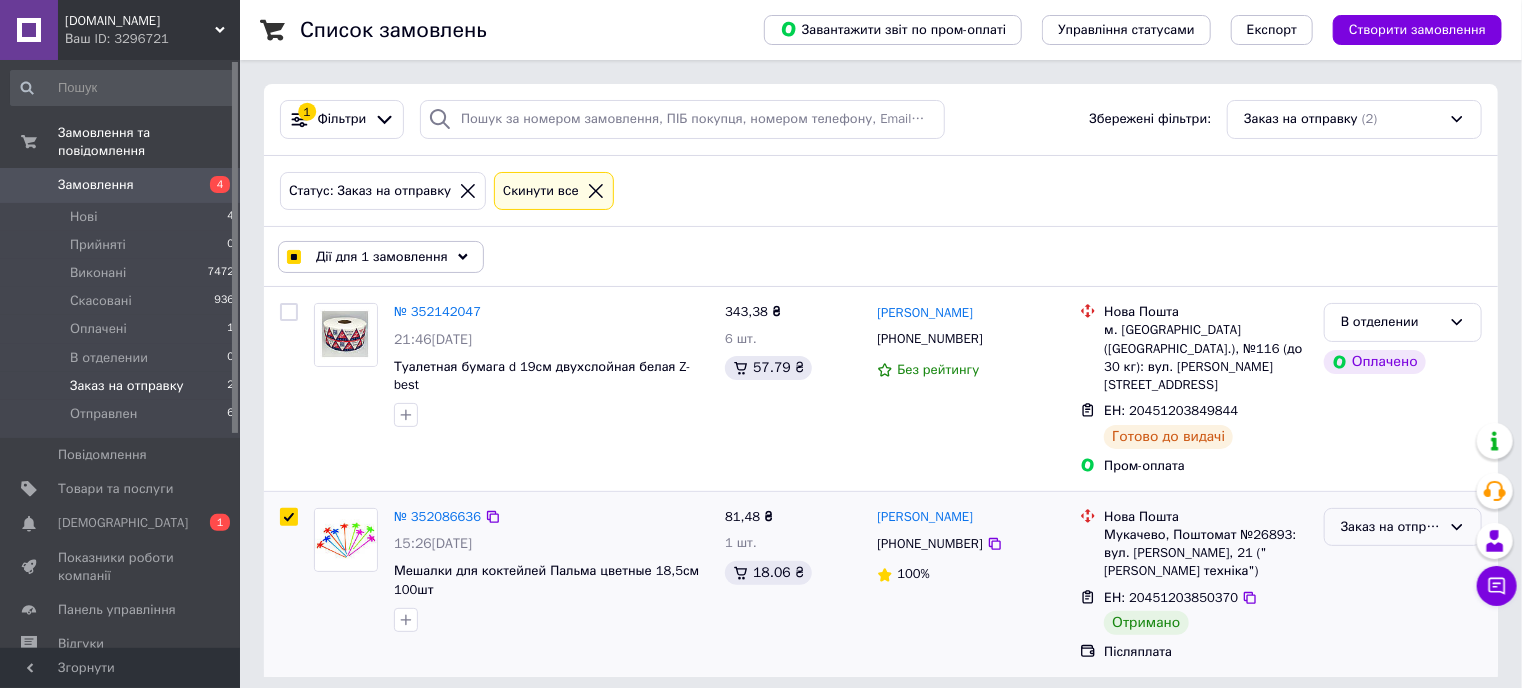 click on "Заказ на отправку" at bounding box center [1391, 527] 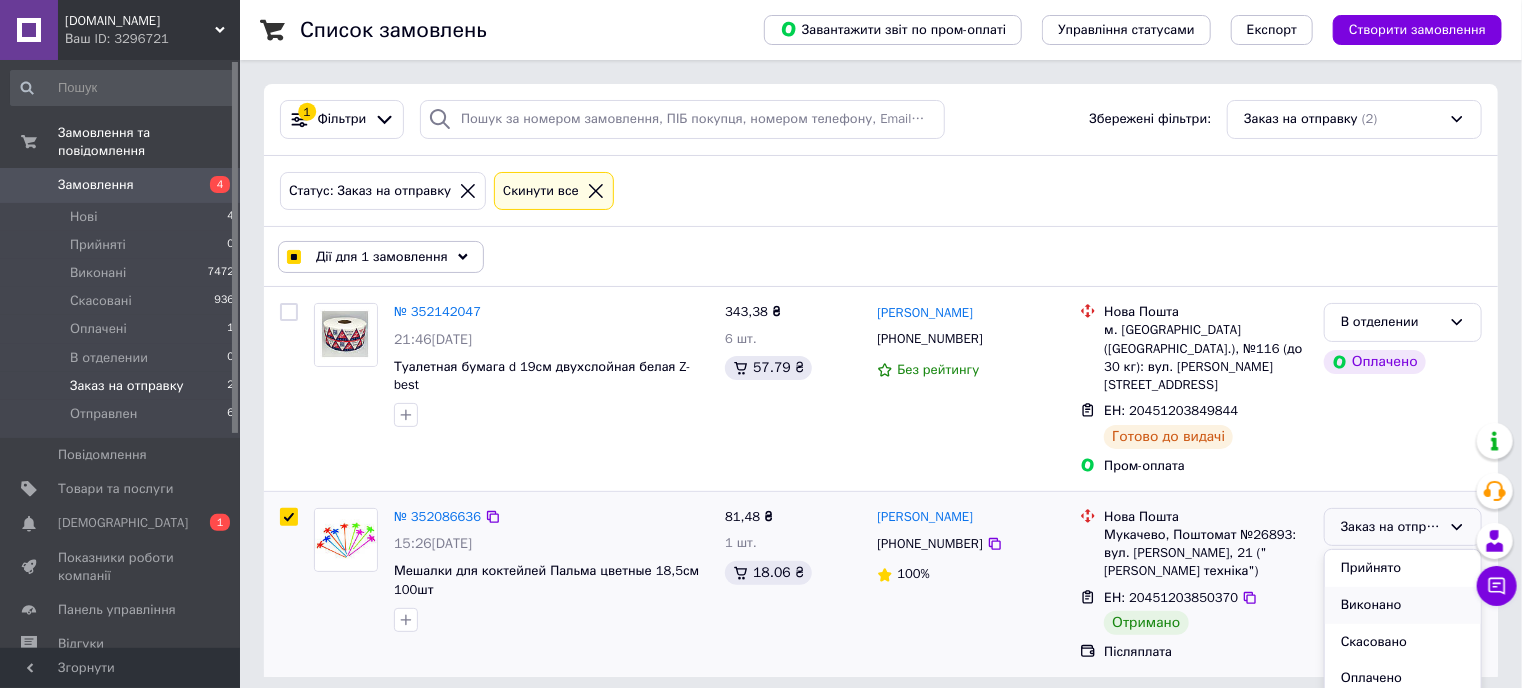 click on "Виконано" at bounding box center (1403, 605) 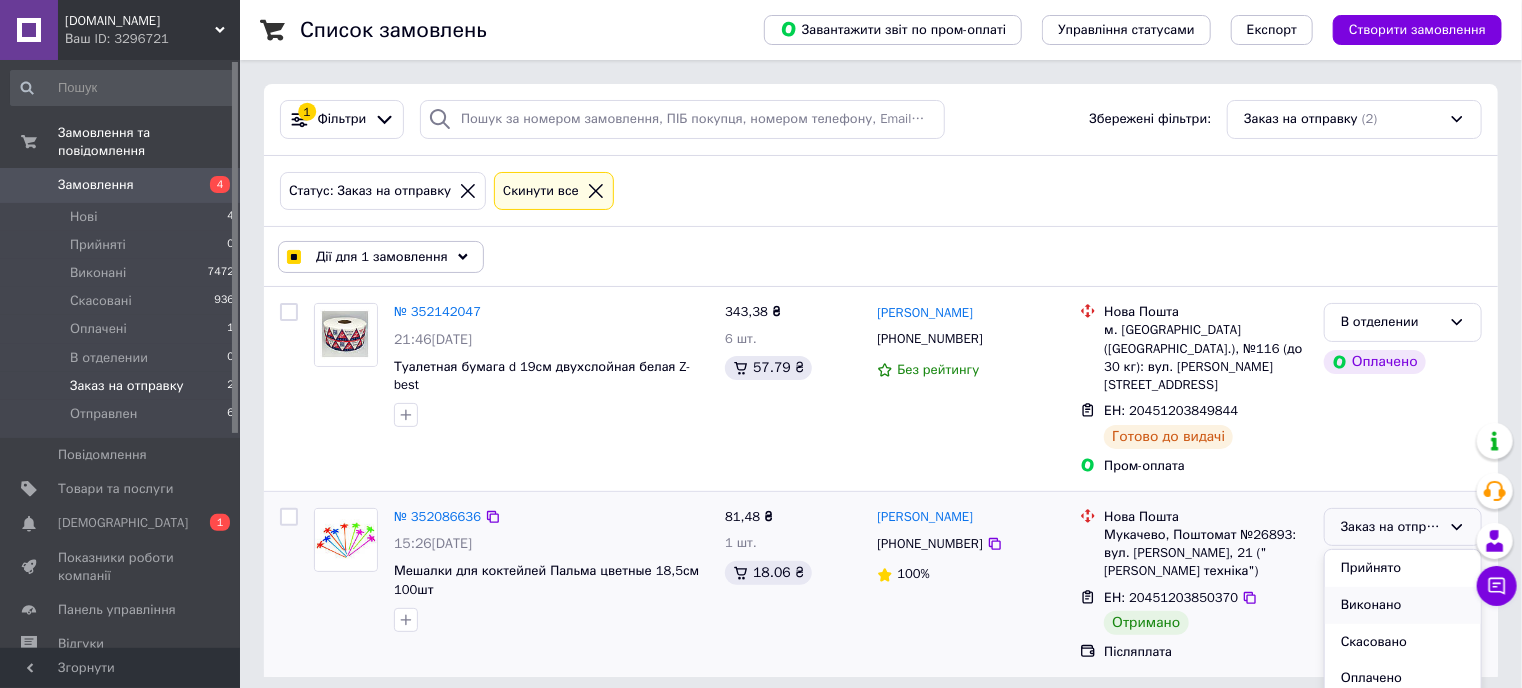 checkbox on "false" 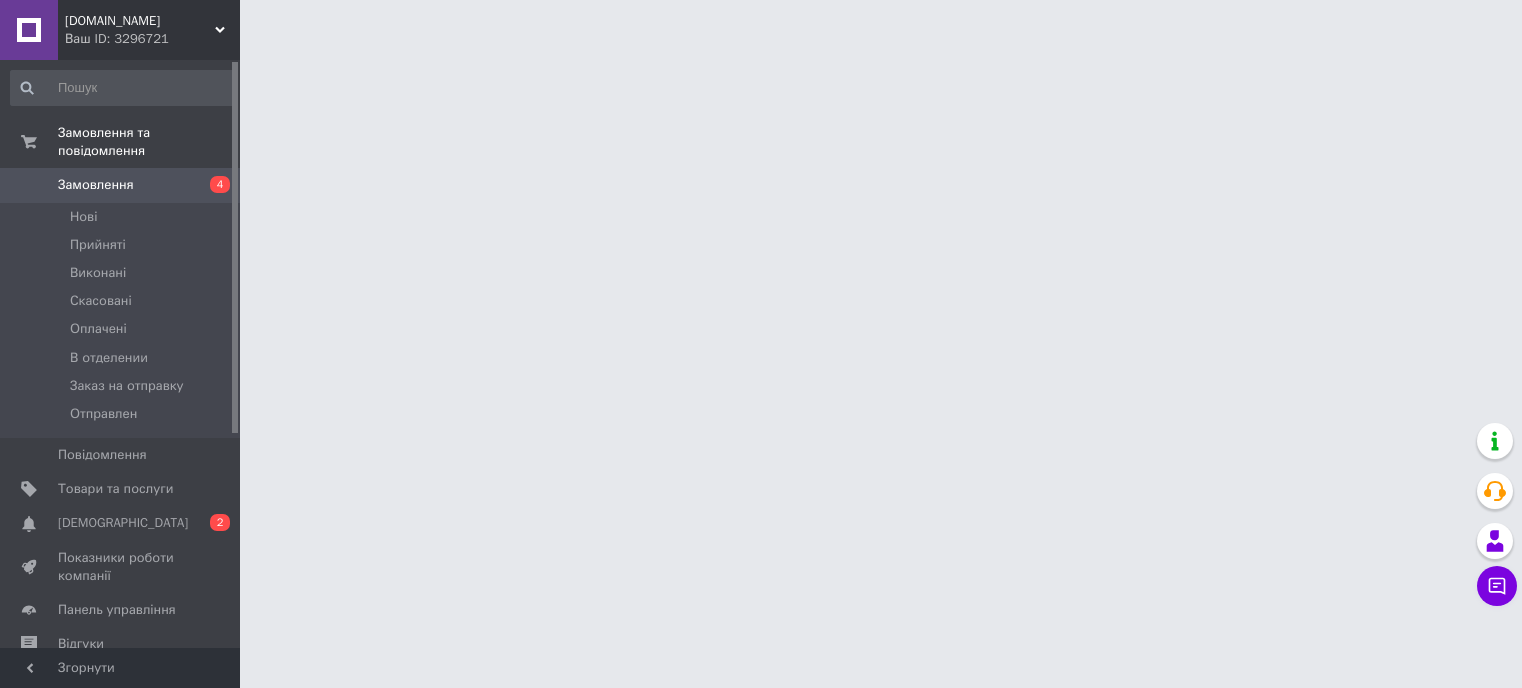 scroll, scrollTop: 0, scrollLeft: 0, axis: both 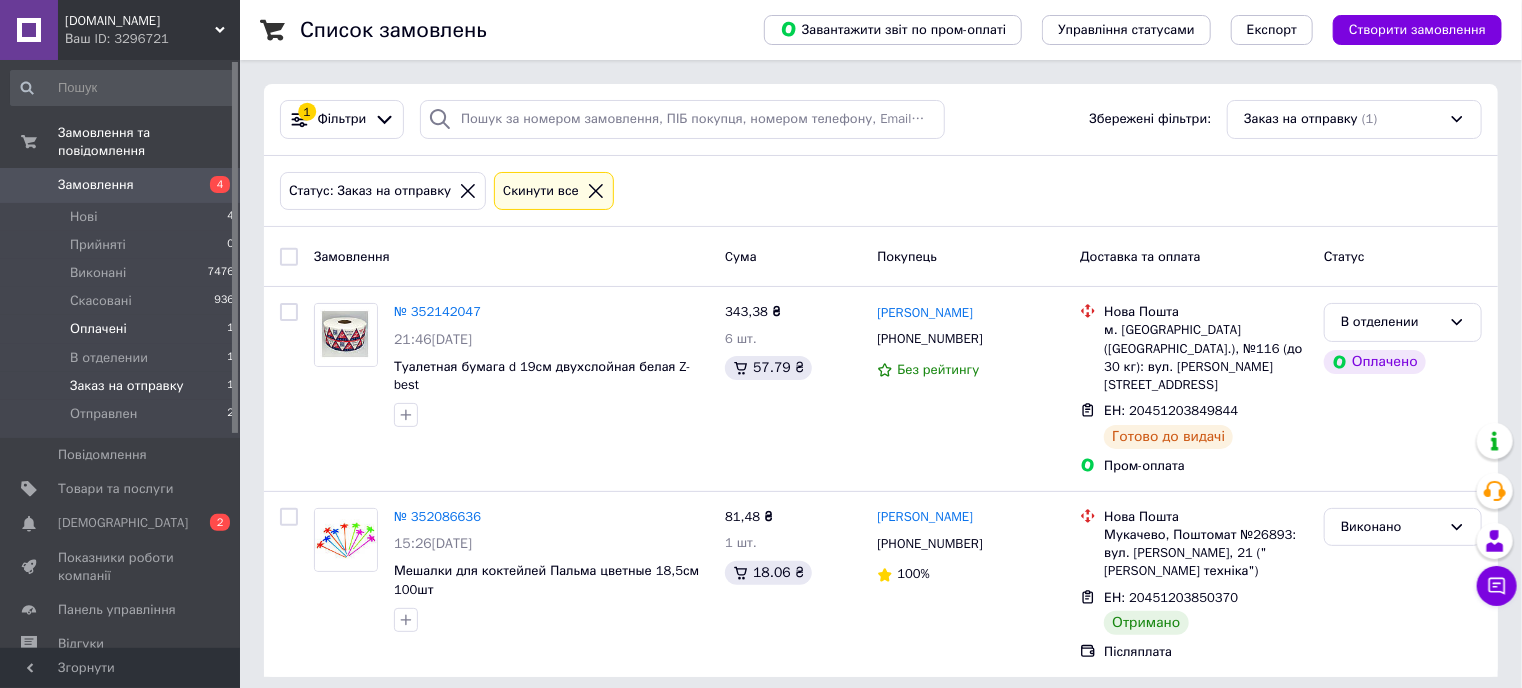 click on "Оплачені" at bounding box center [98, 329] 